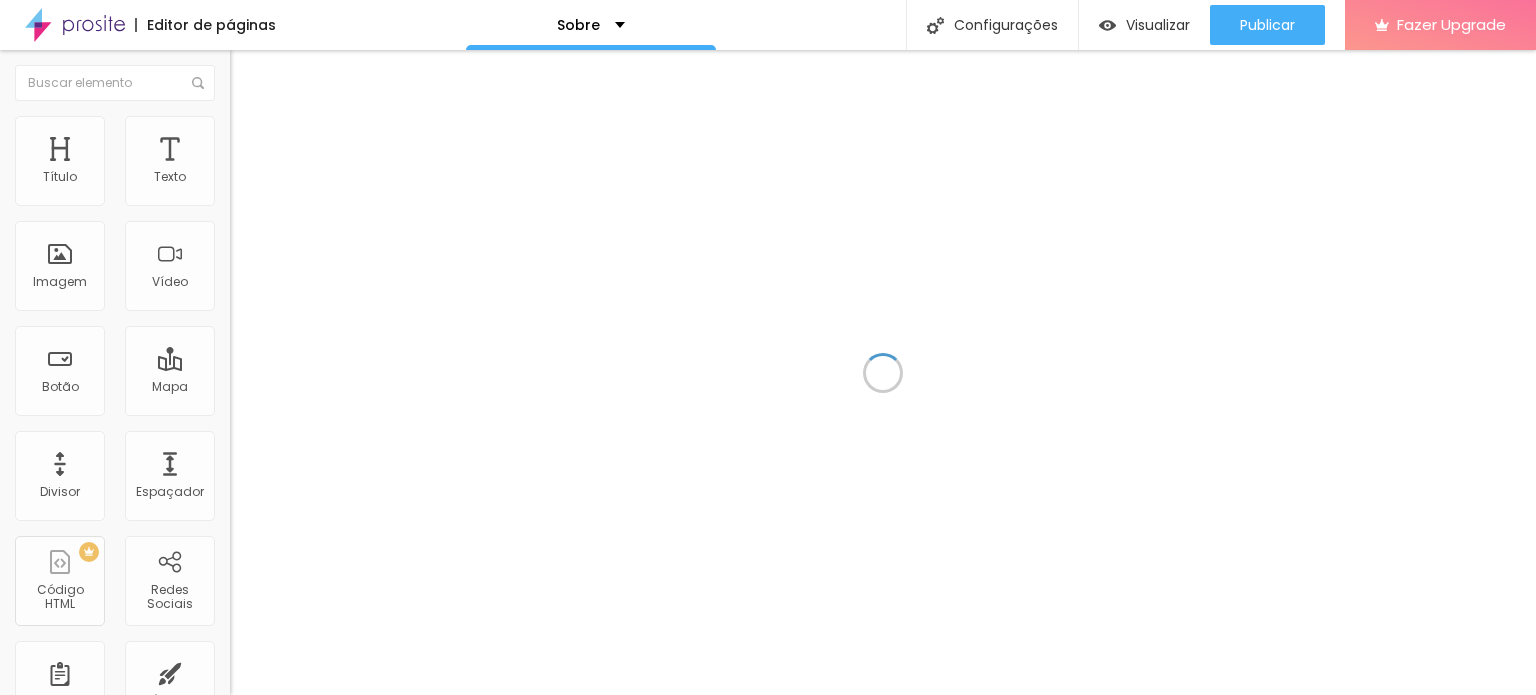 scroll, scrollTop: 0, scrollLeft: 0, axis: both 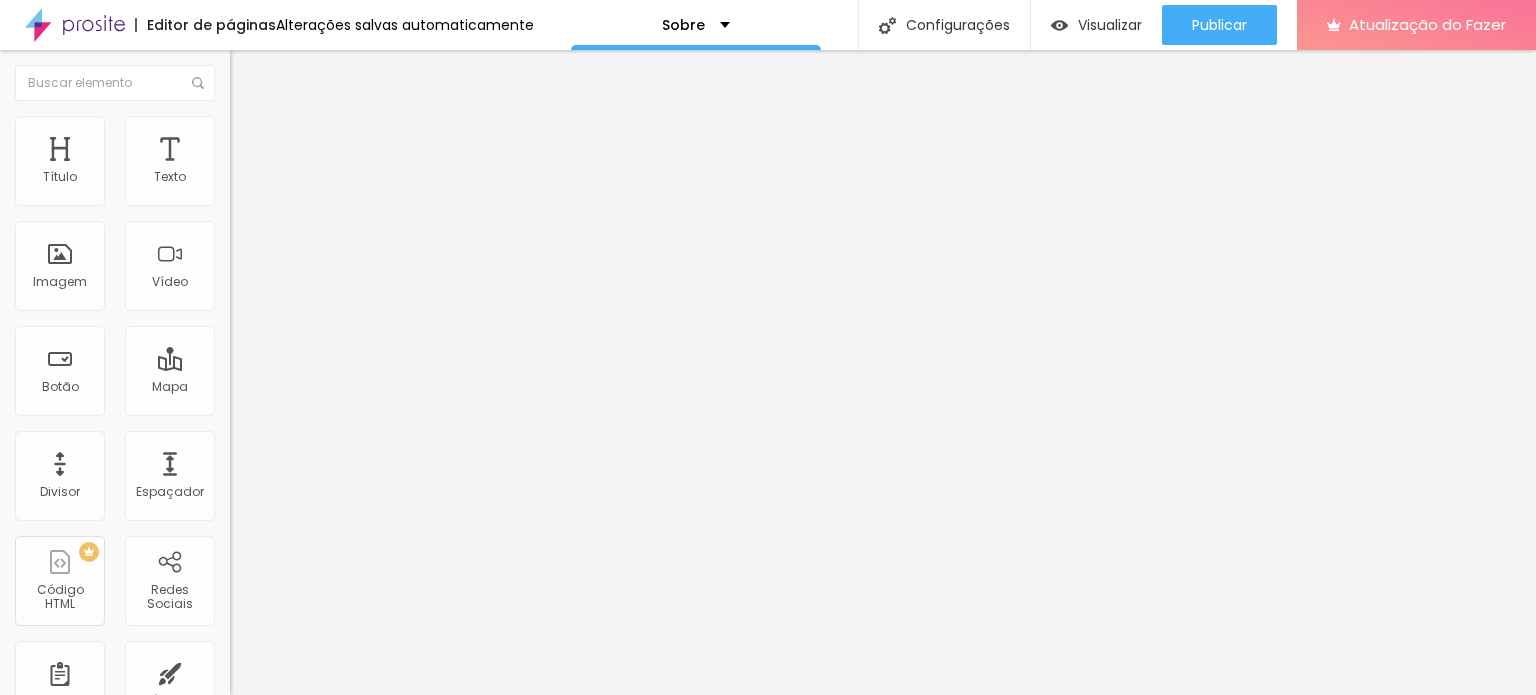 click at bounding box center [237, 207] 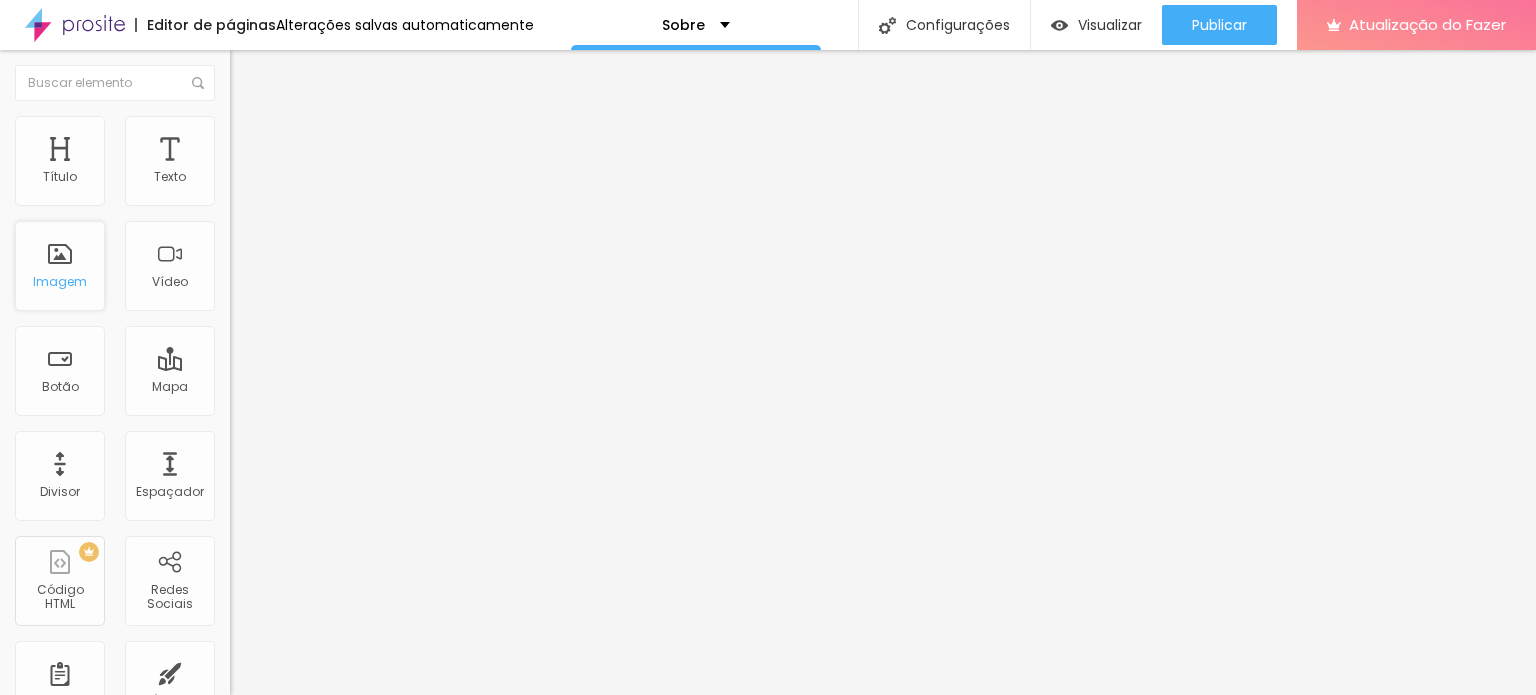 click on "Imagem" at bounding box center [60, 266] 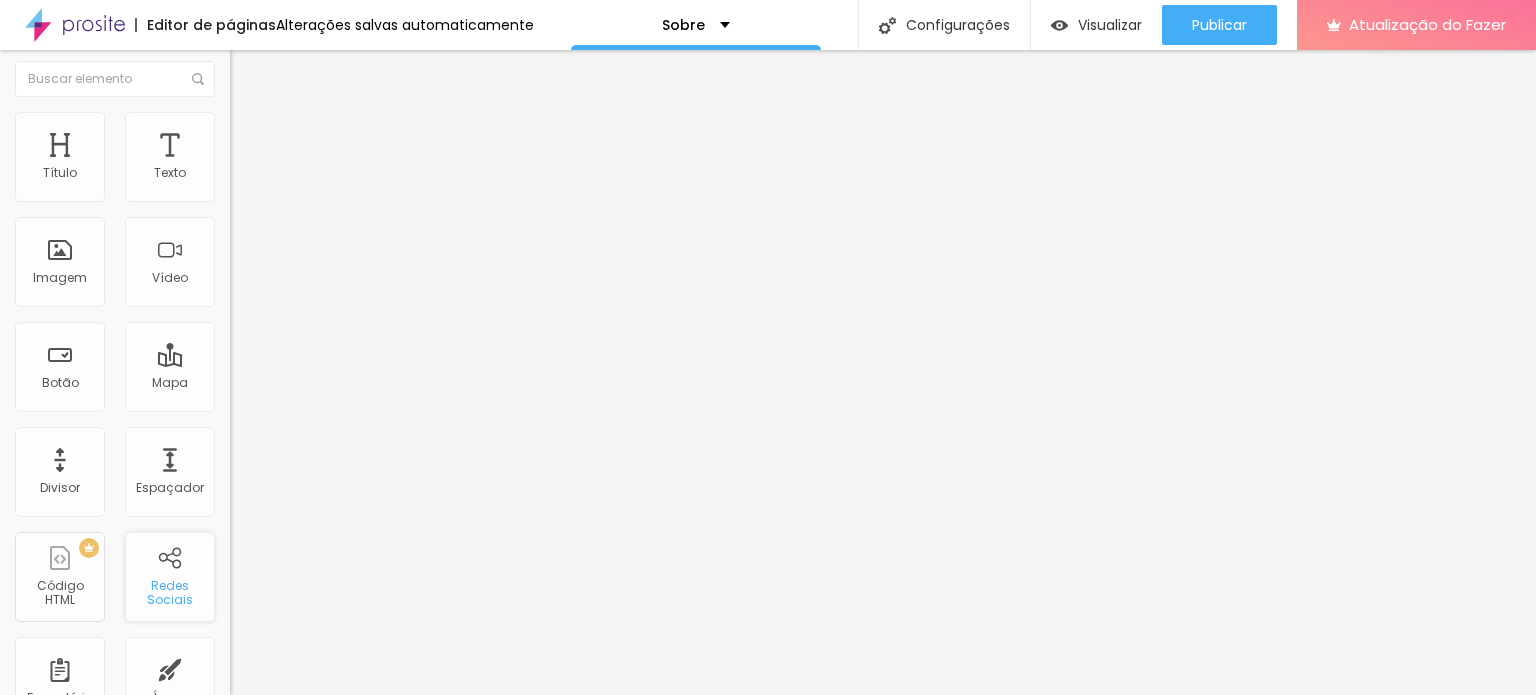 scroll, scrollTop: 0, scrollLeft: 0, axis: both 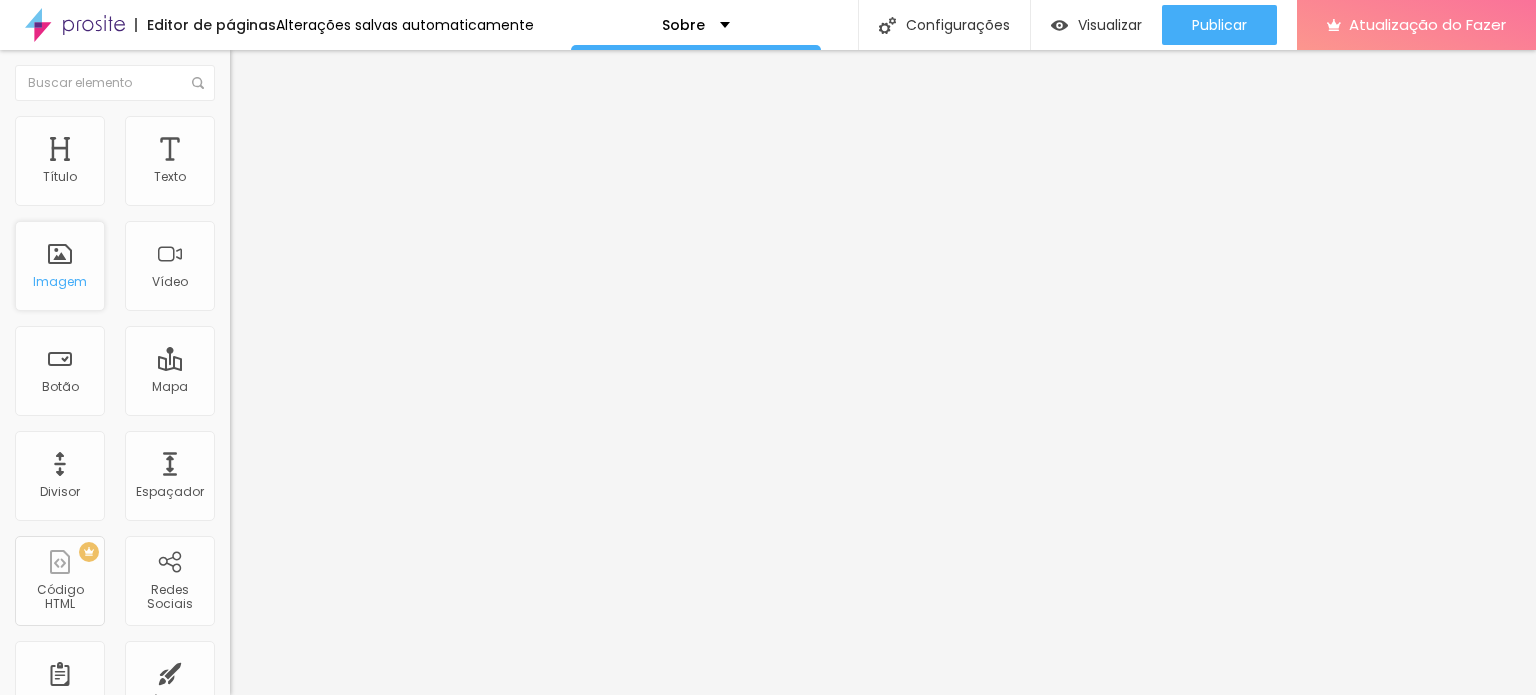 click on "Imagem" at bounding box center (60, 266) 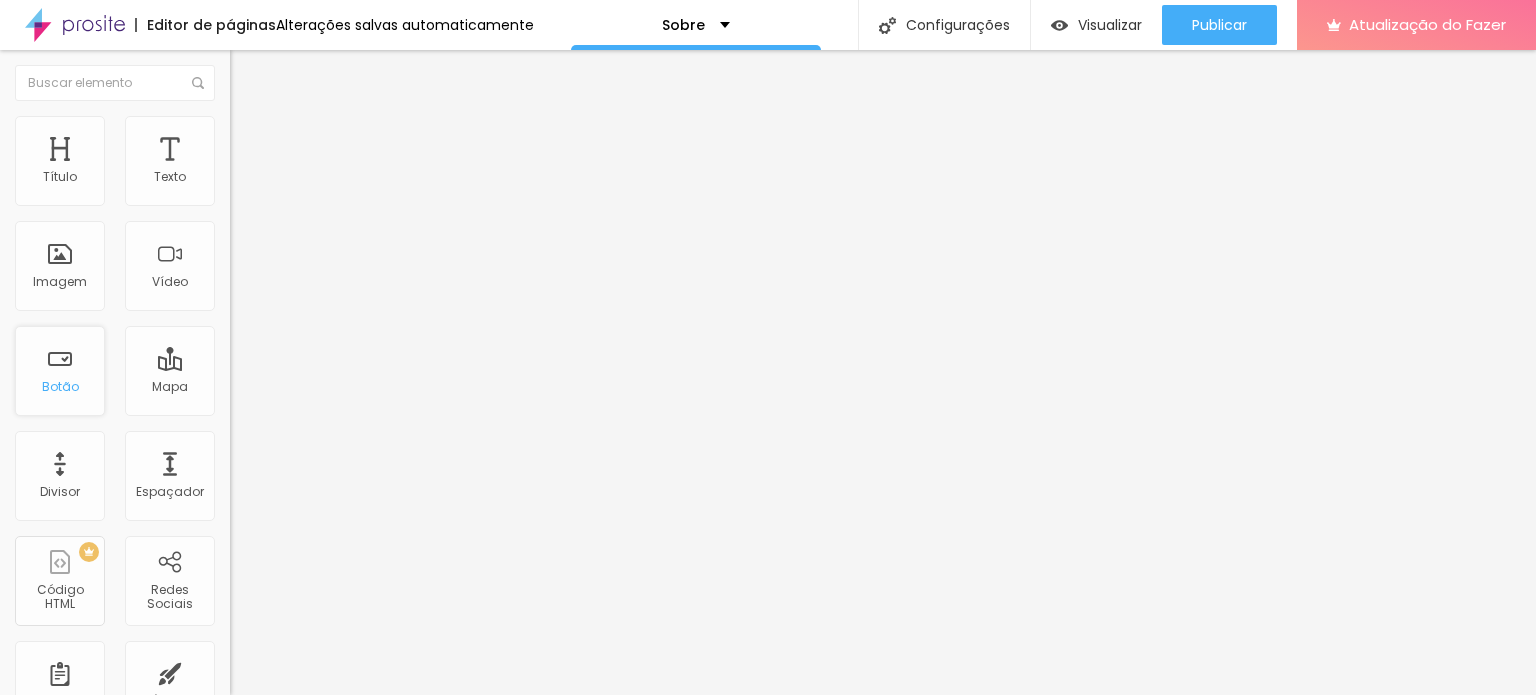 click on "Botão" at bounding box center [60, 386] 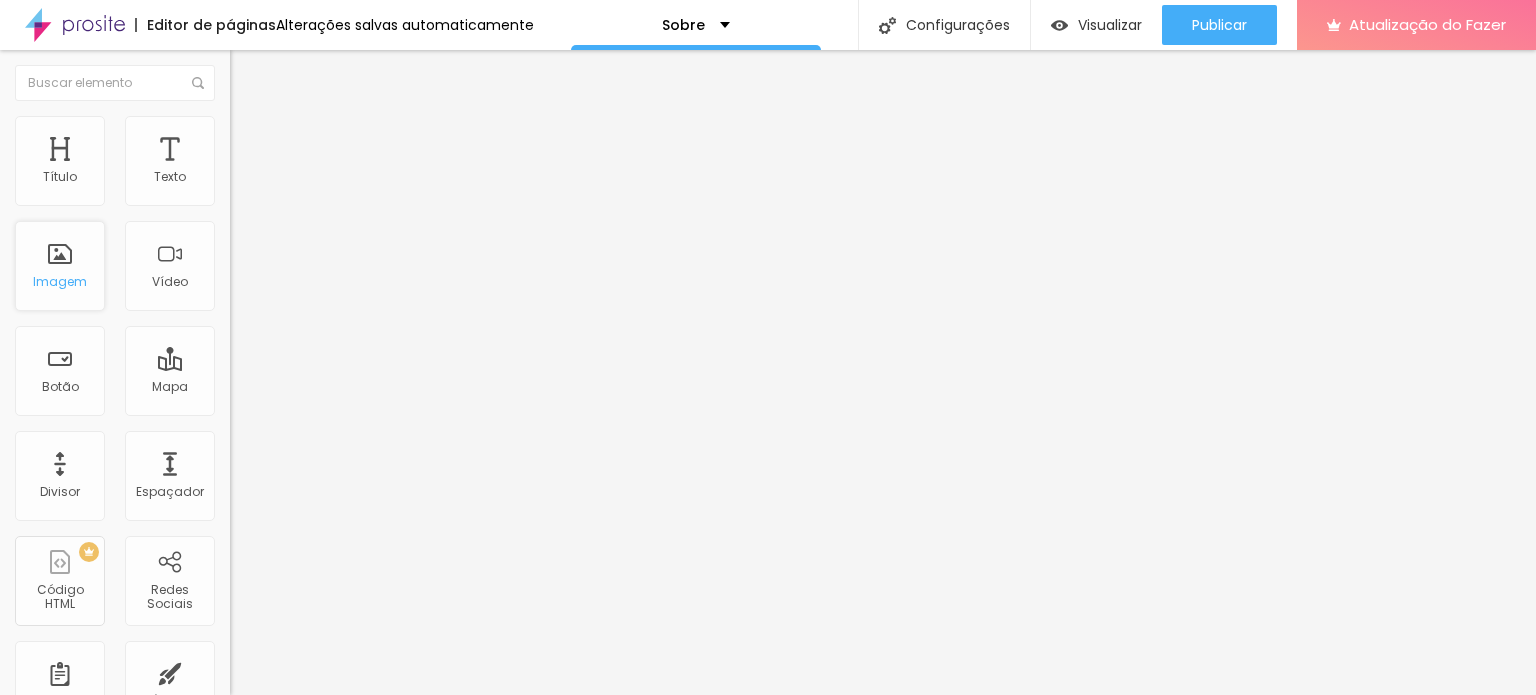click on "Imagem" at bounding box center (60, 281) 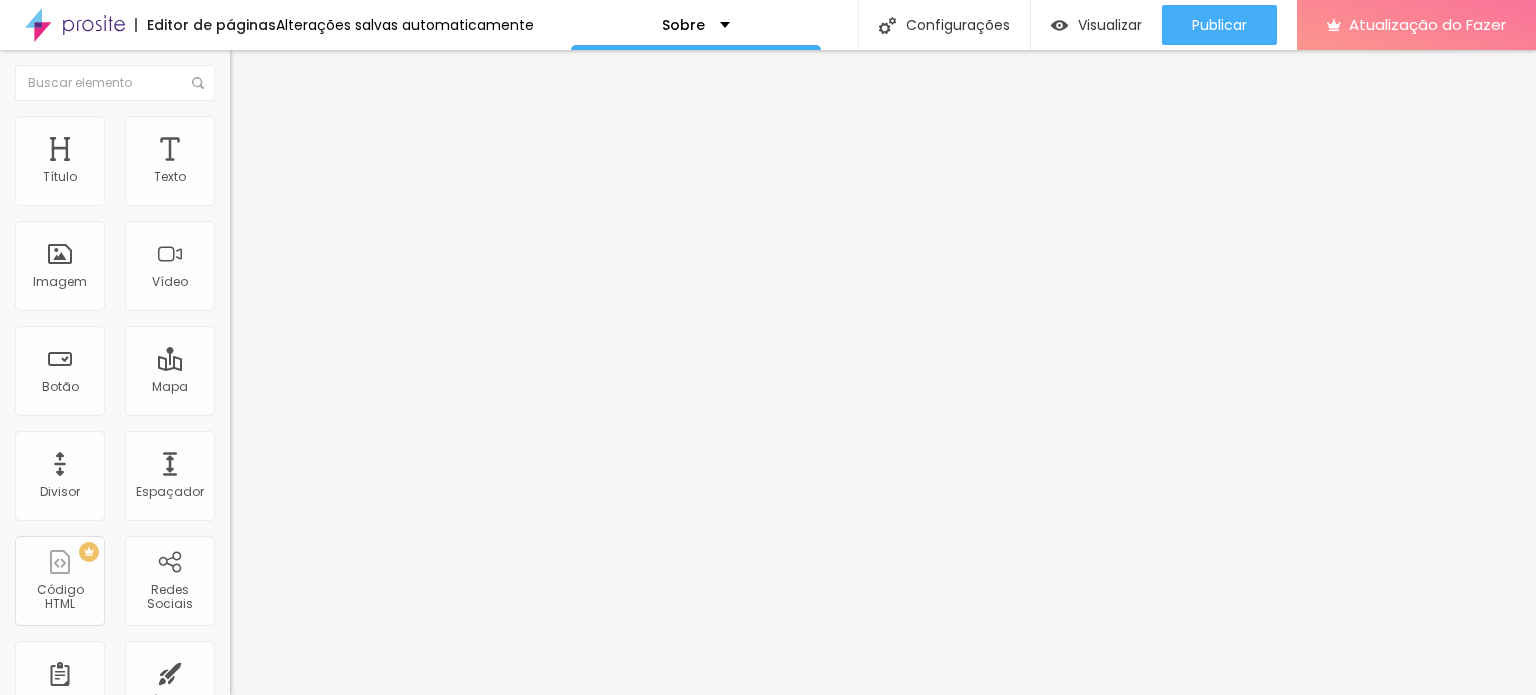 click at bounding box center [237, 191] 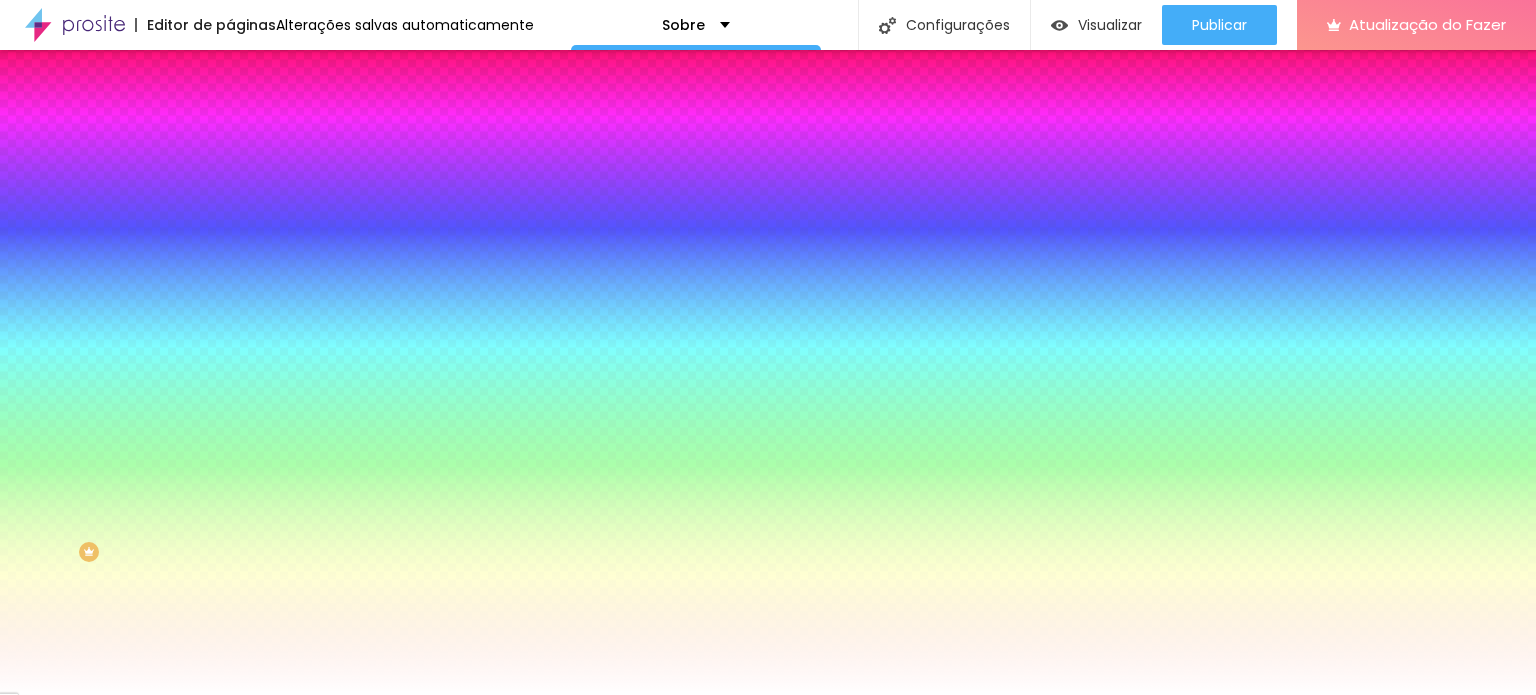 click on "Avançado" at bounding box center (345, 146) 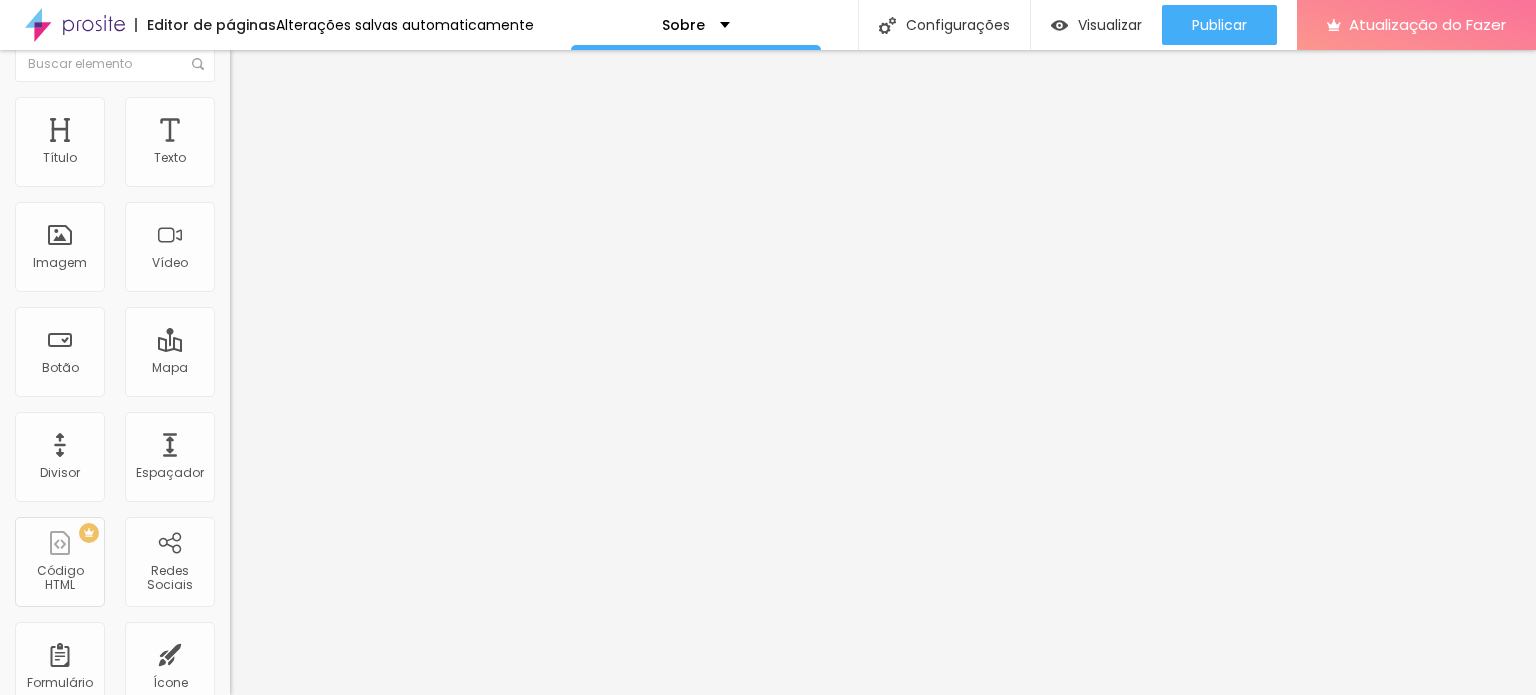 scroll, scrollTop: 0, scrollLeft: 0, axis: both 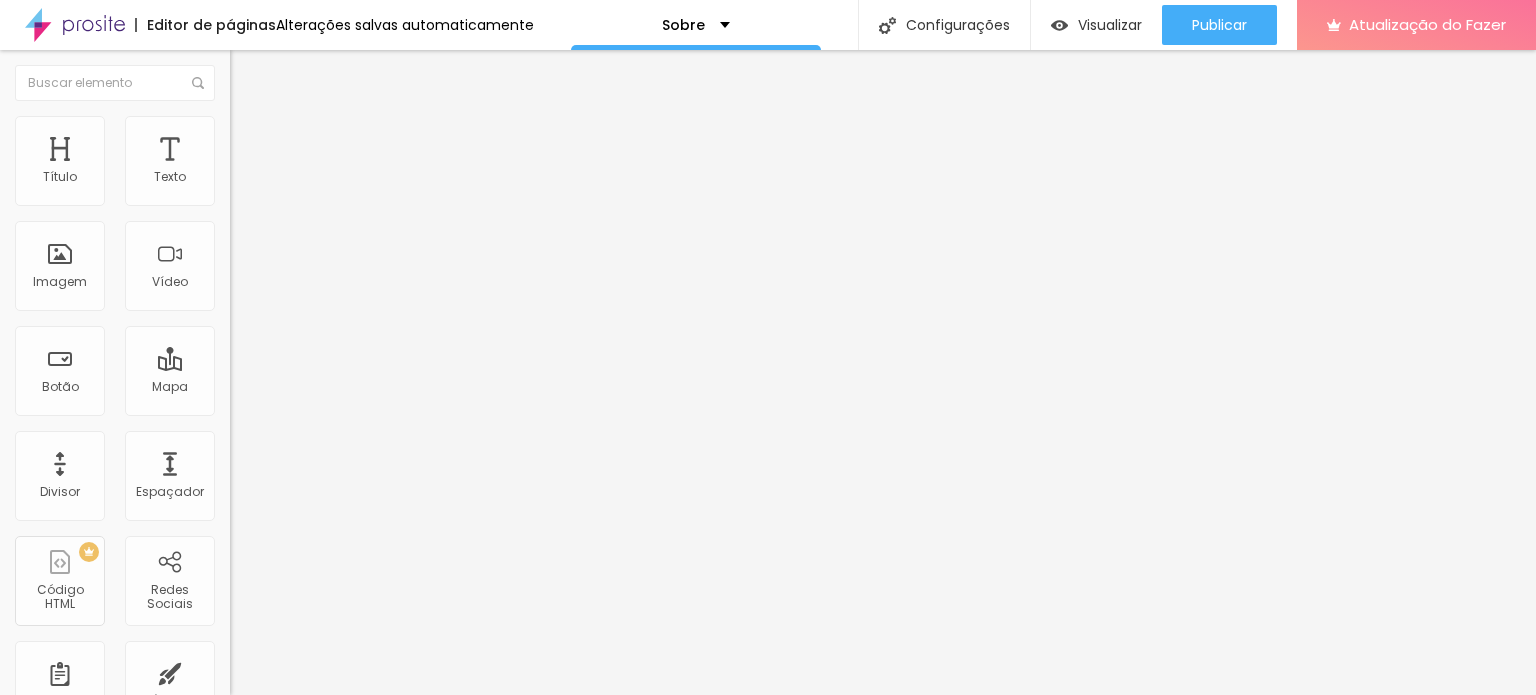 click at bounding box center (239, 125) 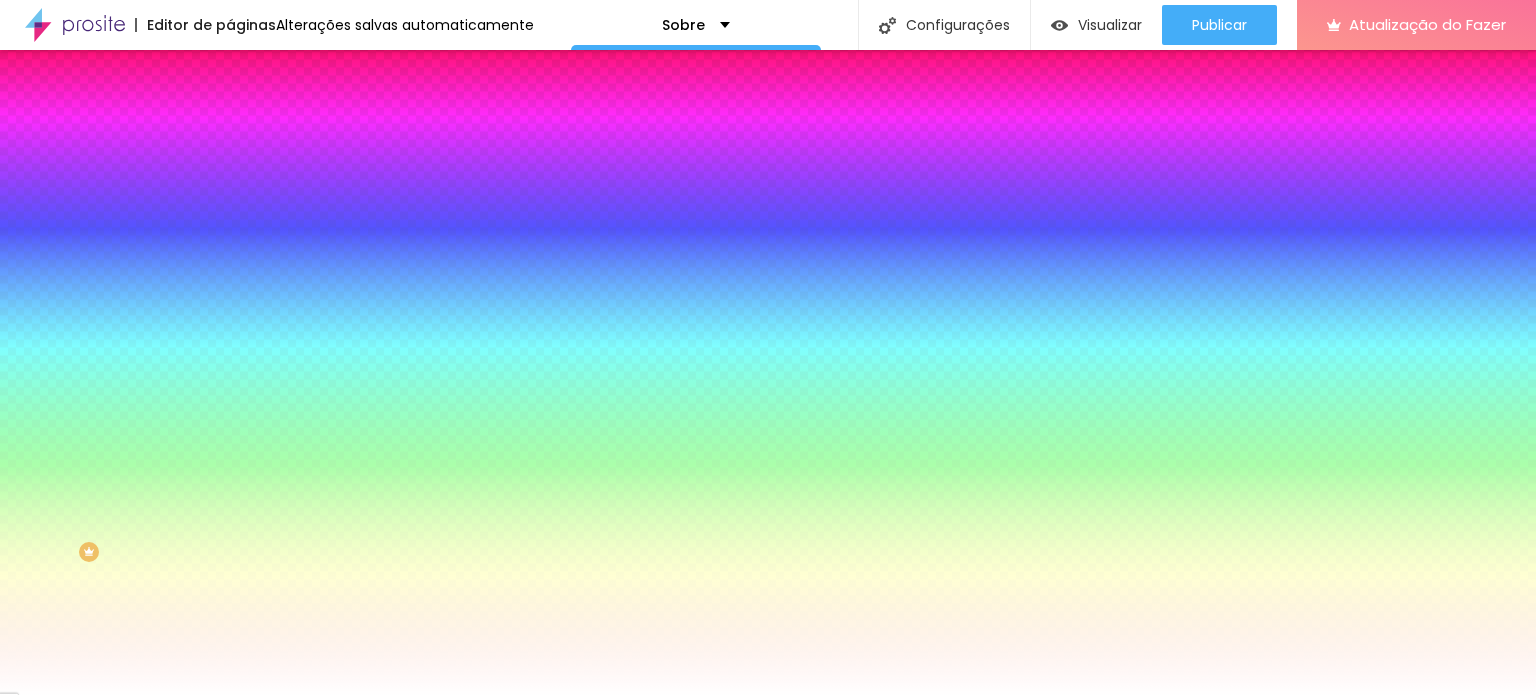 click on "Conteúdo" at bounding box center (345, 106) 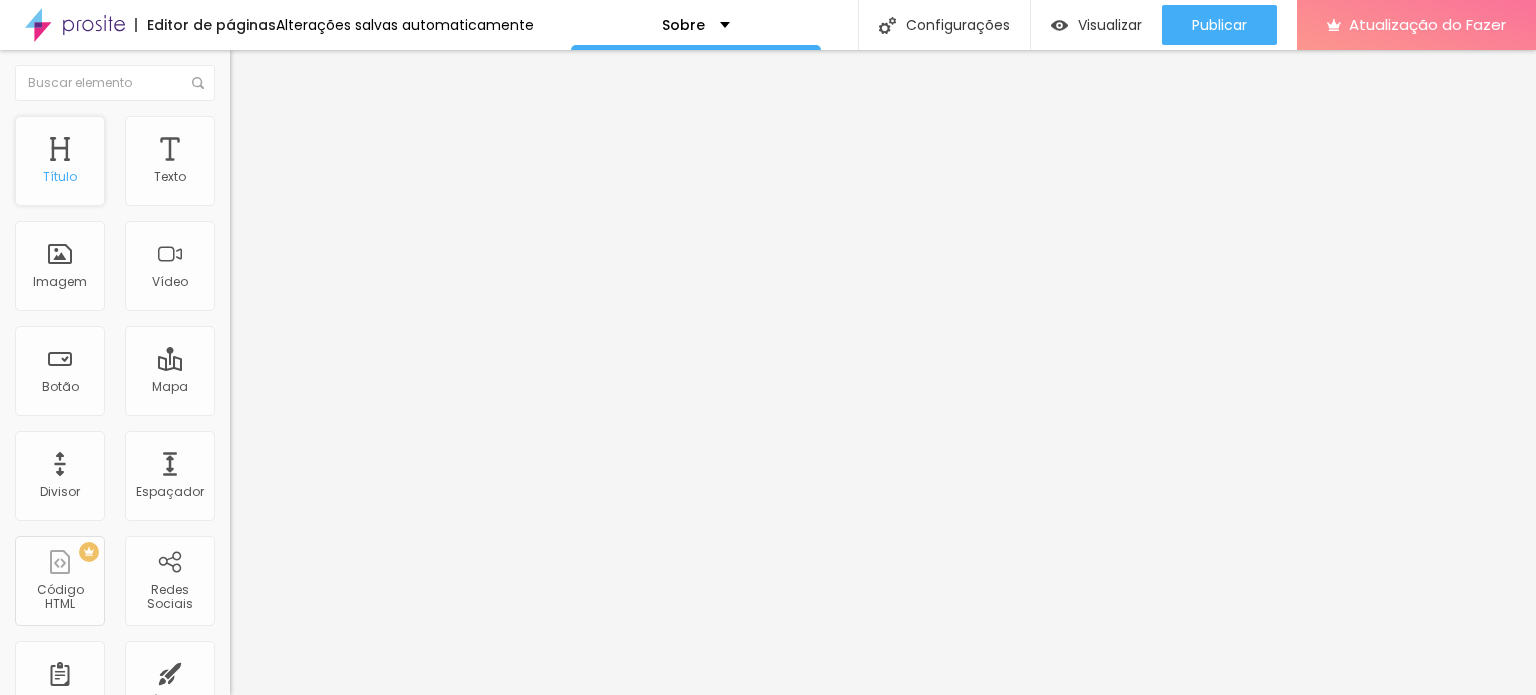 click on "Título" at bounding box center [60, 161] 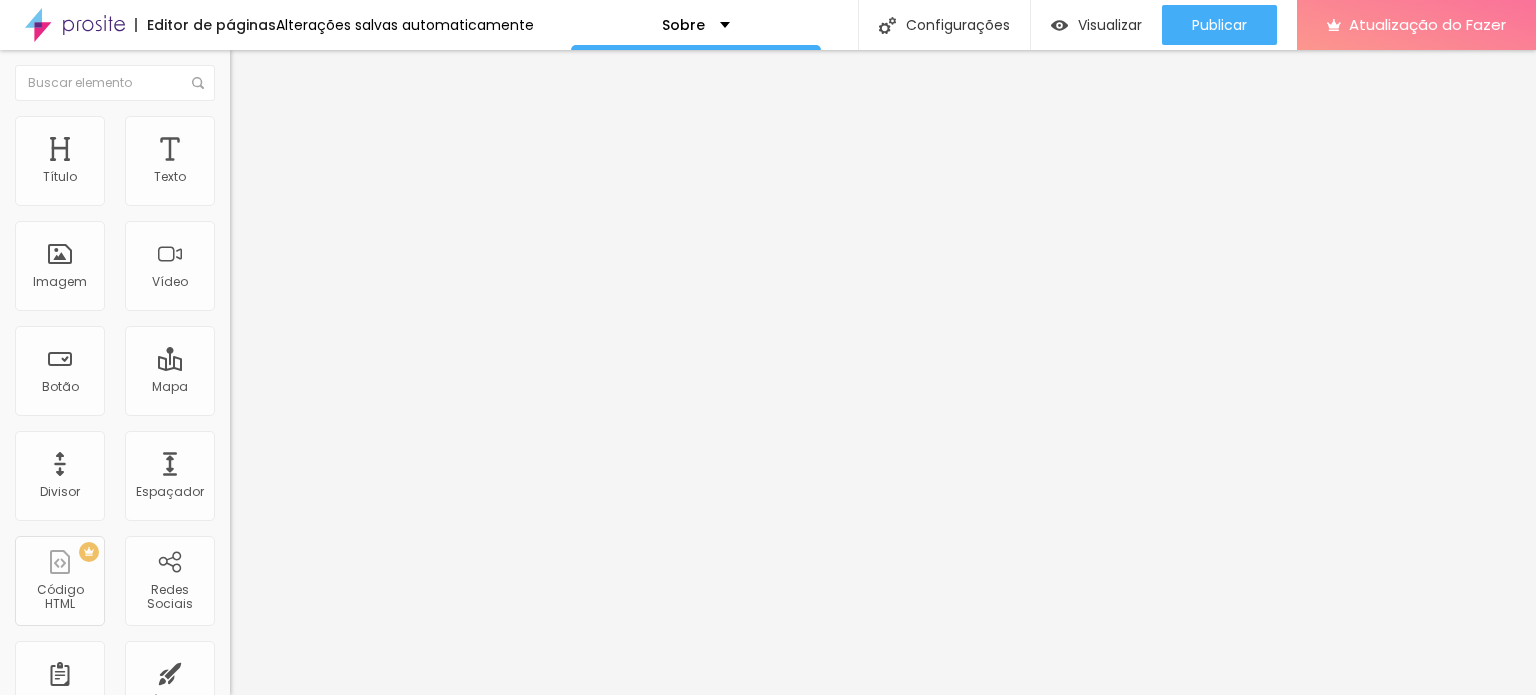 click at bounding box center (768, 707) 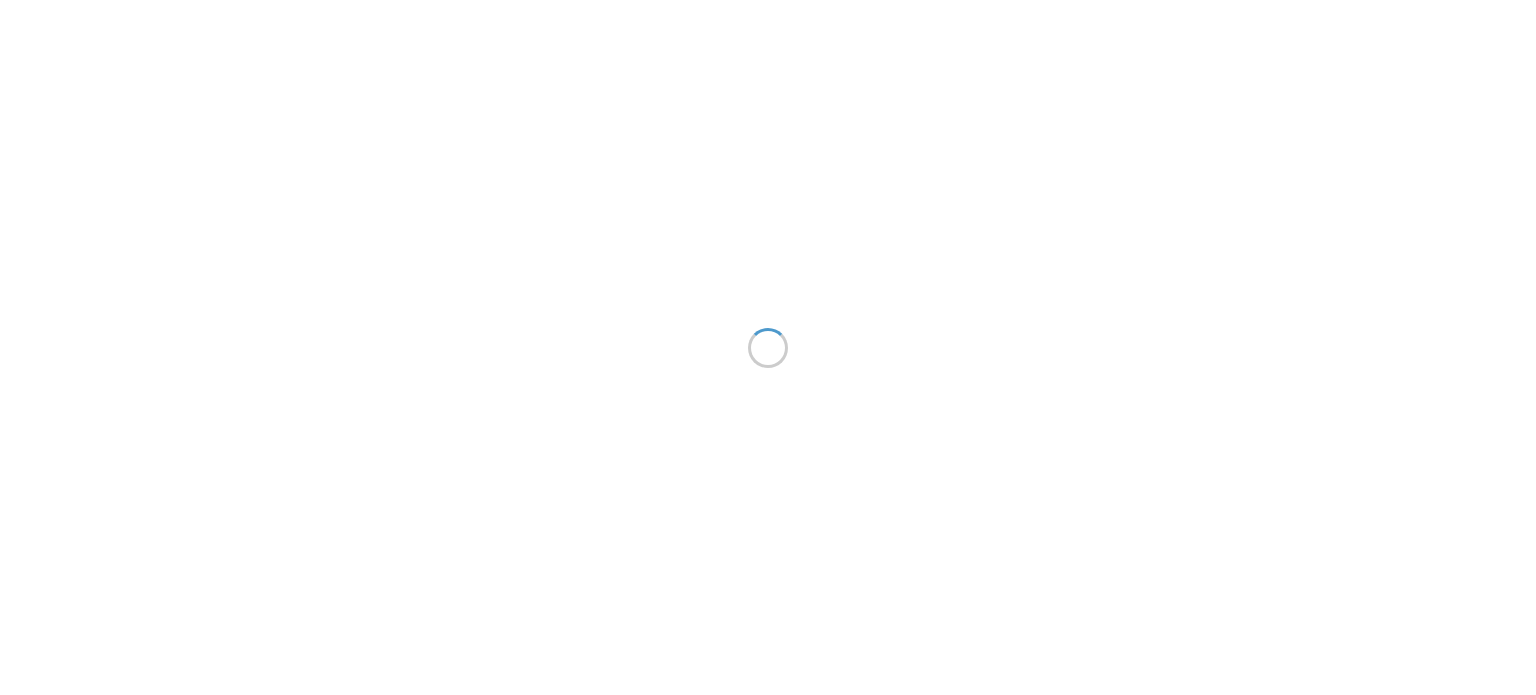 scroll, scrollTop: 0, scrollLeft: 0, axis: both 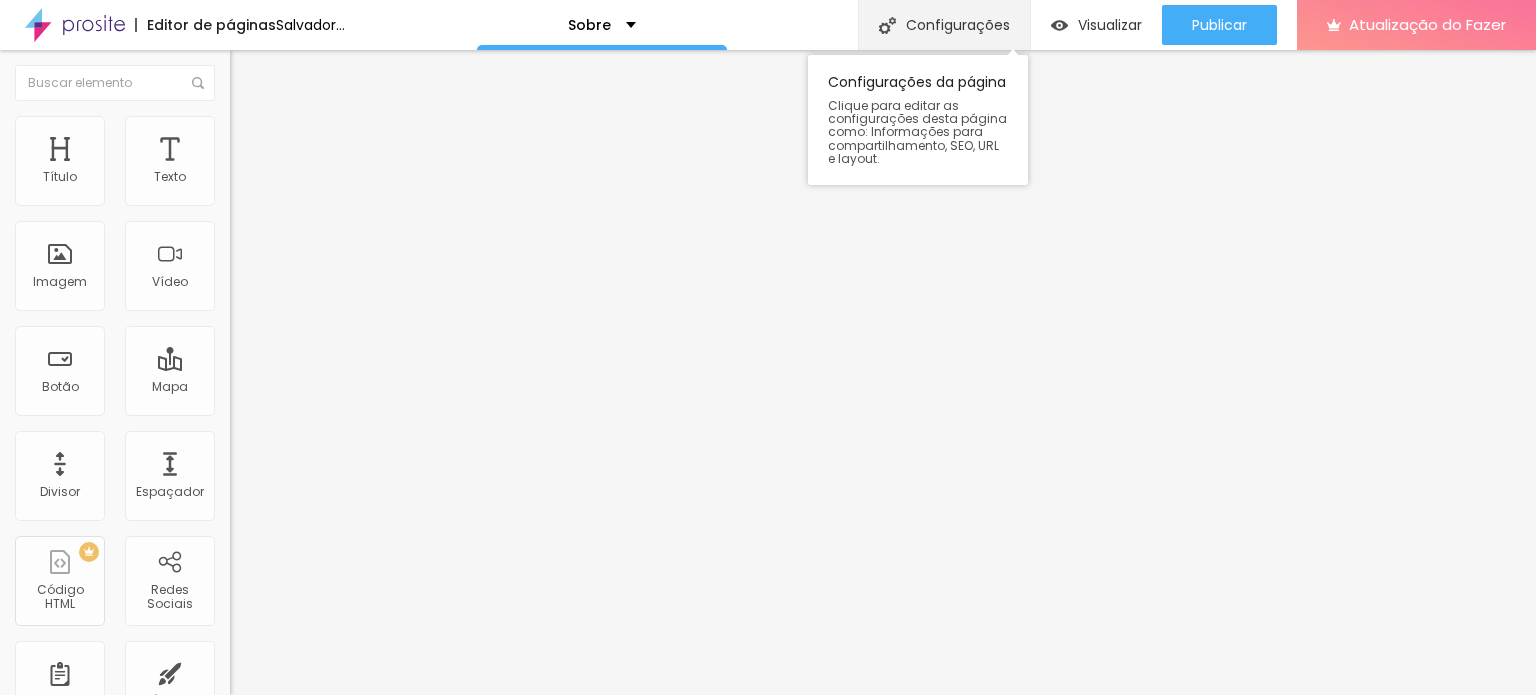 click on "Configurações" at bounding box center [958, 25] 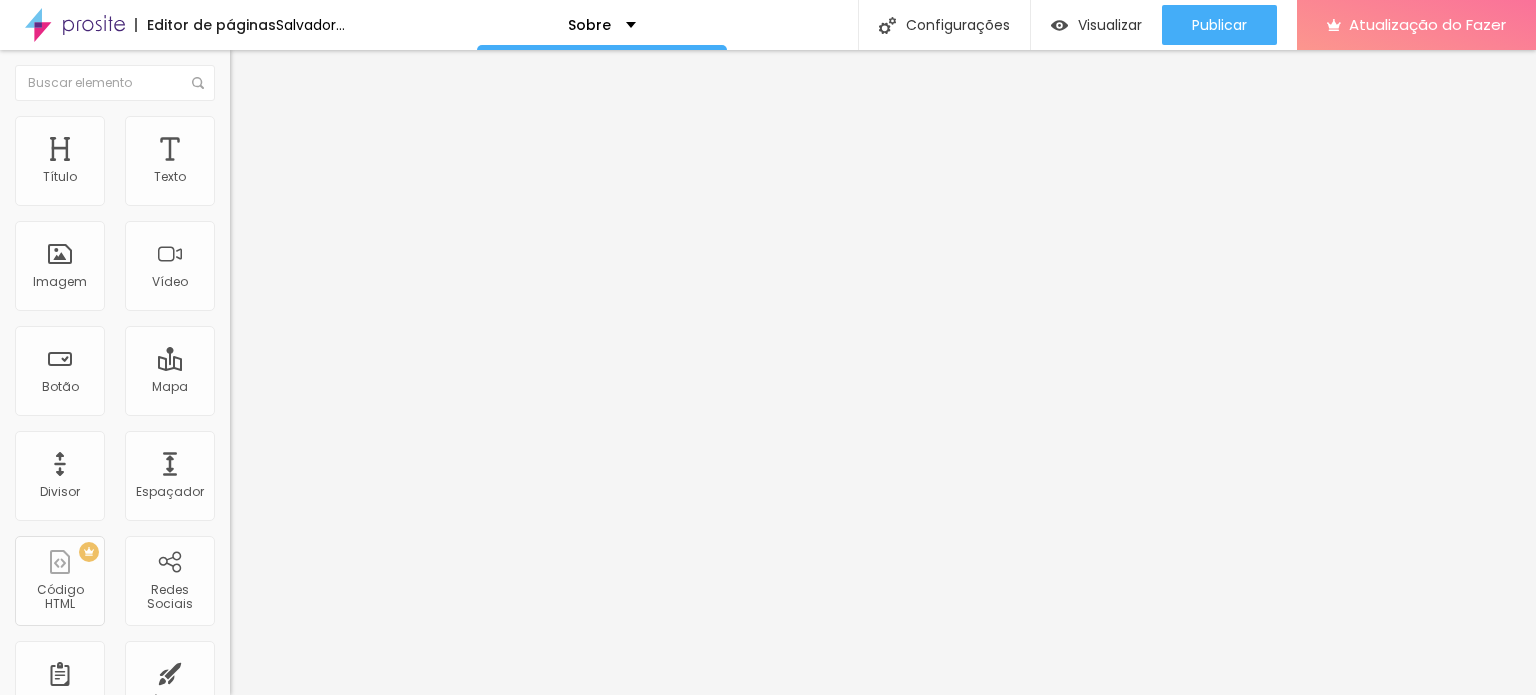 click on "Redes Sociais" at bounding box center (768, 743) 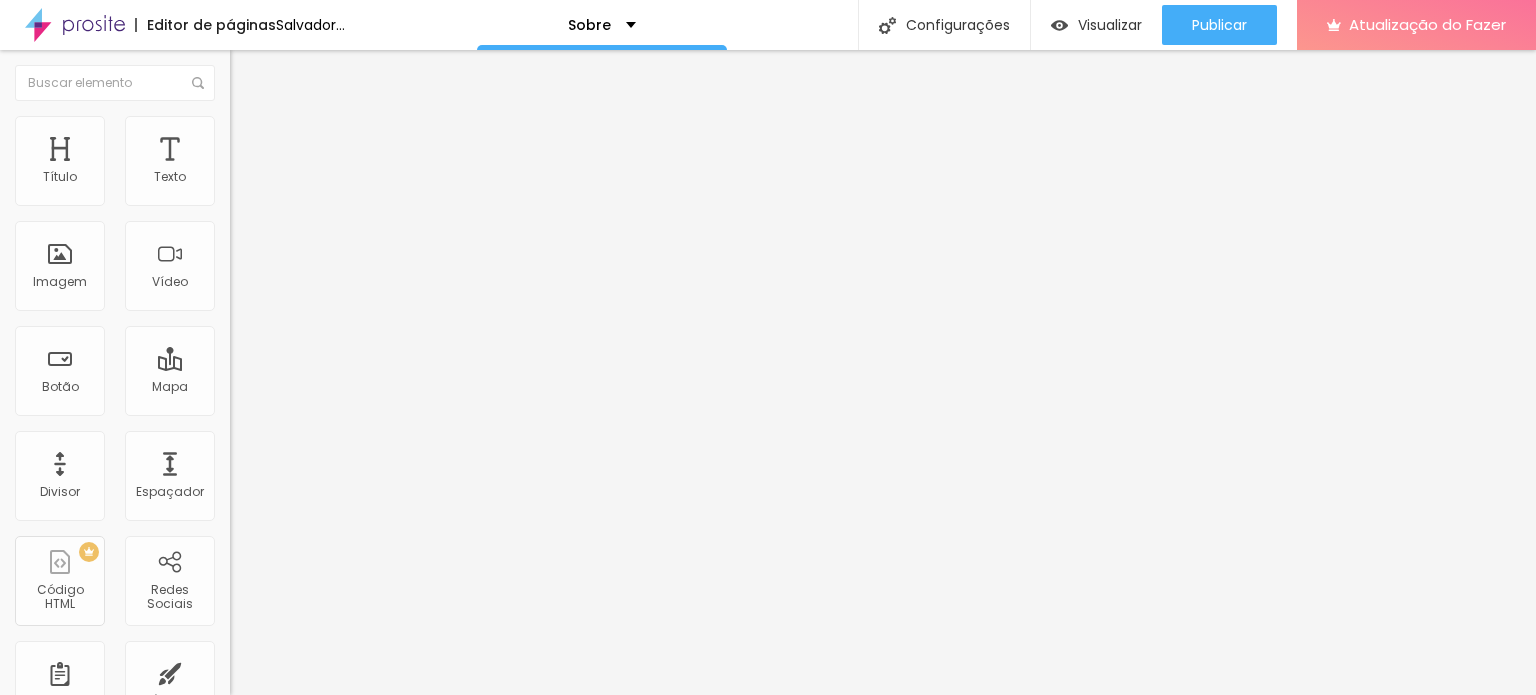 click at bounding box center [540, 1607] 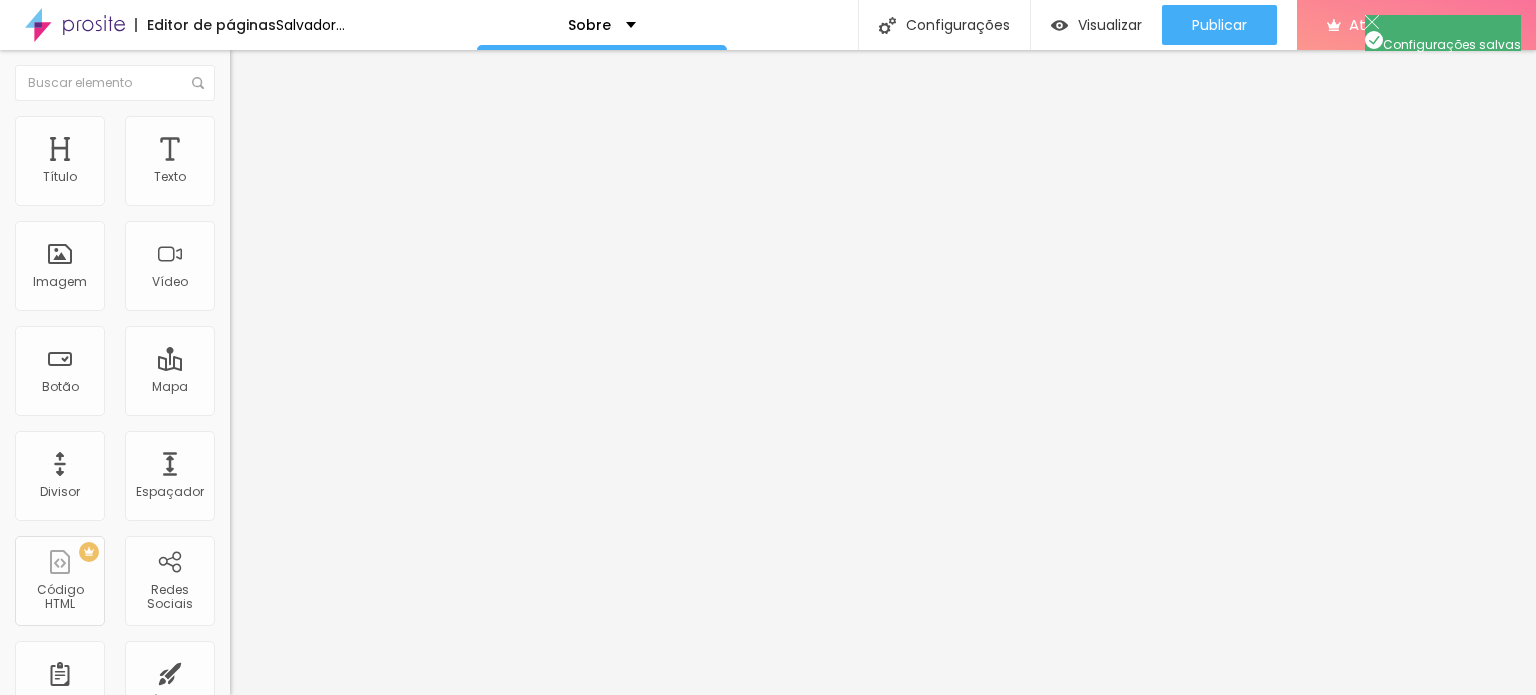 click on "SEO" at bounding box center (768, 755) 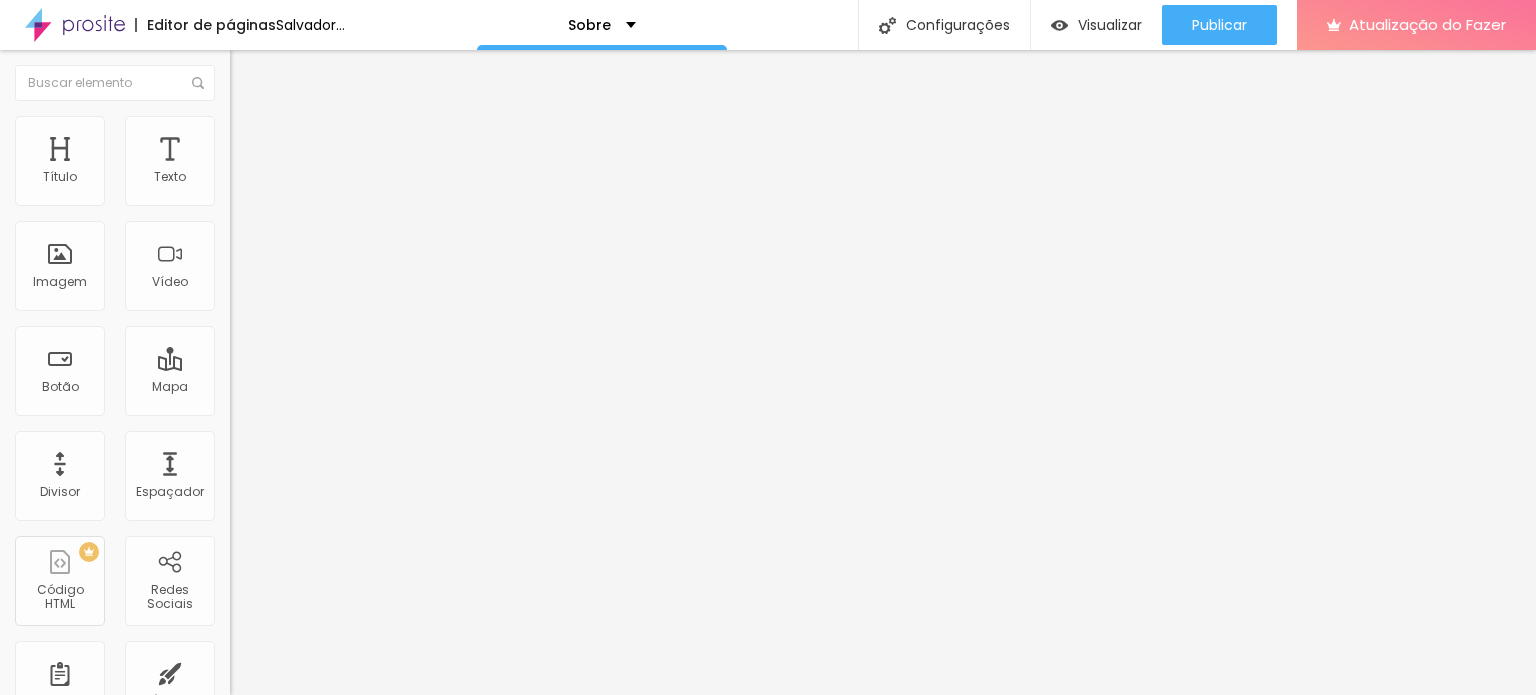 scroll, scrollTop: 133, scrollLeft: 0, axis: vertical 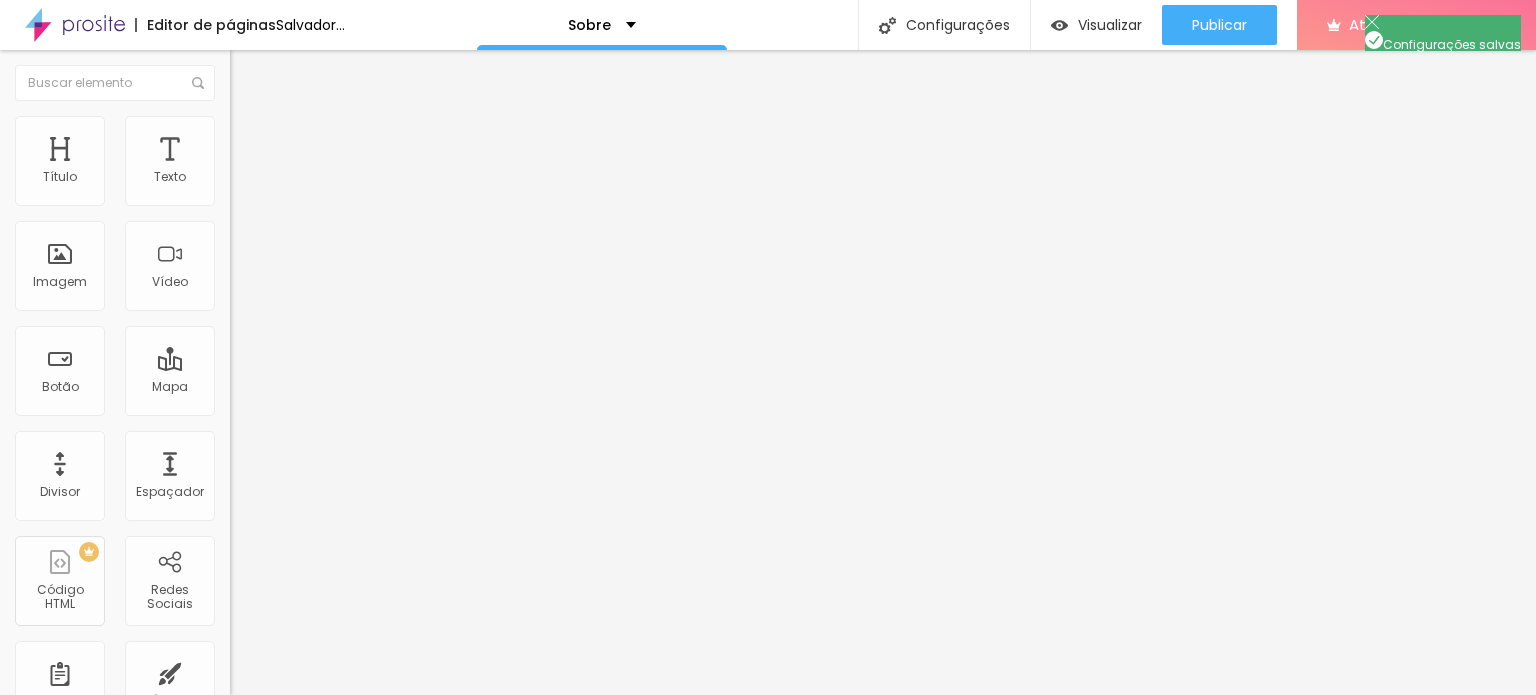 click at bounding box center [768, 716] 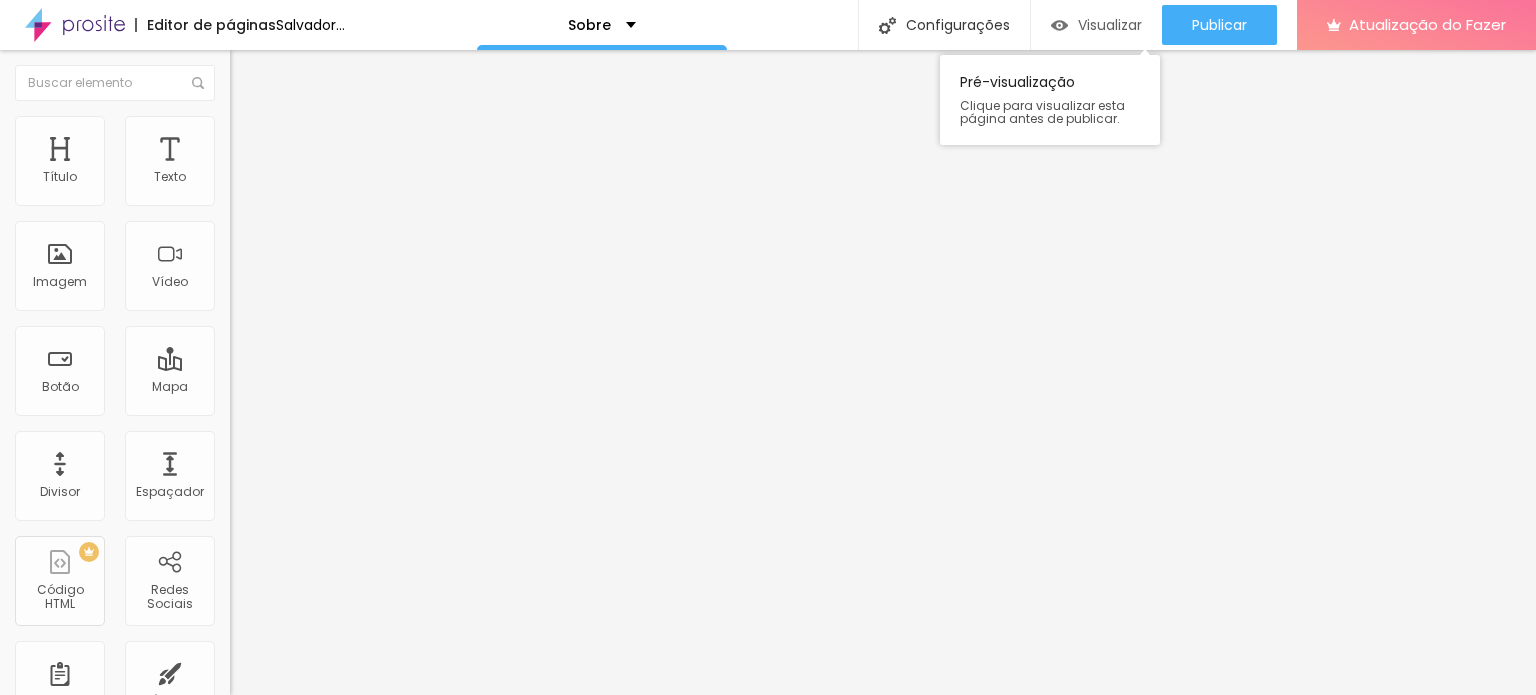 click on "Visualizar" at bounding box center (1110, 25) 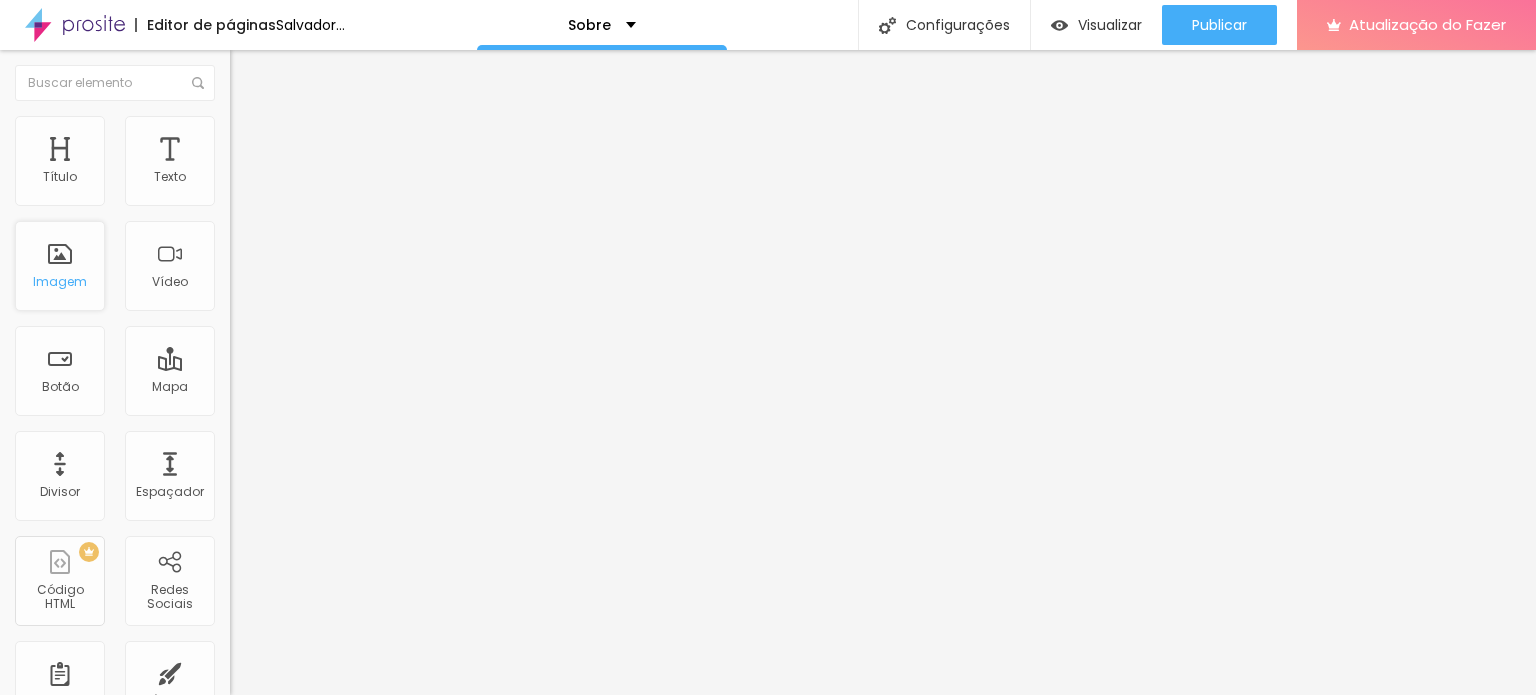 click on "Imagem" at bounding box center [60, 266] 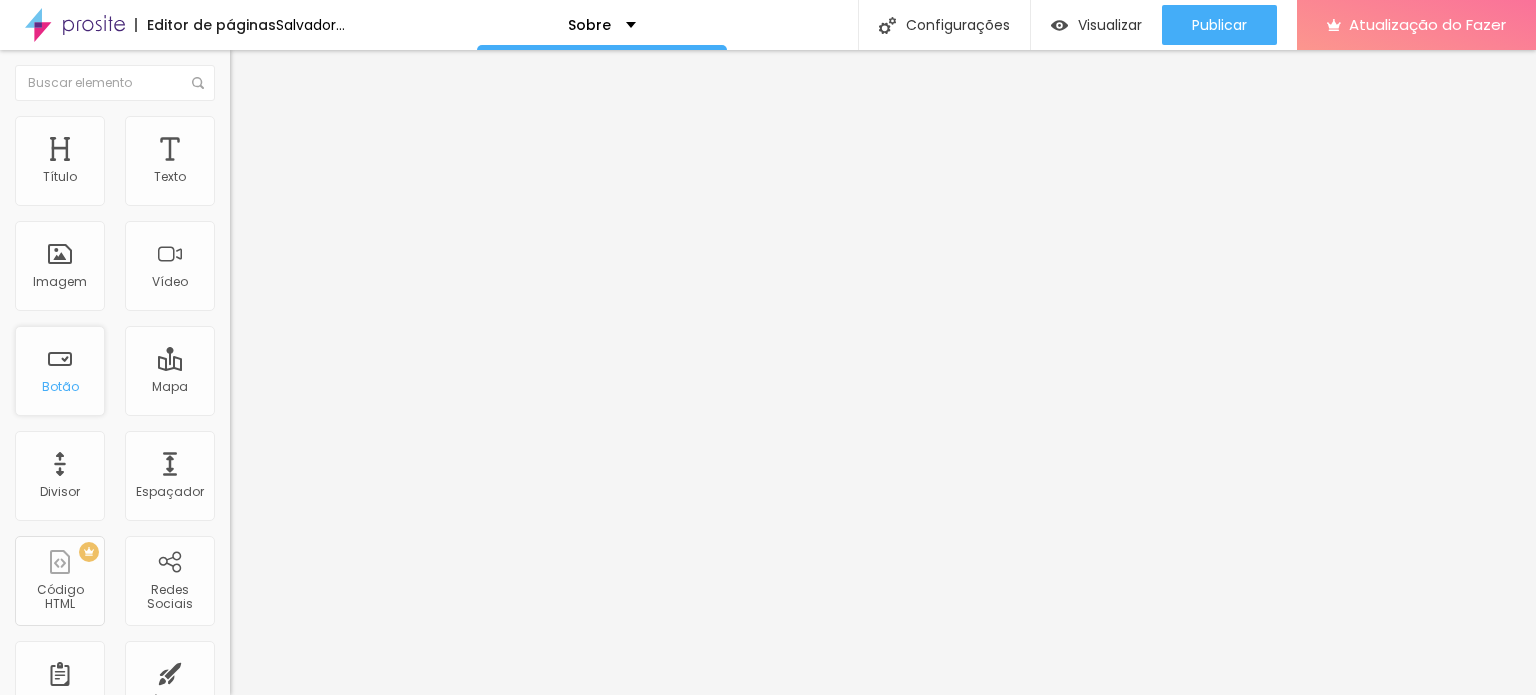 click on "Botão" at bounding box center [60, 386] 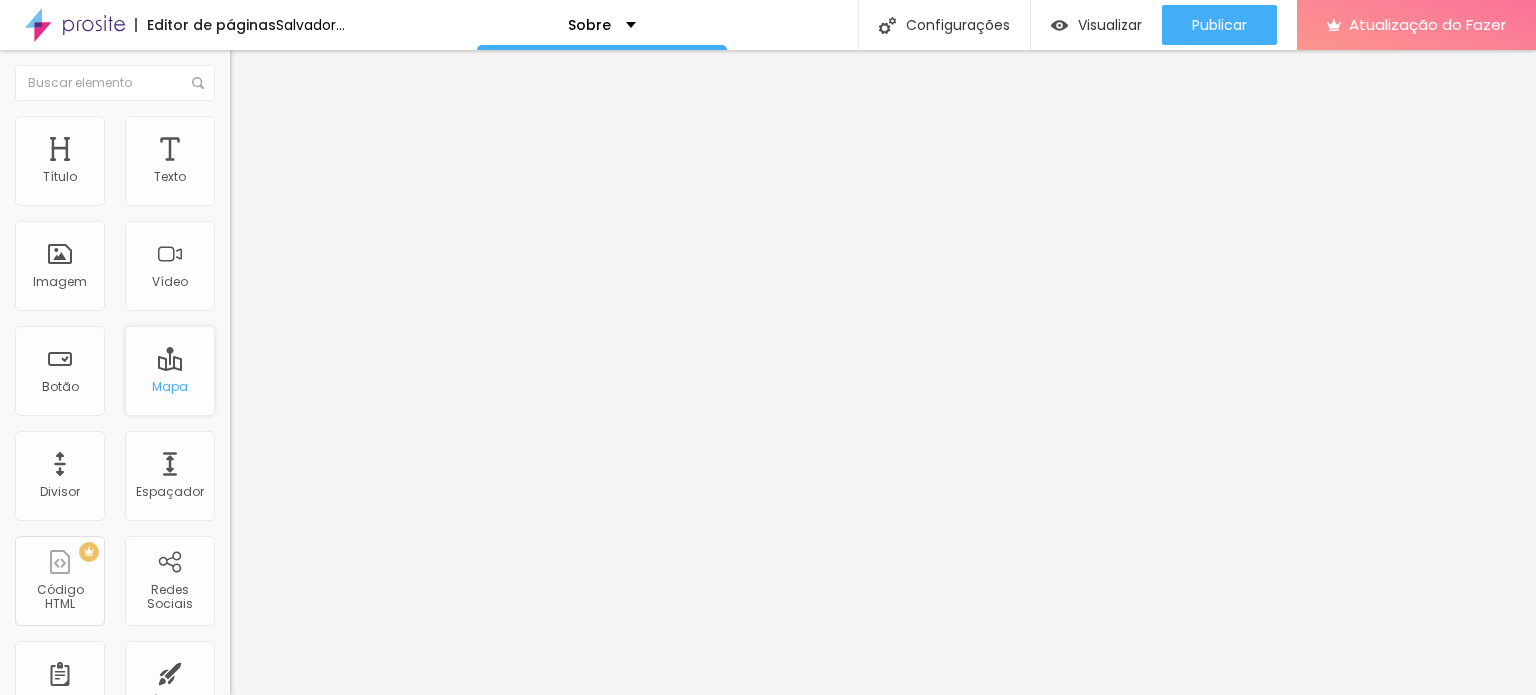 click on "Mapa" at bounding box center [170, 371] 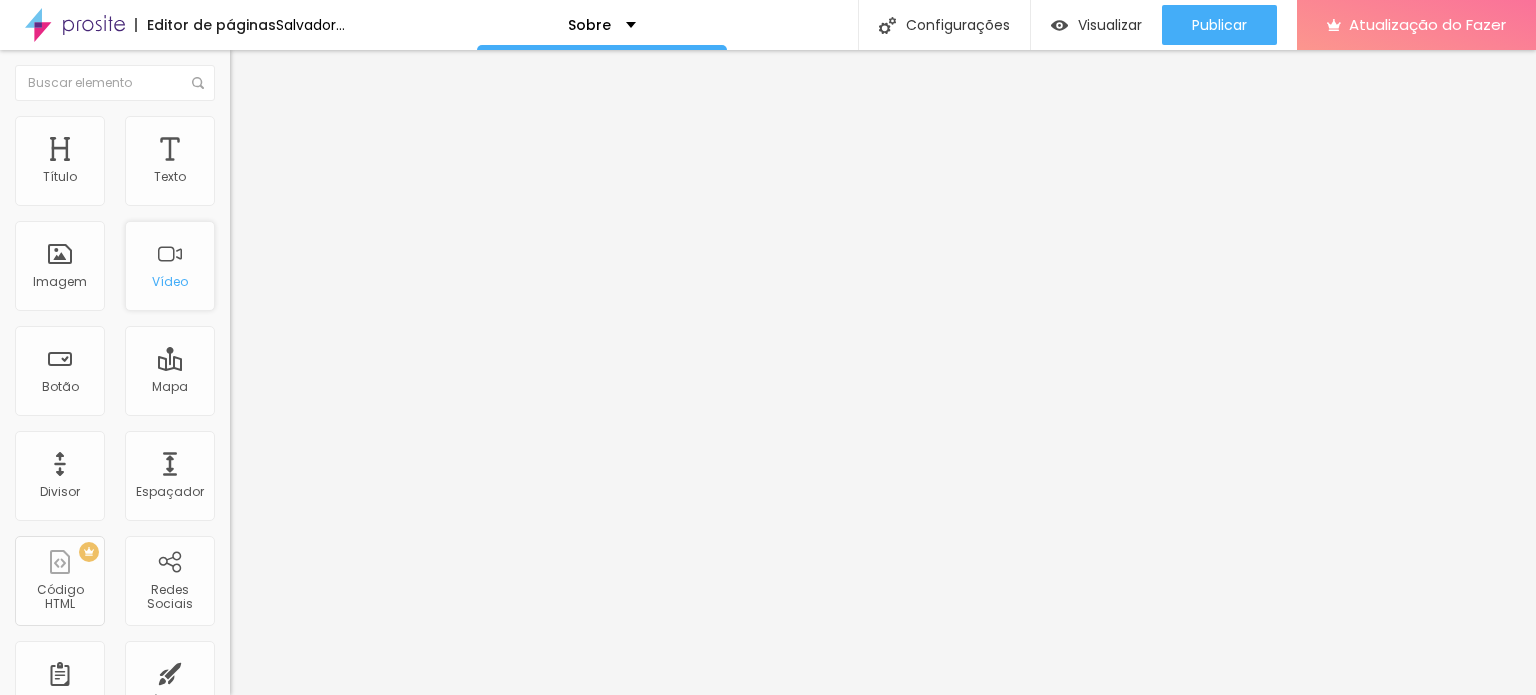 click on "Vídeo" at bounding box center (170, 281) 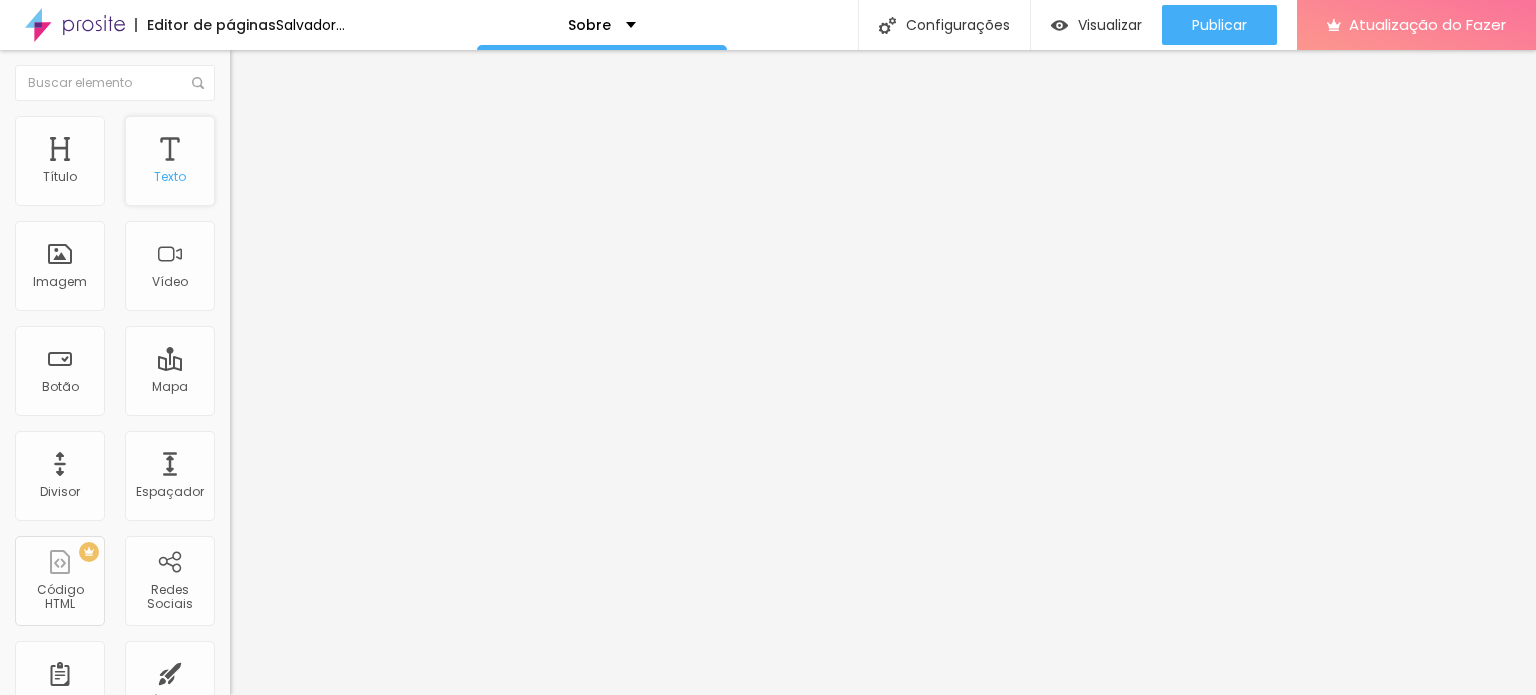 click on "Texto" at bounding box center [170, 161] 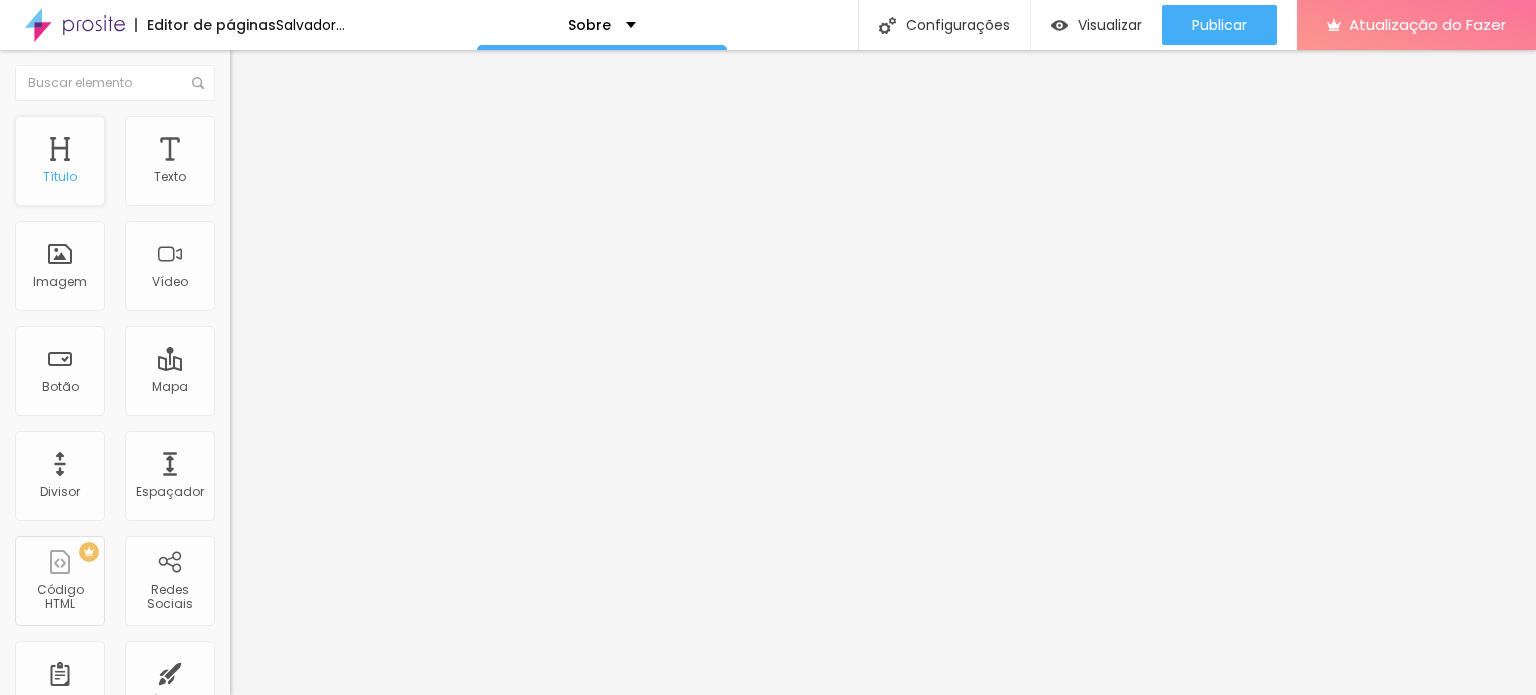 click on "Título" at bounding box center (60, 161) 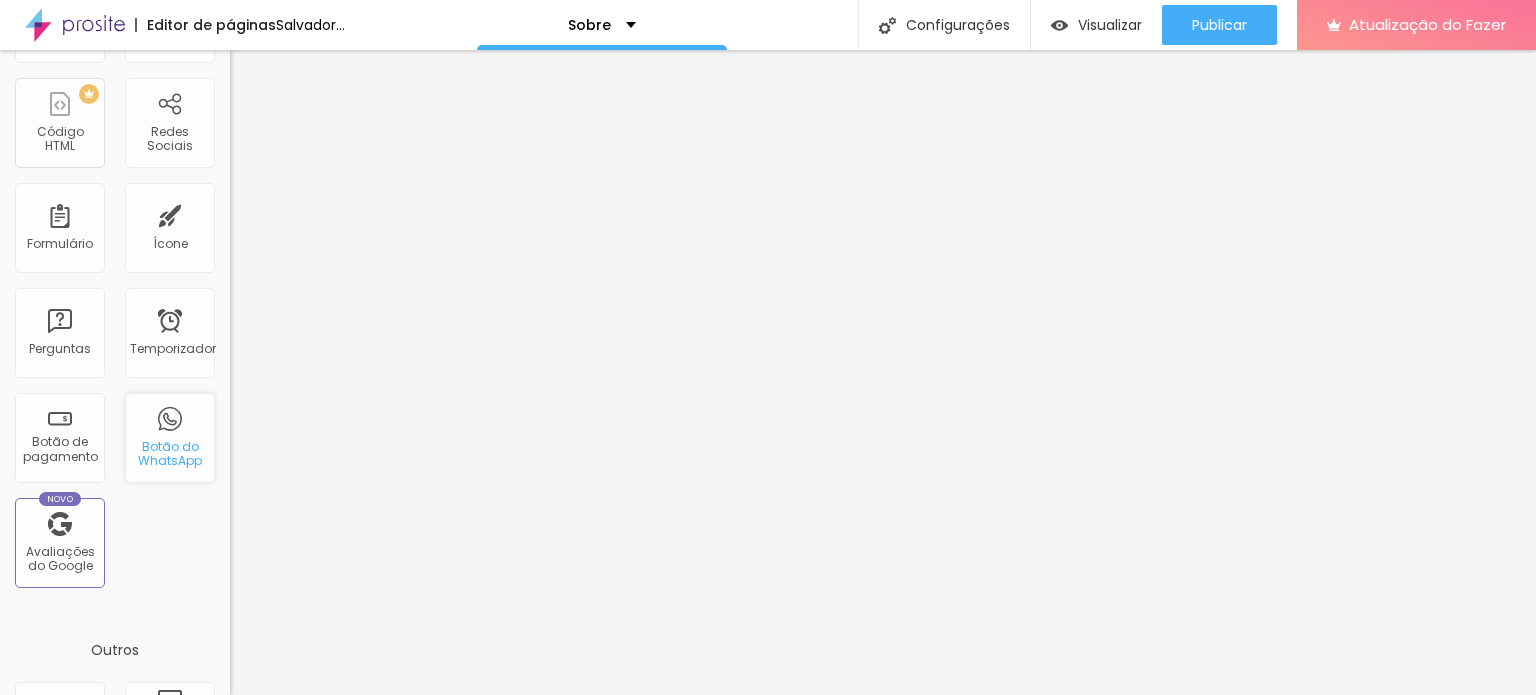 scroll, scrollTop: 454, scrollLeft: 0, axis: vertical 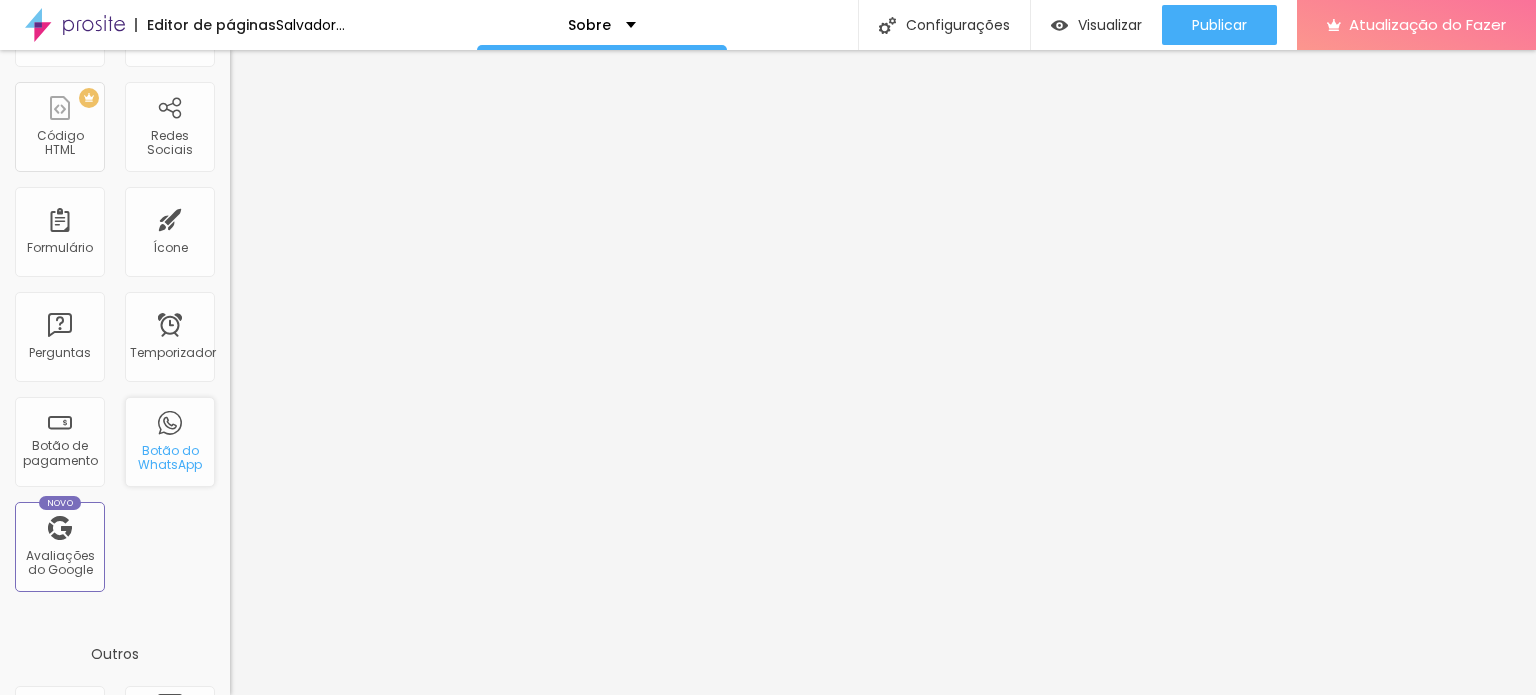 click on "Botão do WhatsApp" at bounding box center [170, 442] 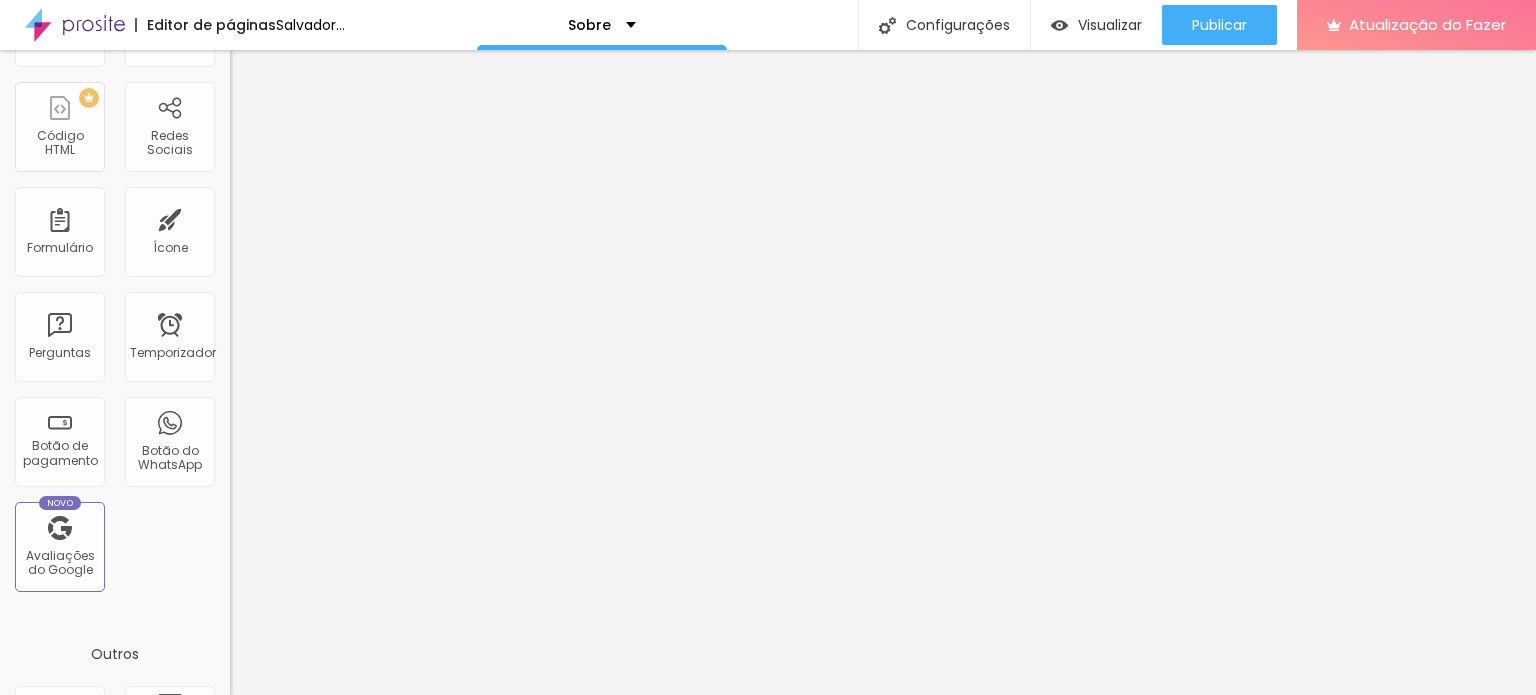drag, startPoint x: 134, startPoint y: 467, endPoint x: 151, endPoint y: 486, distance: 25.495098 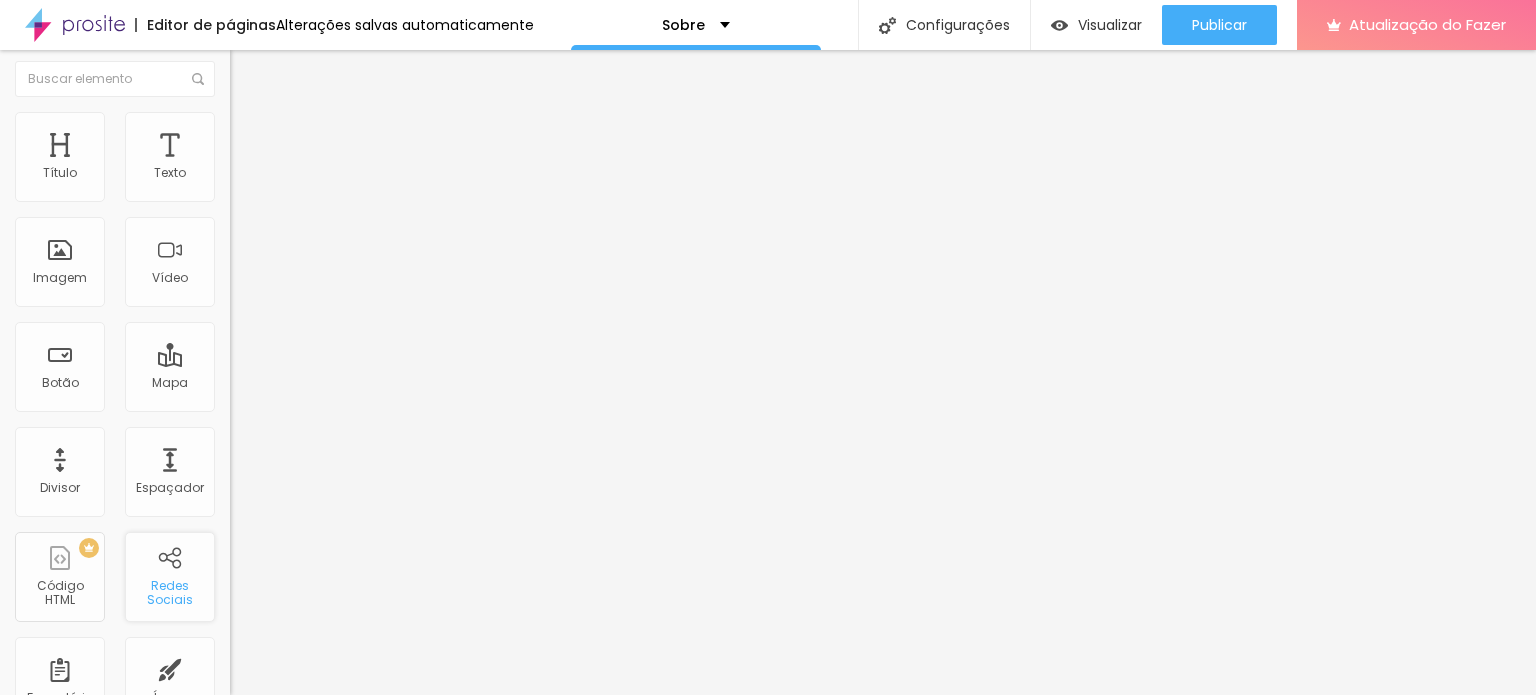 scroll, scrollTop: 0, scrollLeft: 0, axis: both 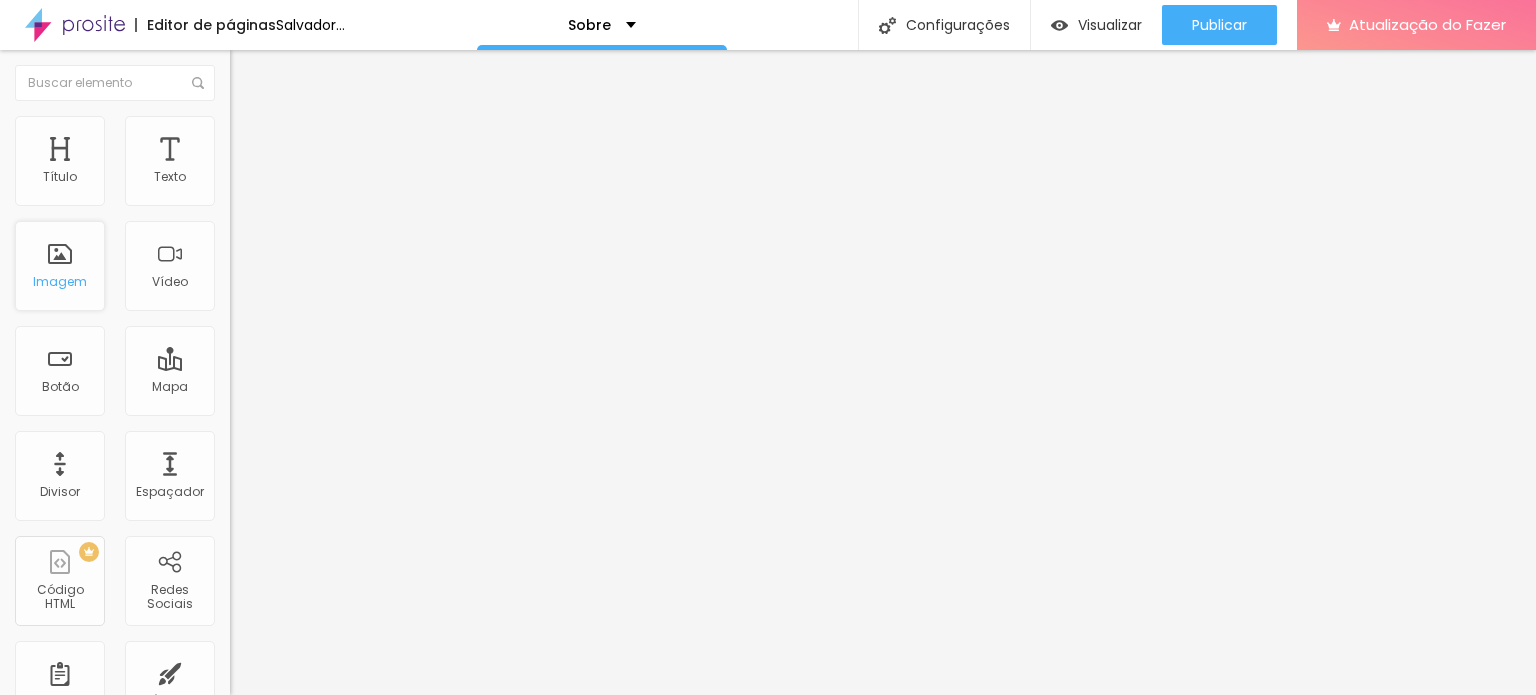 drag, startPoint x: 69, startPoint y: 278, endPoint x: 52, endPoint y: 288, distance: 19.723083 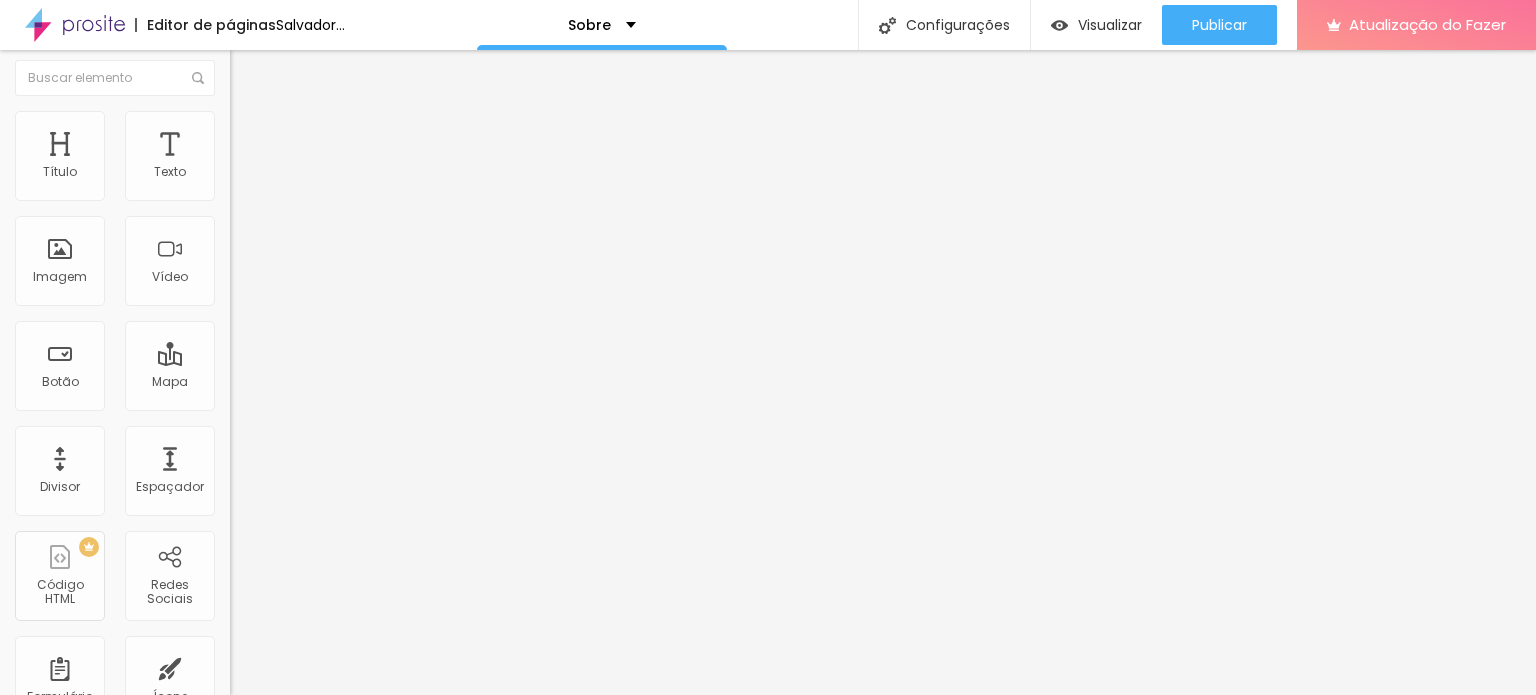 scroll, scrollTop: 0, scrollLeft: 0, axis: both 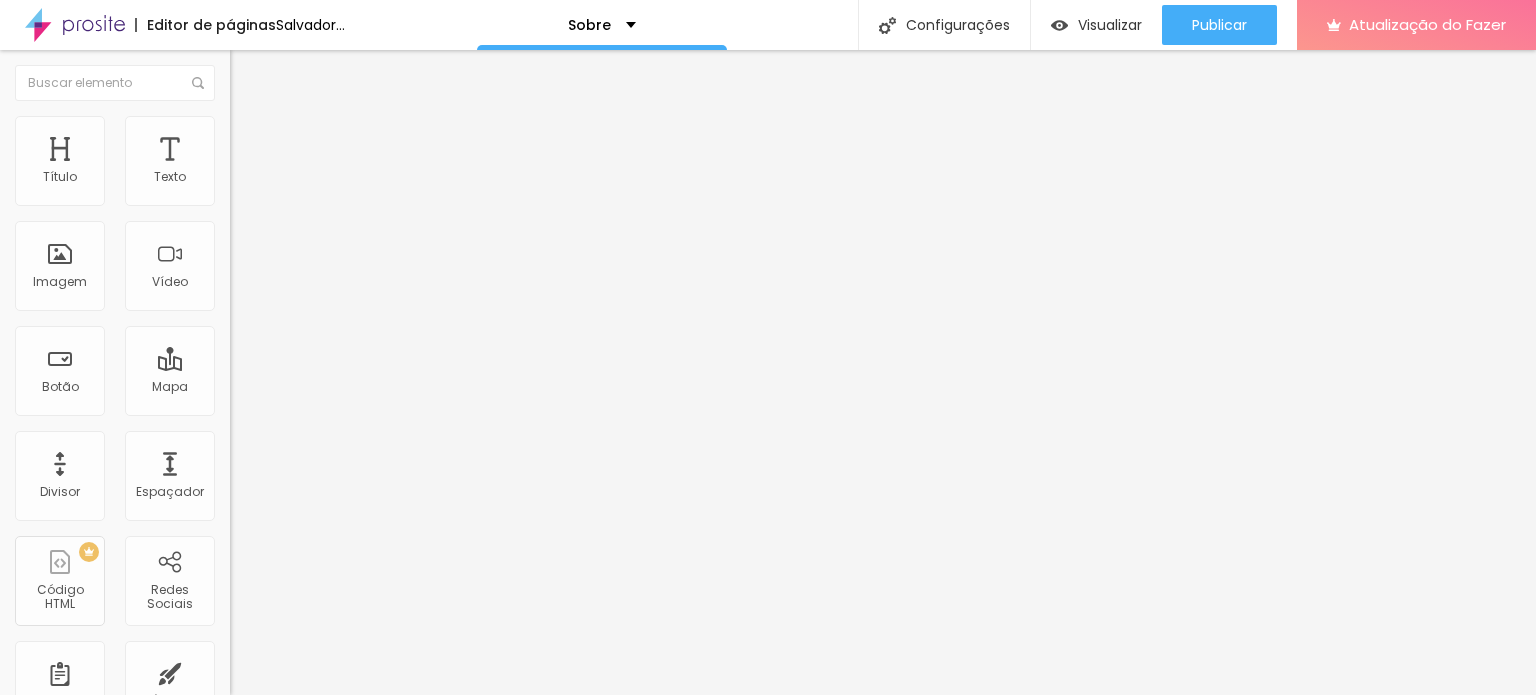 click on "Avançado" at bounding box center [281, 149] 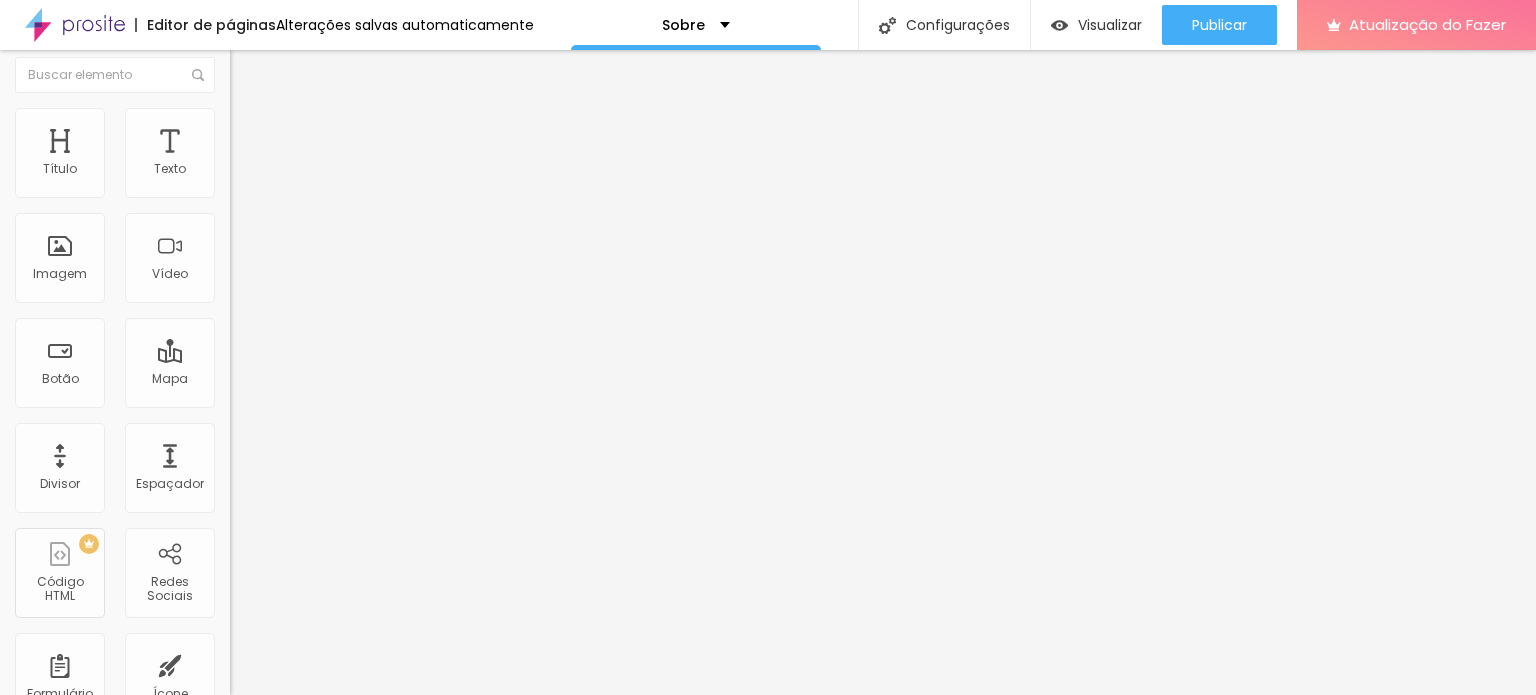 scroll, scrollTop: 0, scrollLeft: 0, axis: both 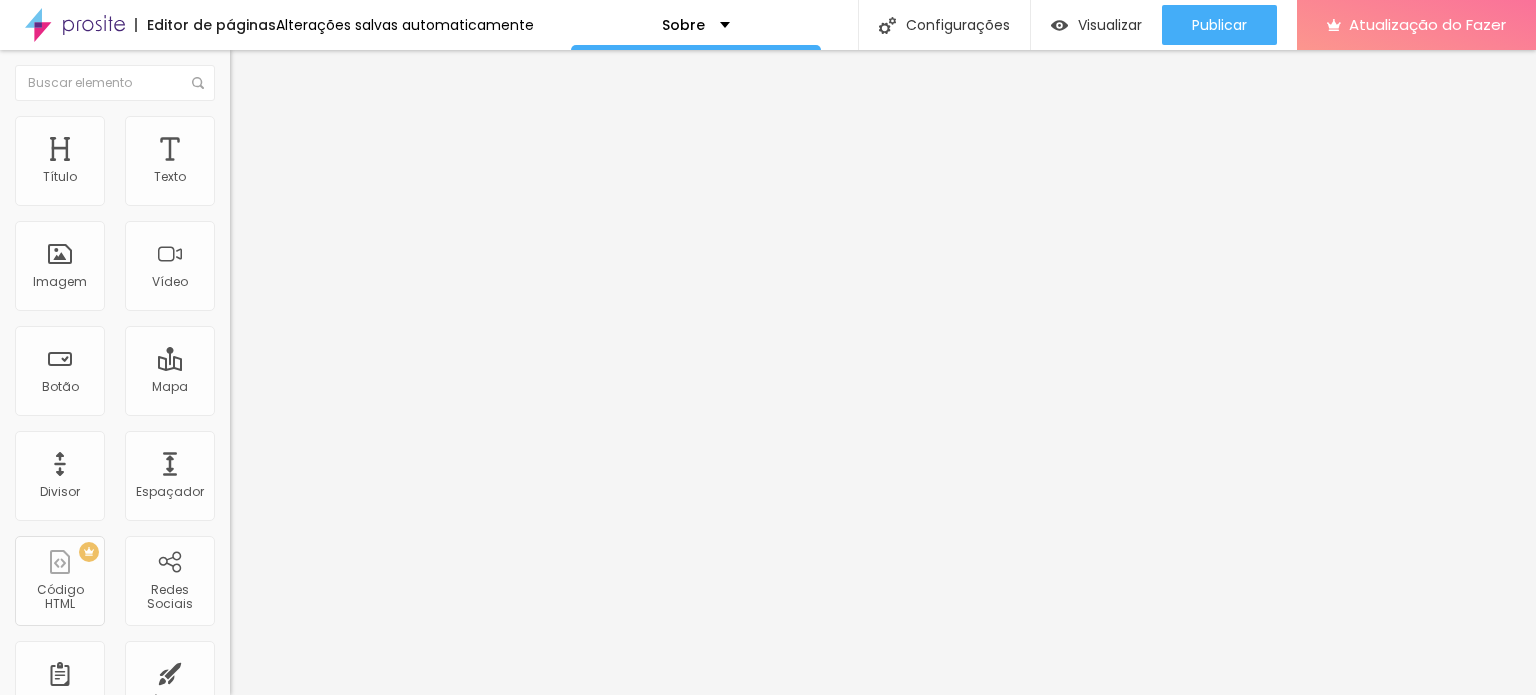 click on "Estilo" at bounding box center [263, 129] 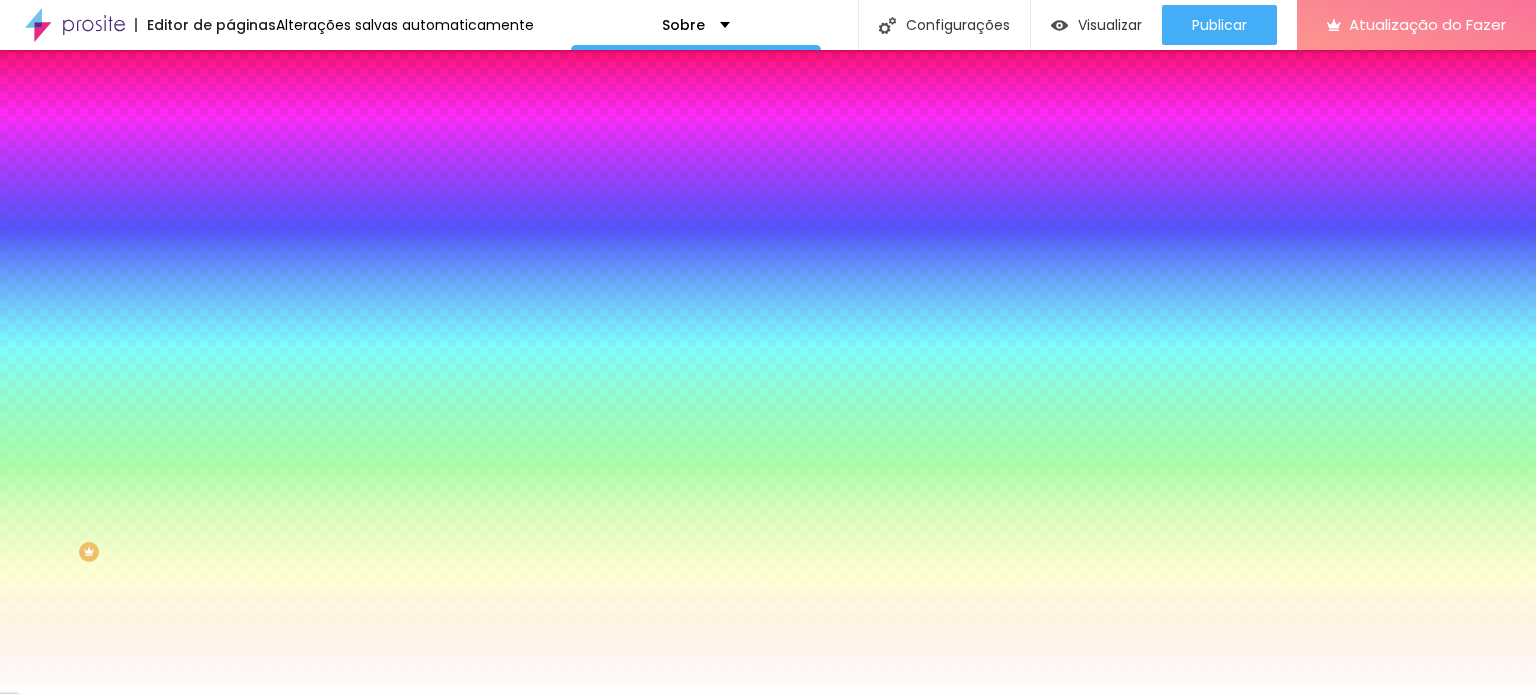 click at bounding box center [239, 105] 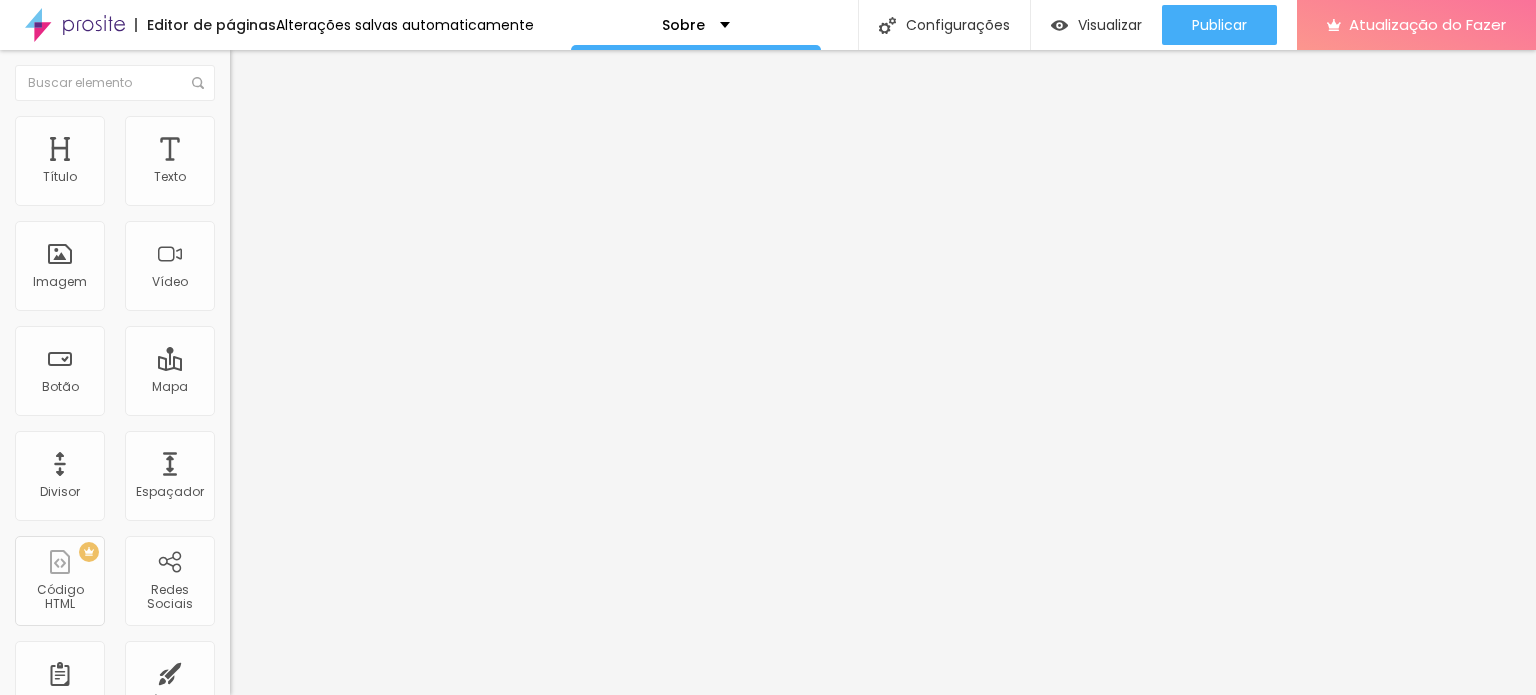 click at bounding box center [237, 191] 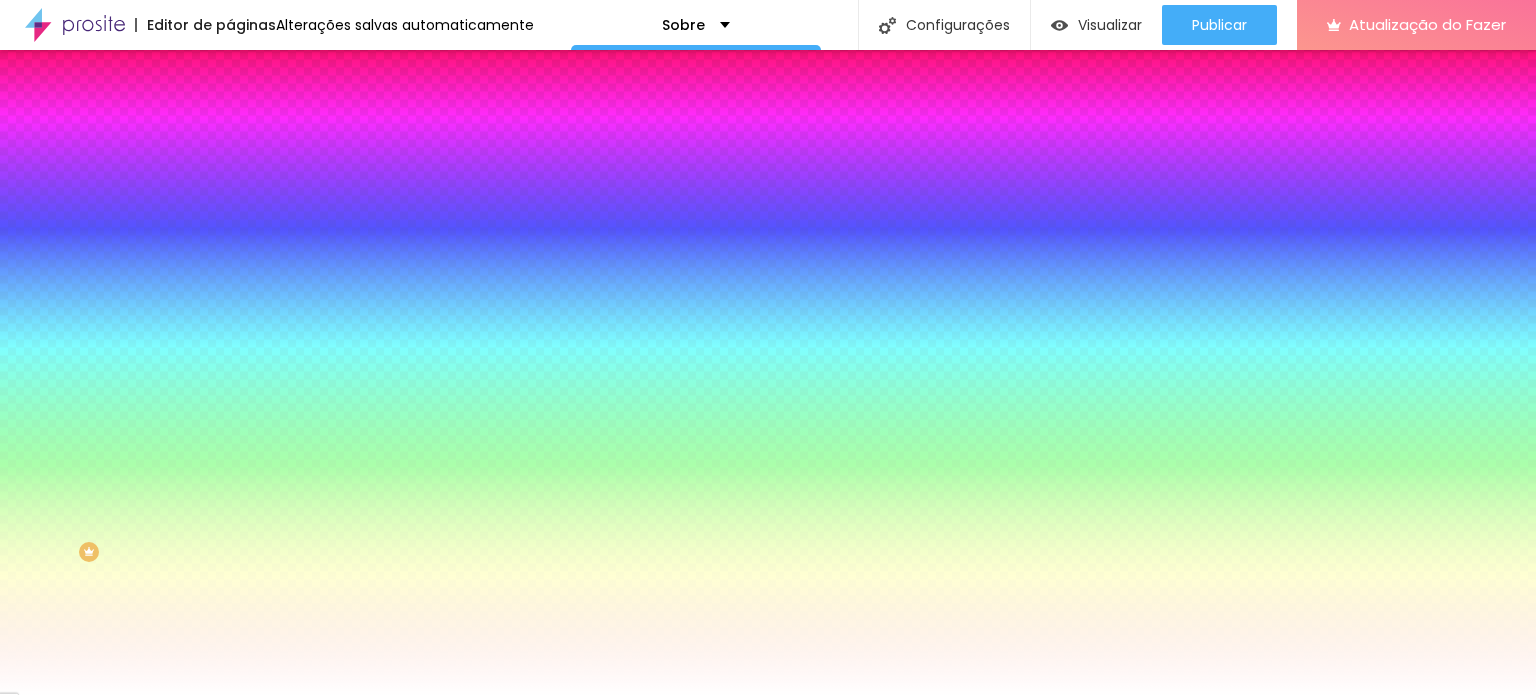click at bounding box center [253, 73] 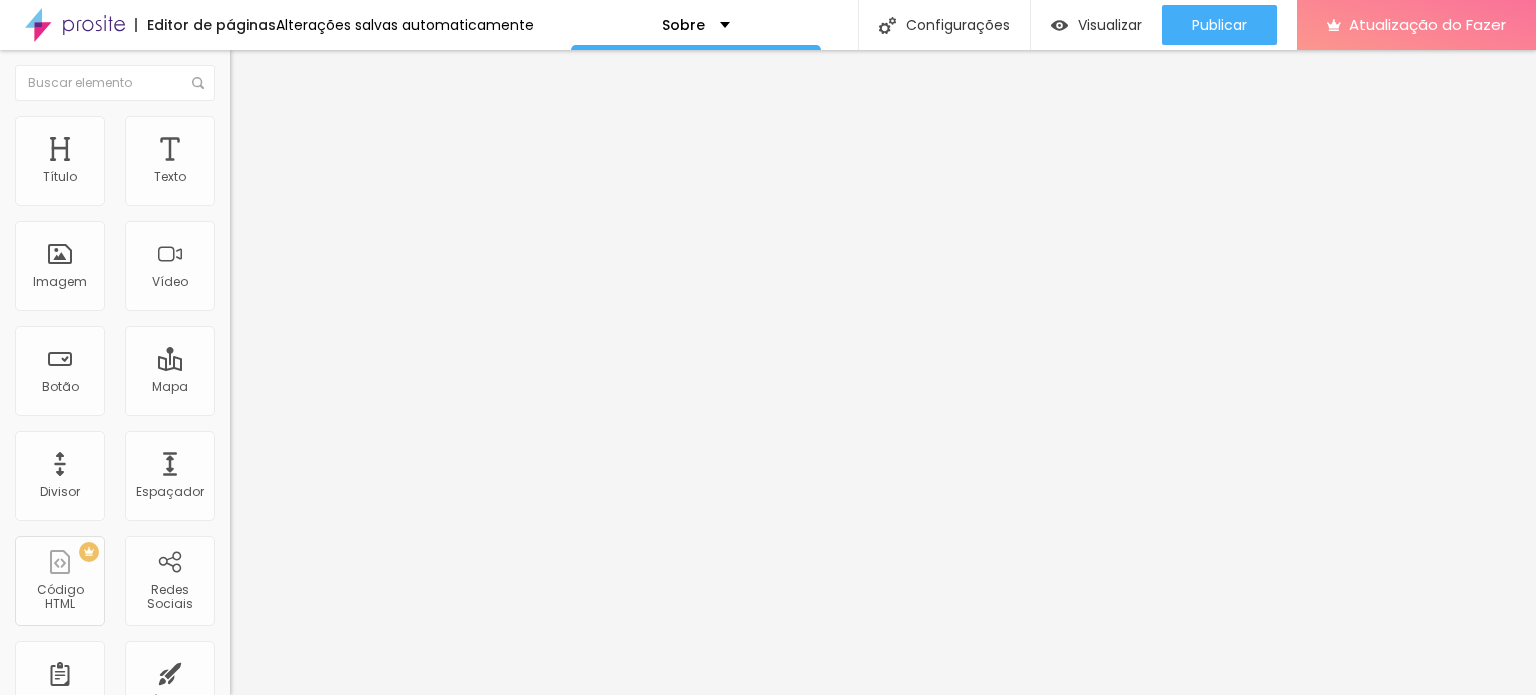 click on "Título 2" at bounding box center (263, 176) 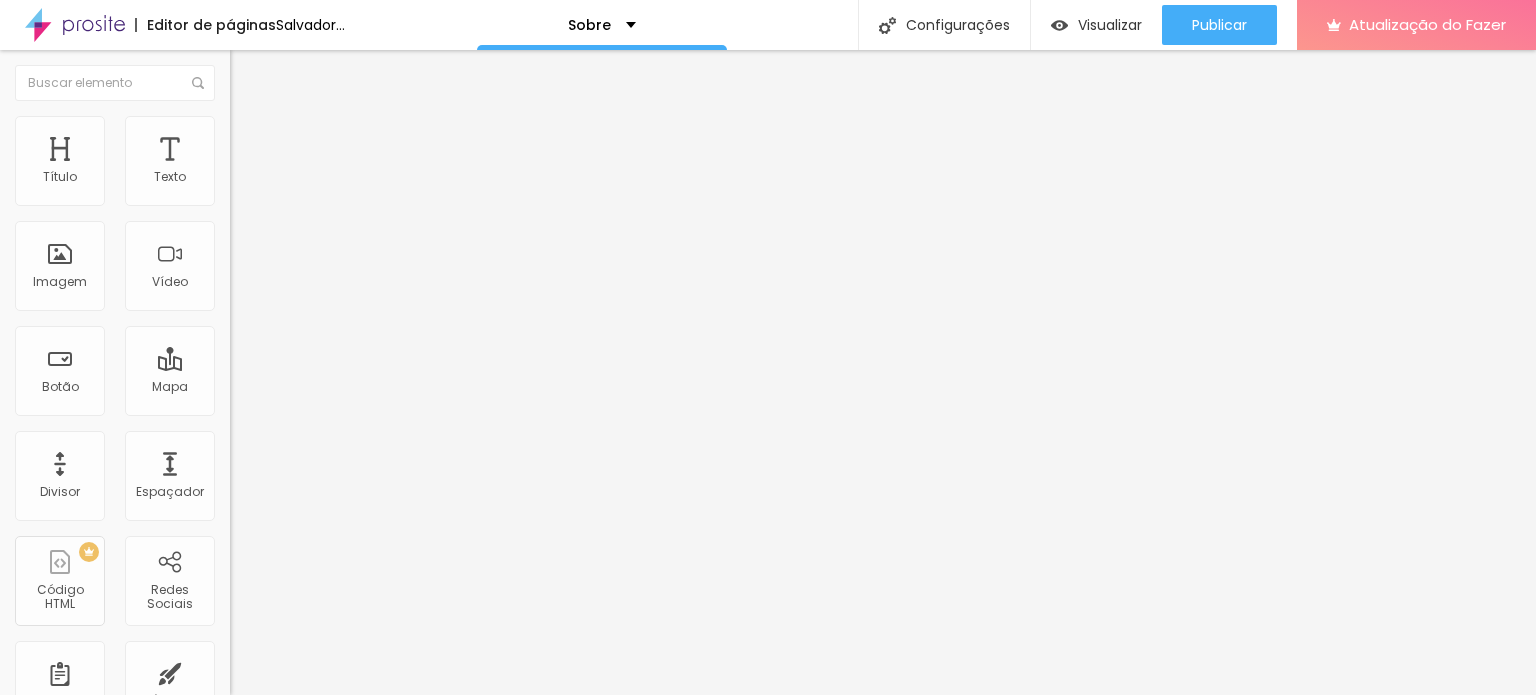 type on "WhatsApp" 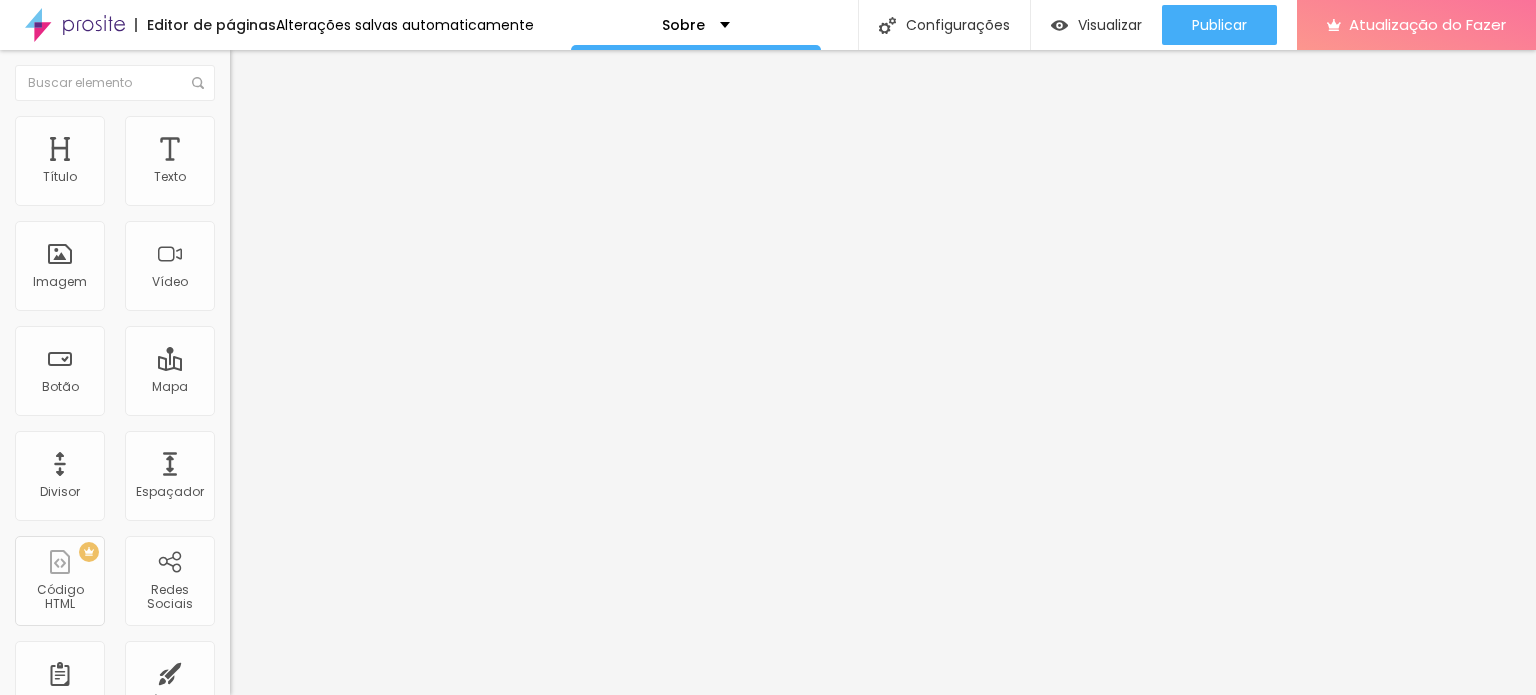 type on "([PHONE])" 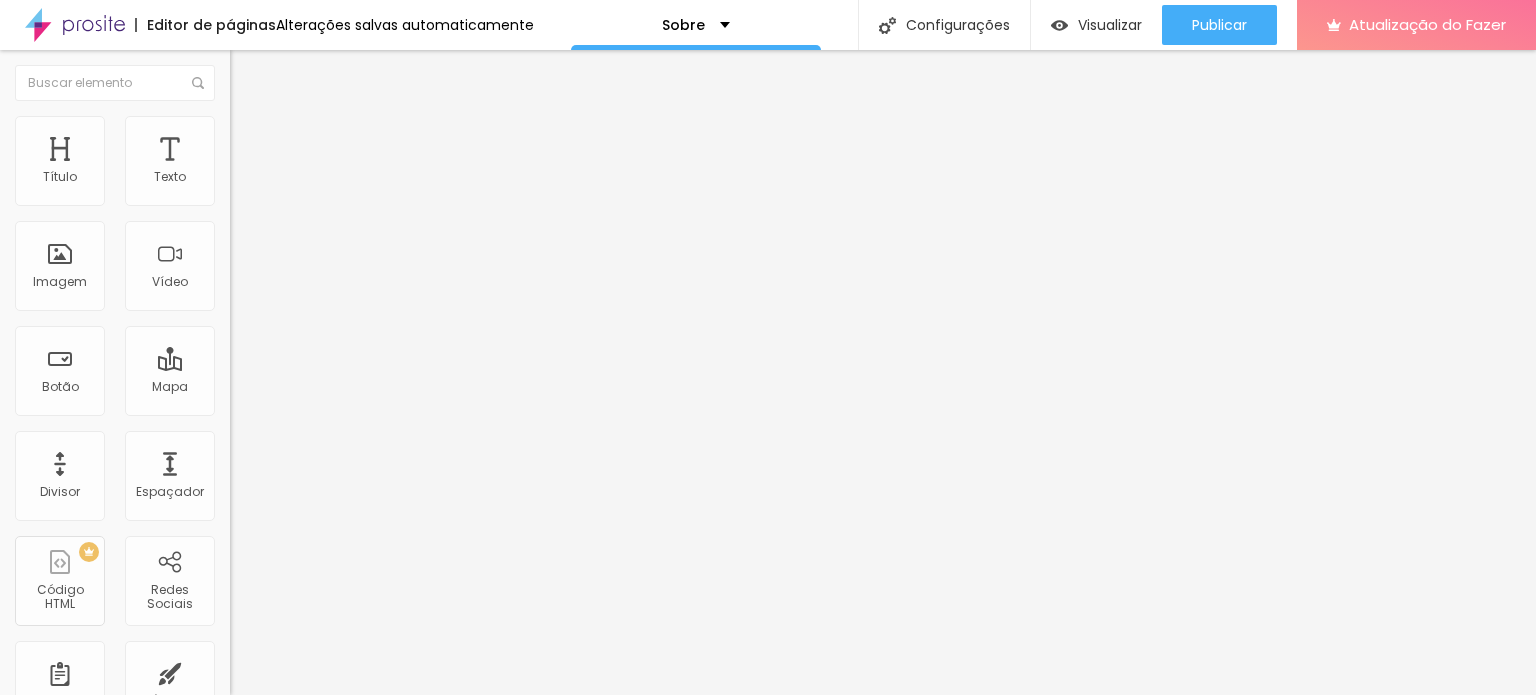 click at bounding box center [237, 766] 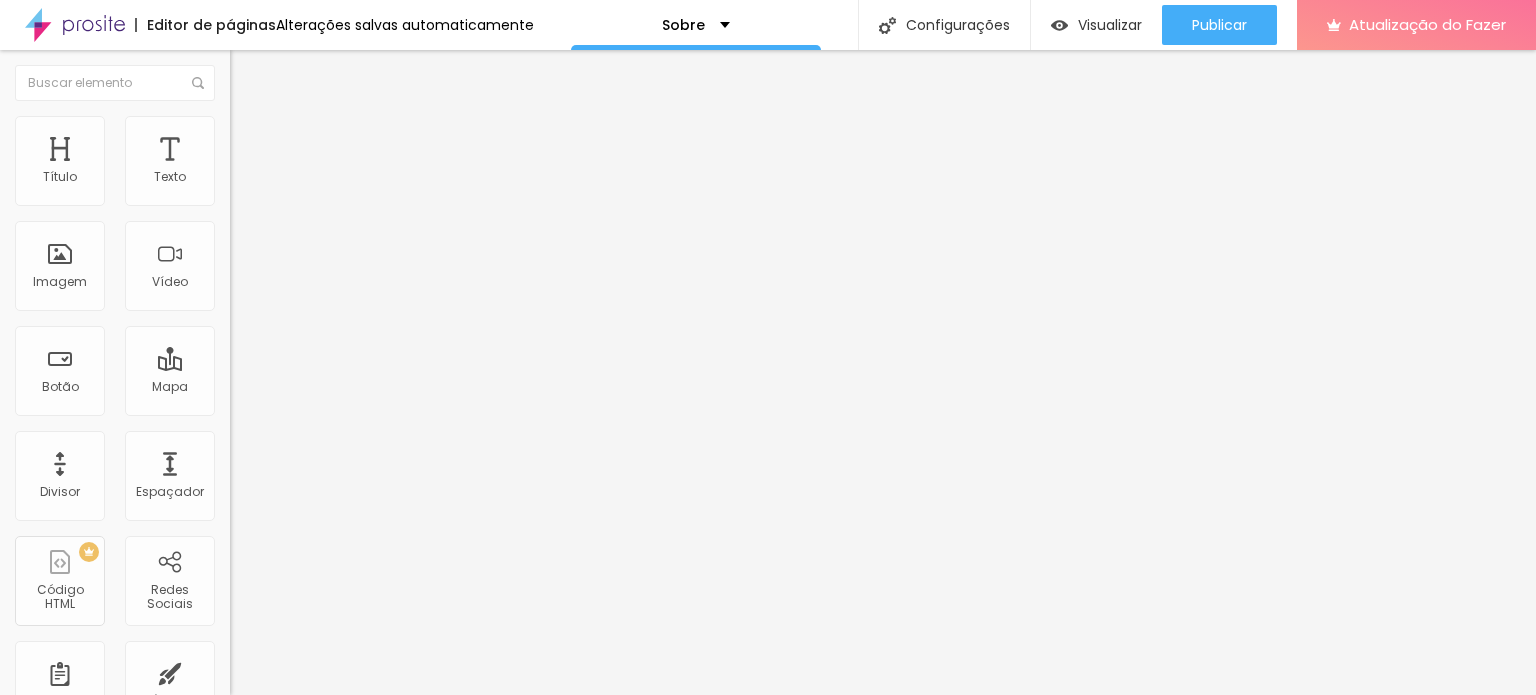 click at bounding box center (237, 814) 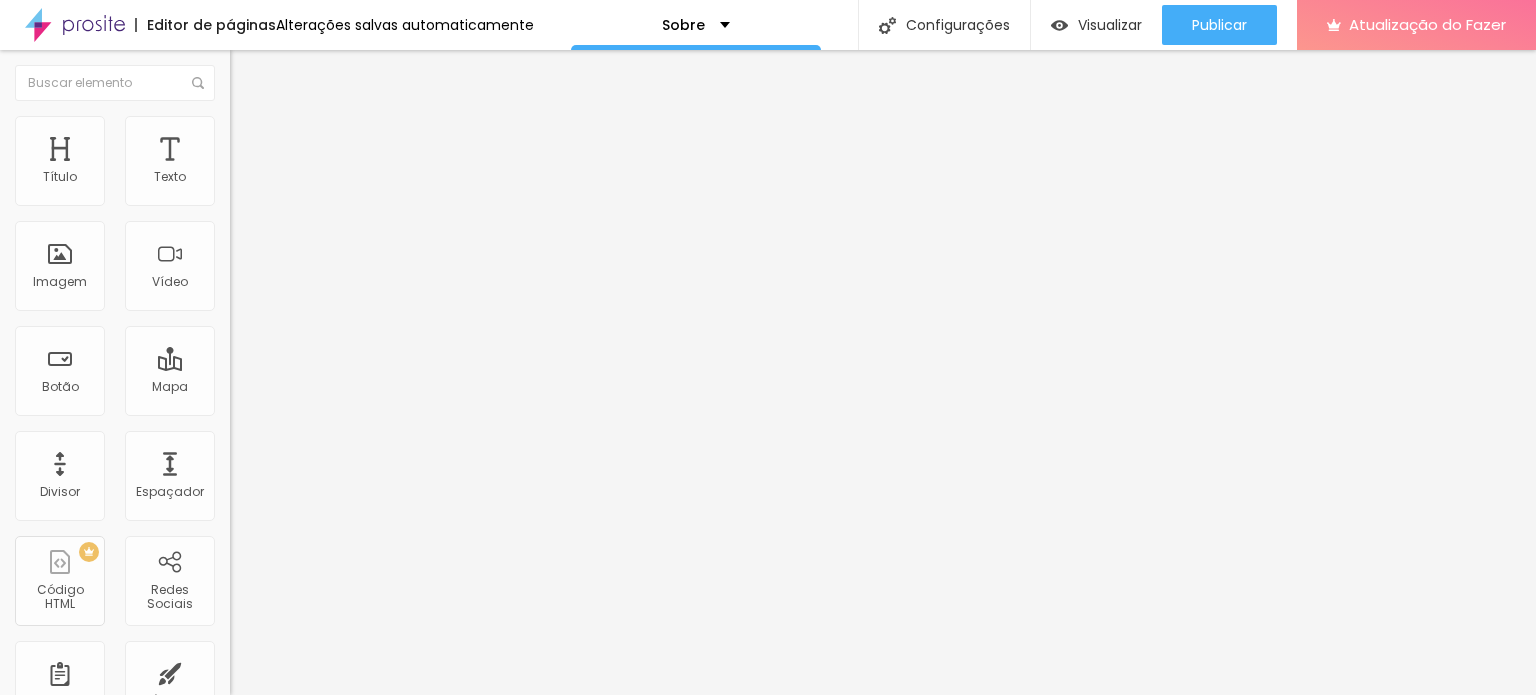 click at bounding box center [237, 798] 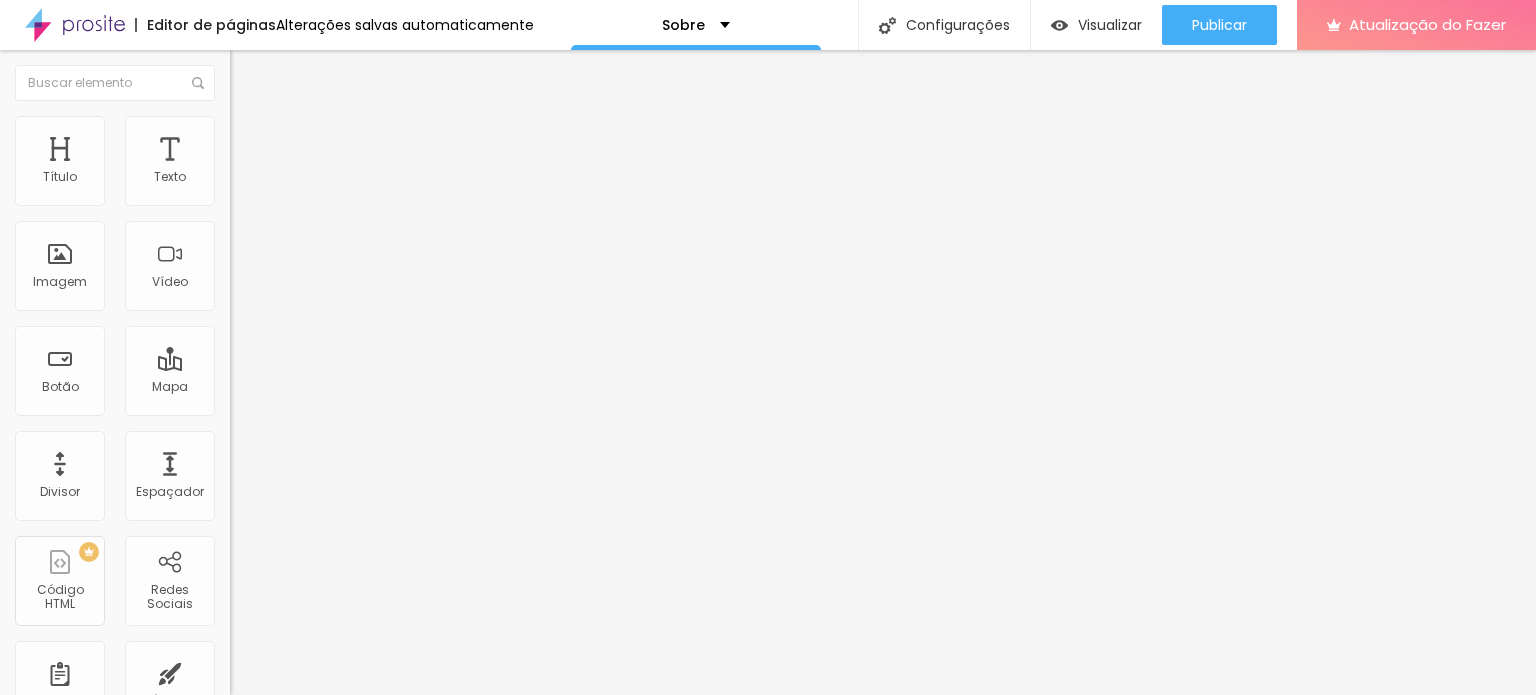 type on "15" 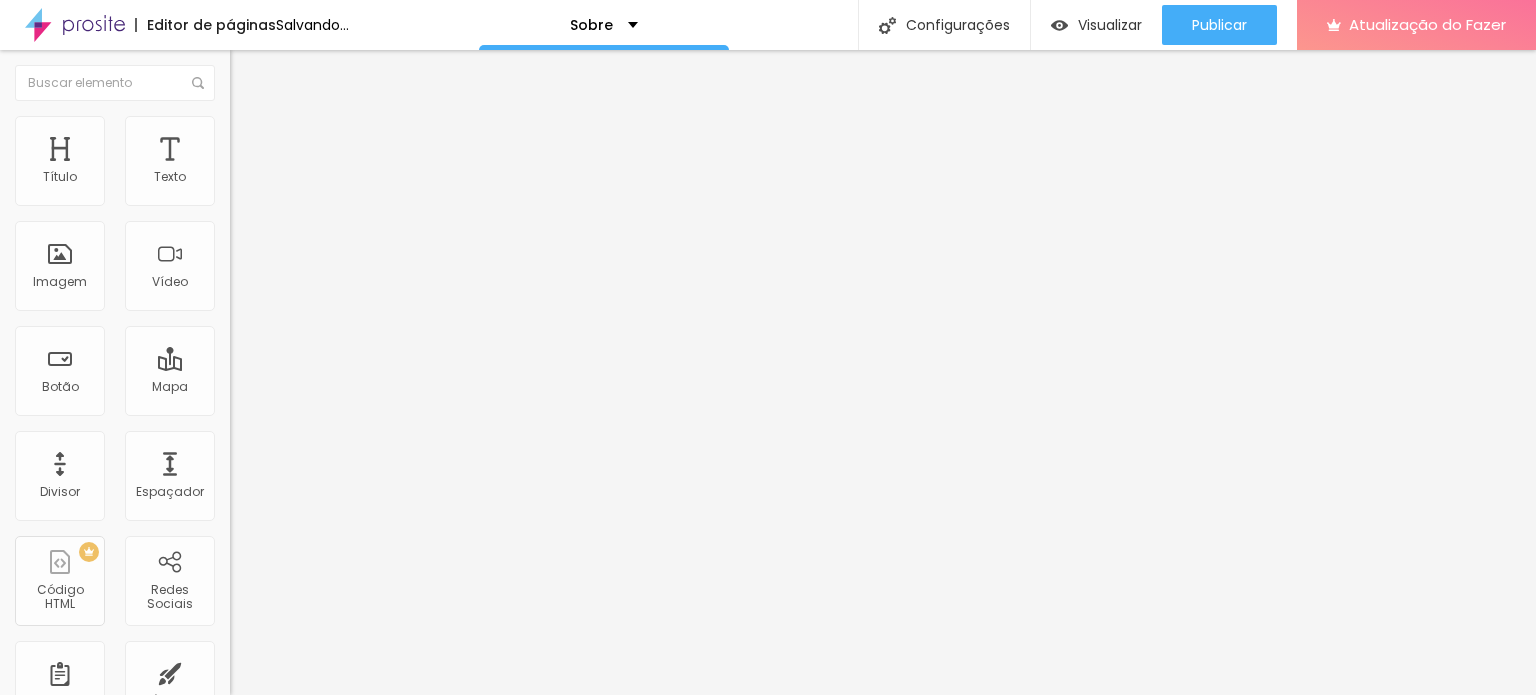 type on "16" 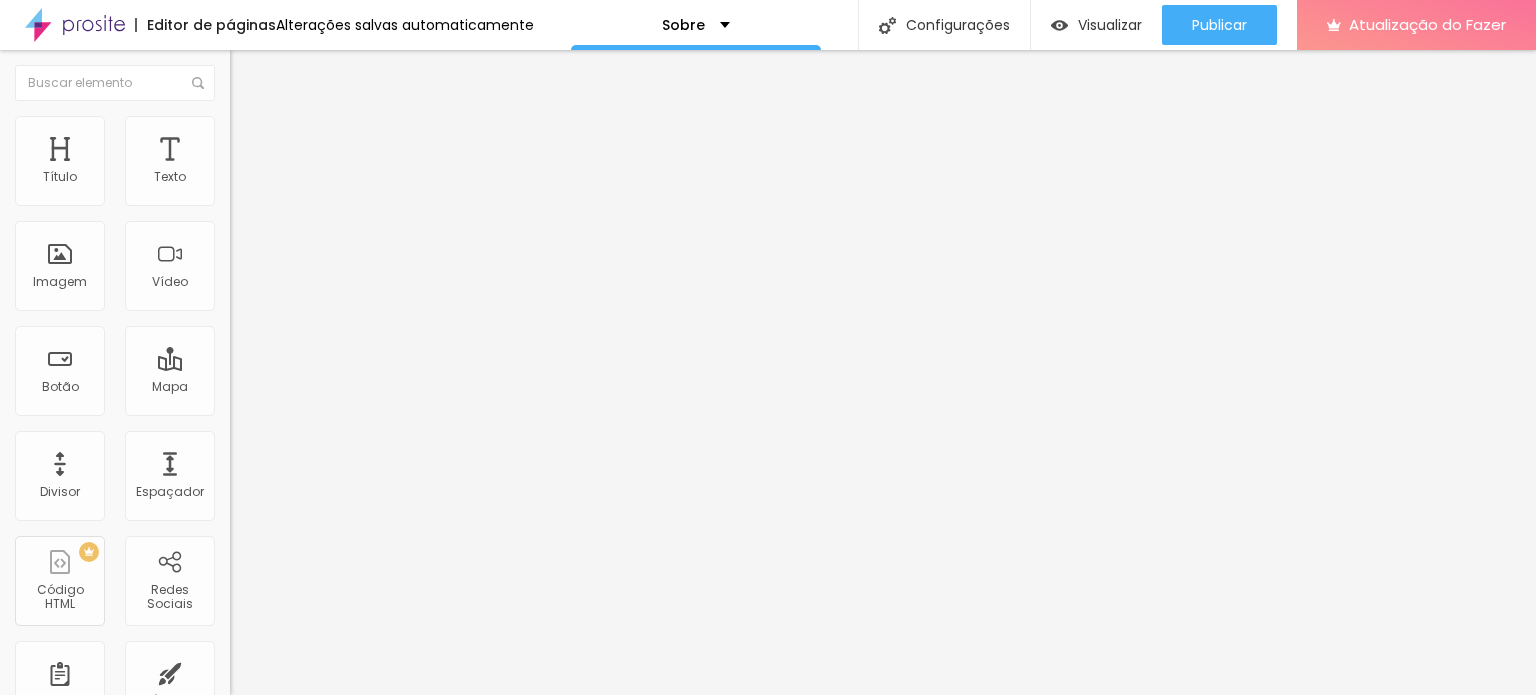 type on "17" 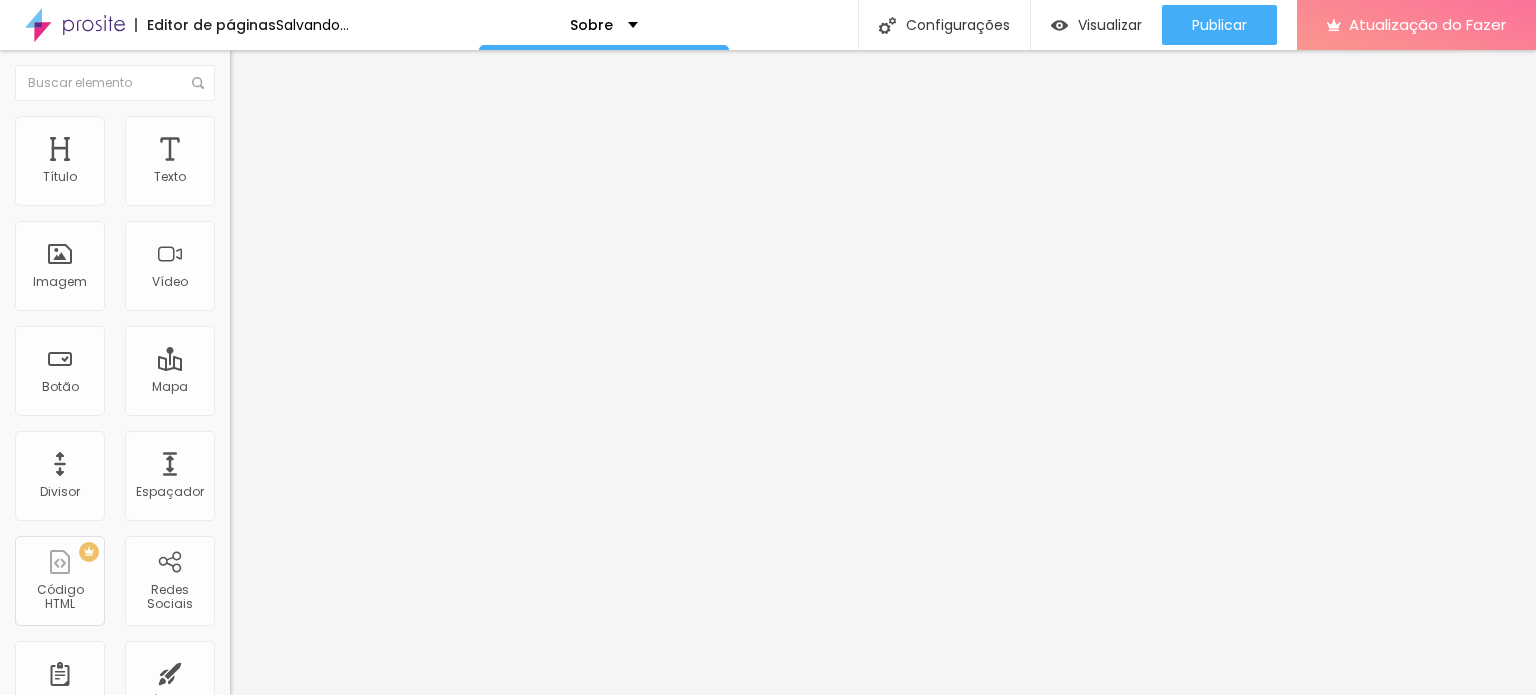 drag, startPoint x: 69, startPoint y: 296, endPoint x: 117, endPoint y: 319, distance: 53.225933 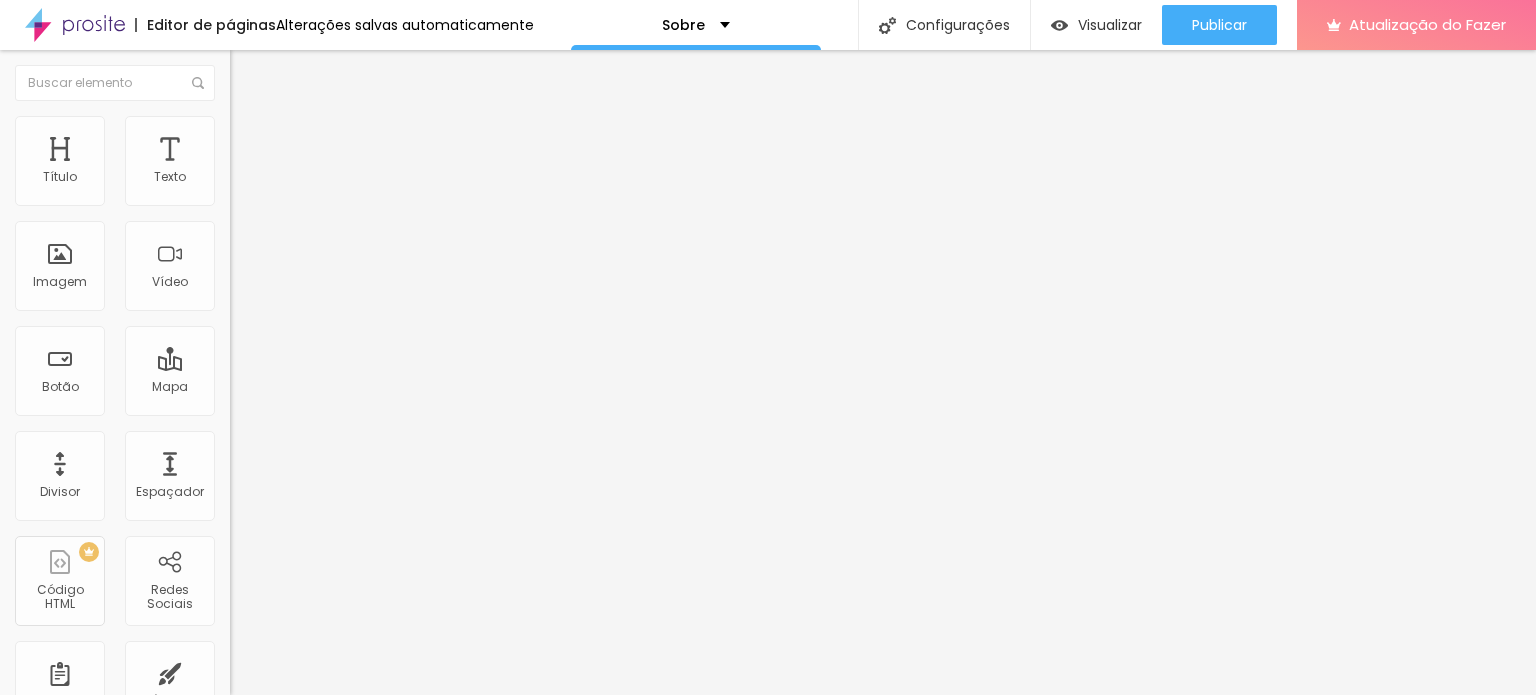click at bounding box center (249, 339) 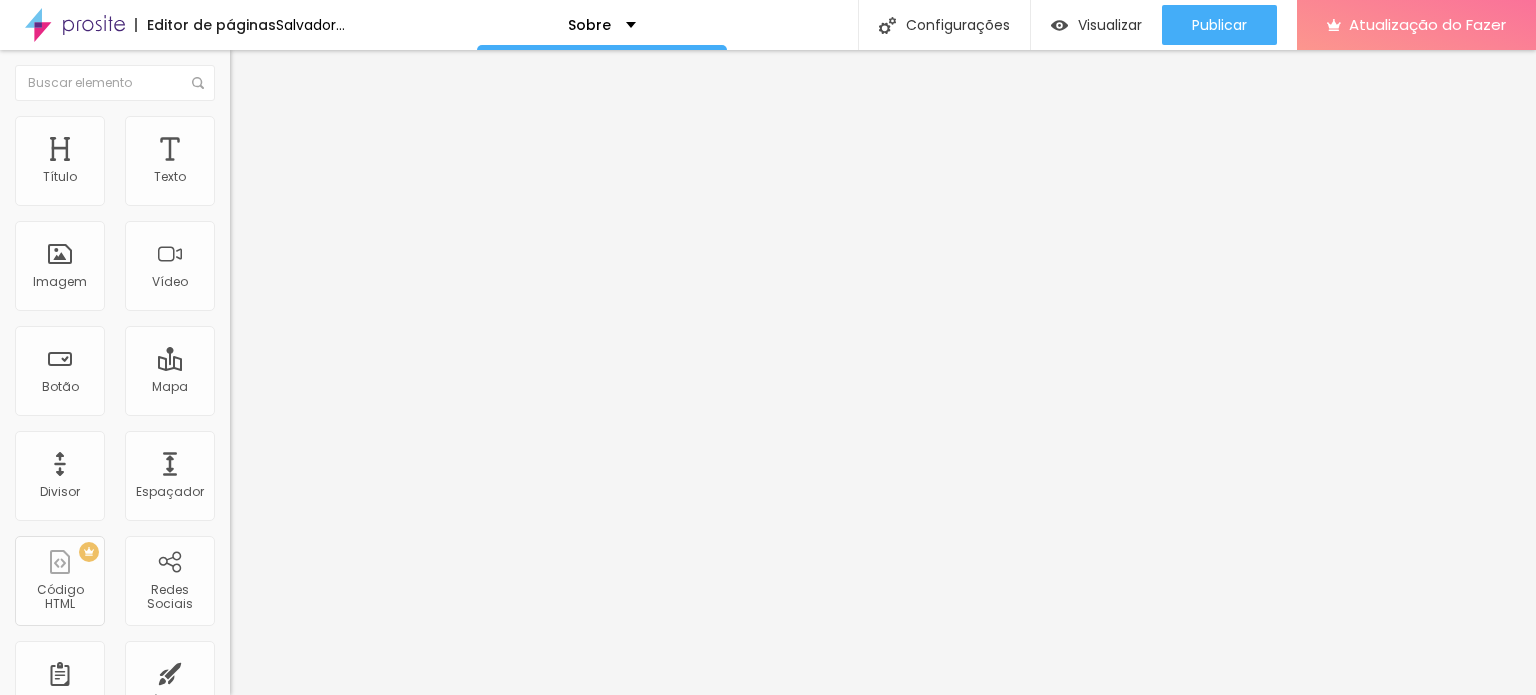 click at bounding box center (236, 339) 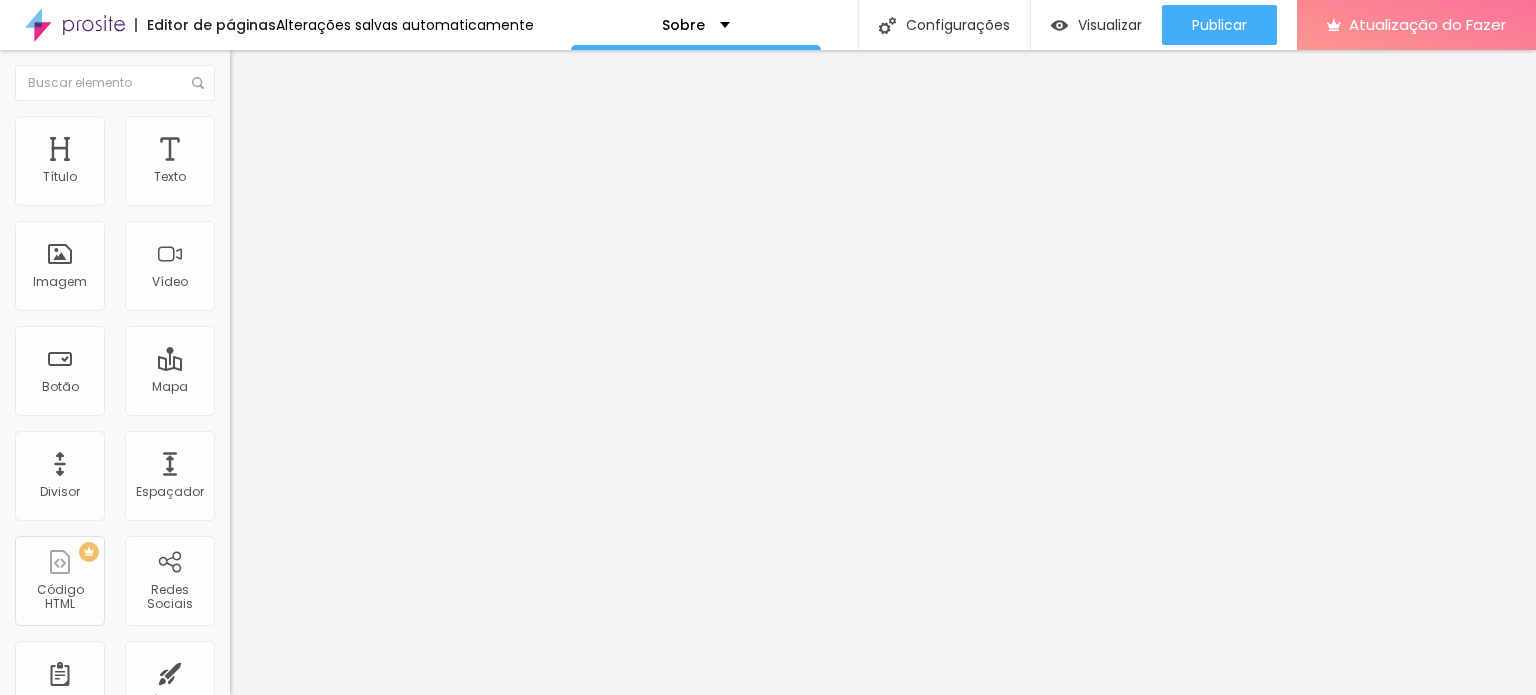 click at bounding box center (345, 340) 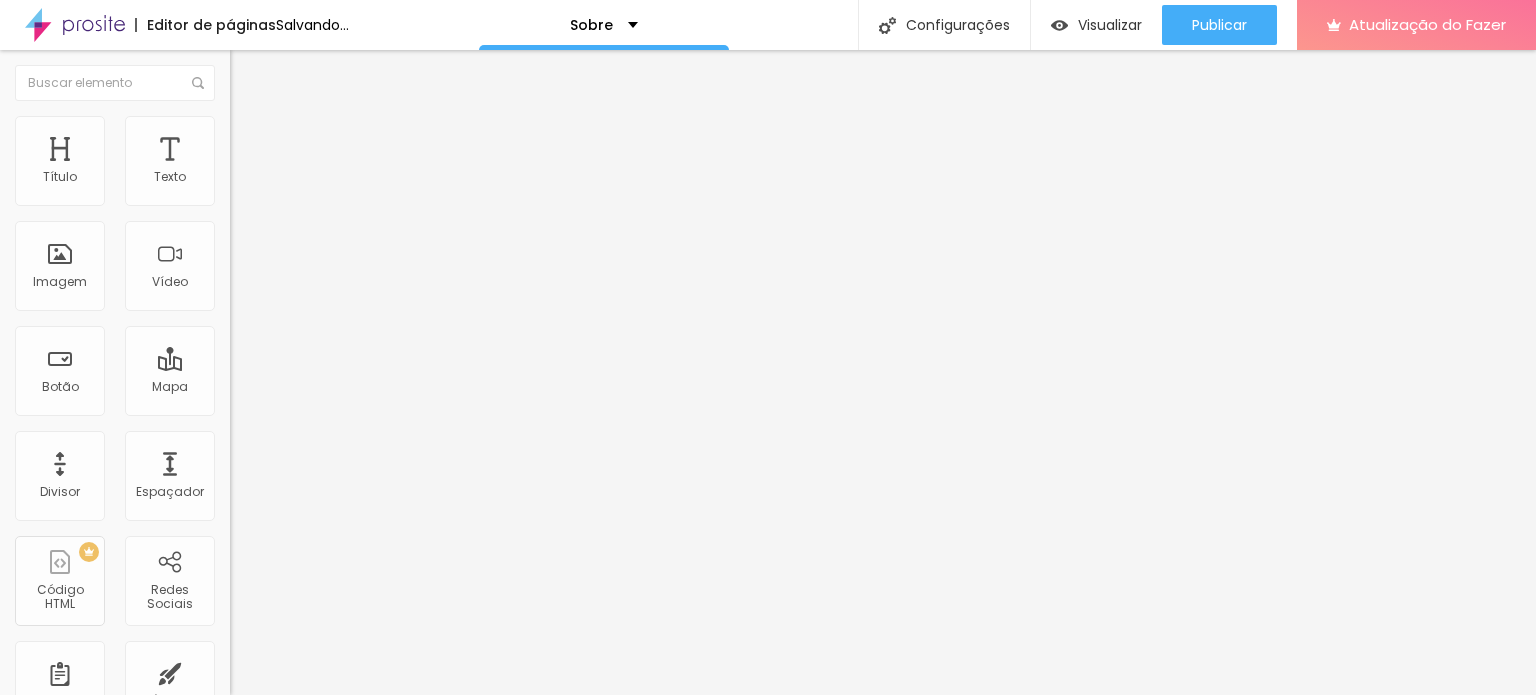 click at bounding box center [345, 340] 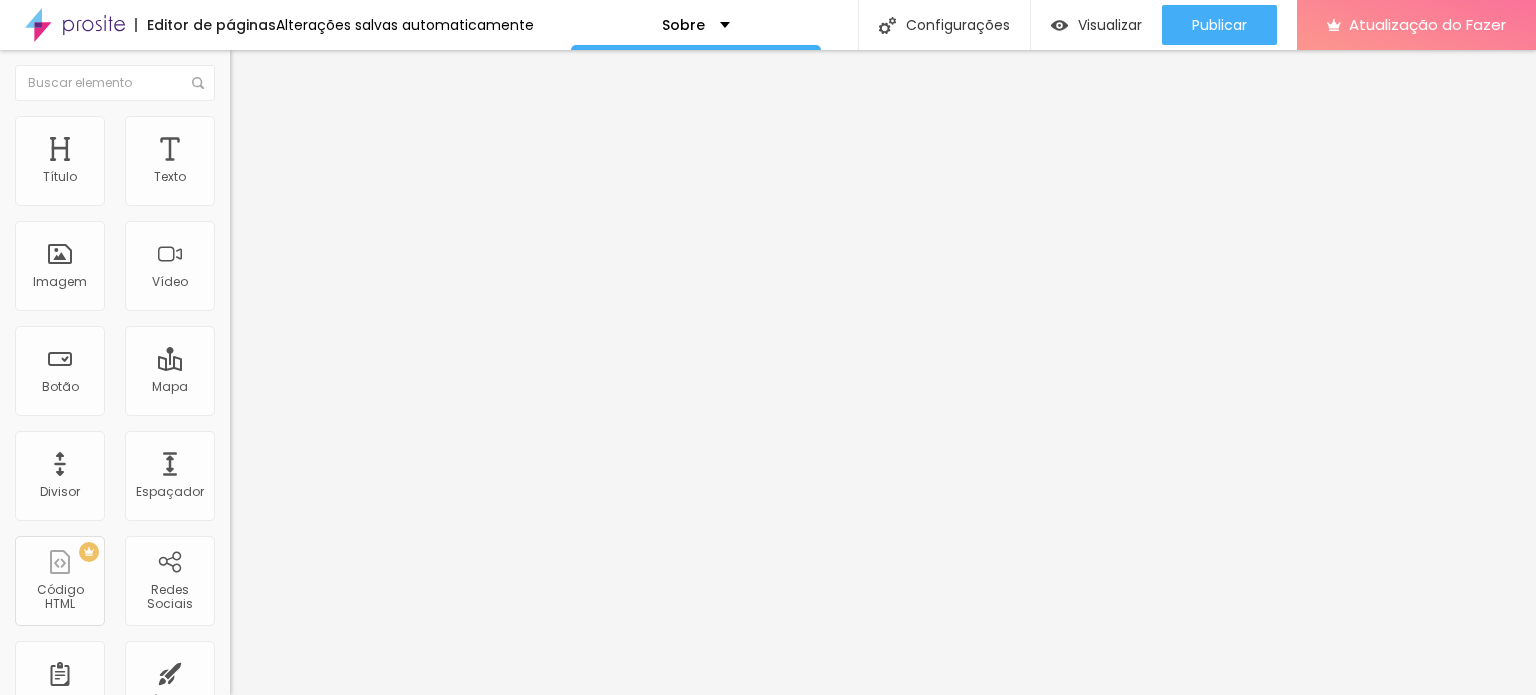 type on "17" 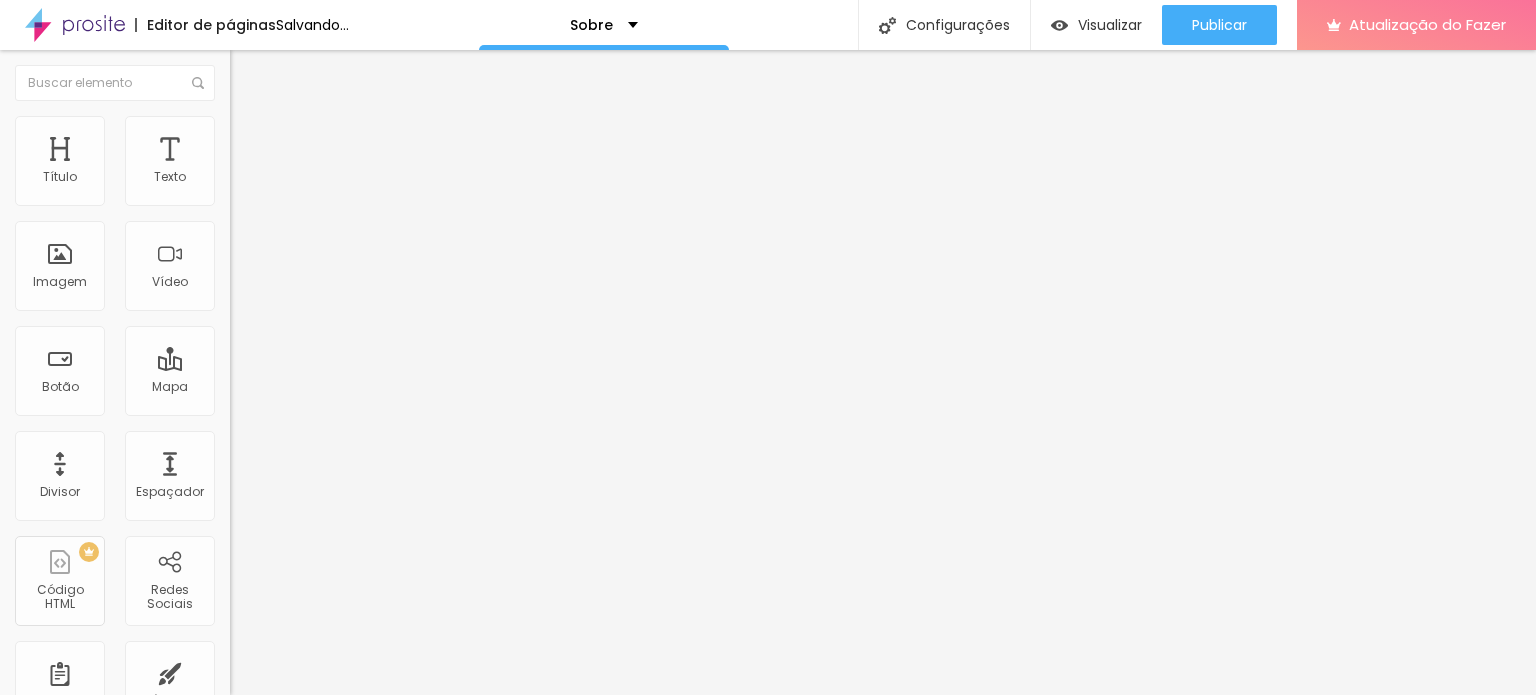 click on "Verde claro" at bounding box center [265, 660] 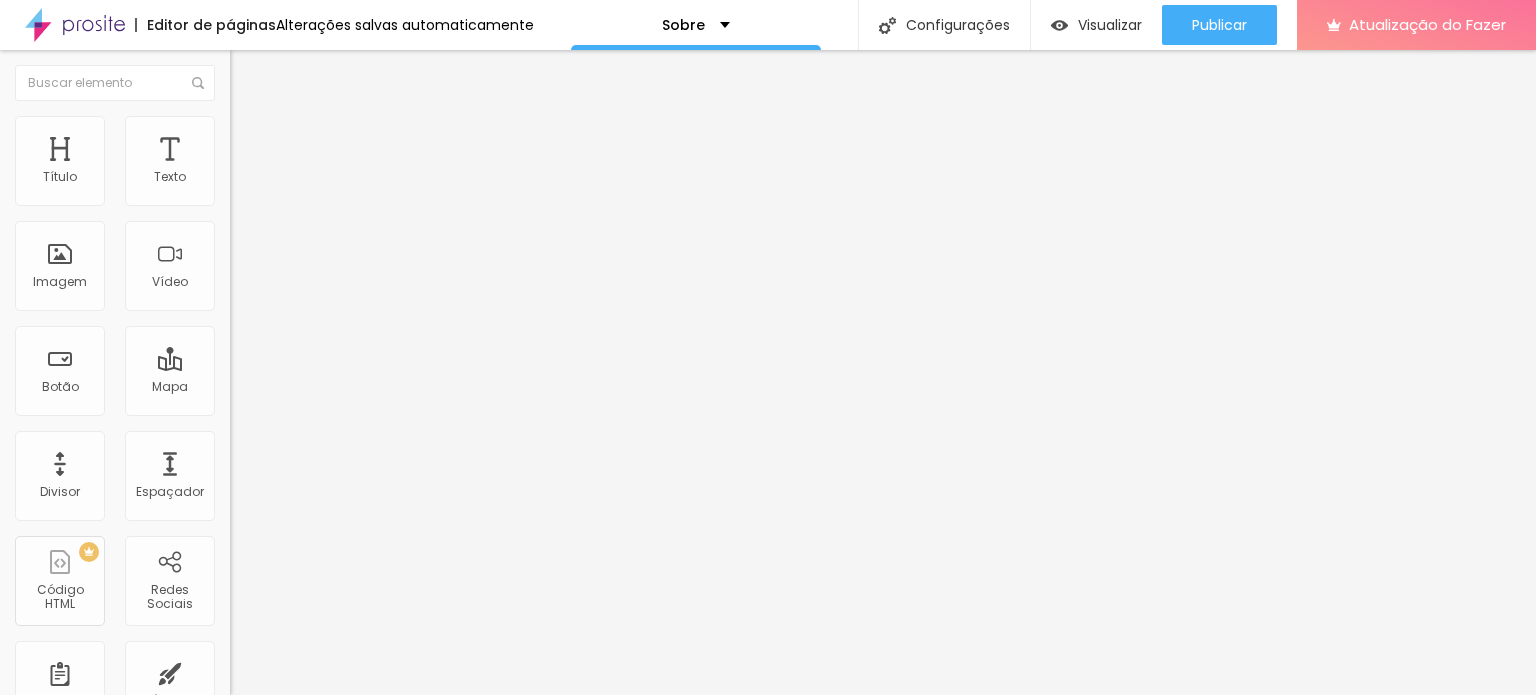 click on "Borda Arredondada Reta Curvada Arredondada" at bounding box center [345, 719] 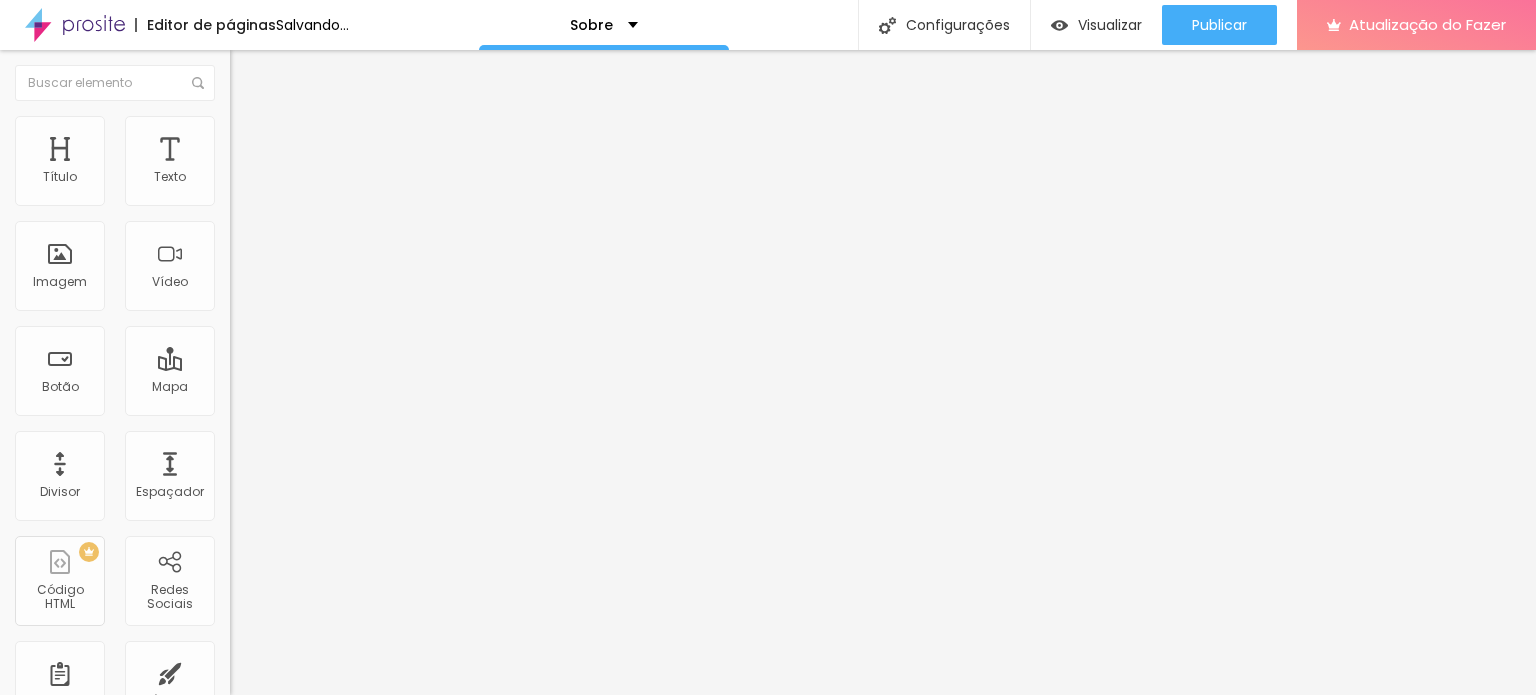 click on "Arredondada" at bounding box center [272, 746] 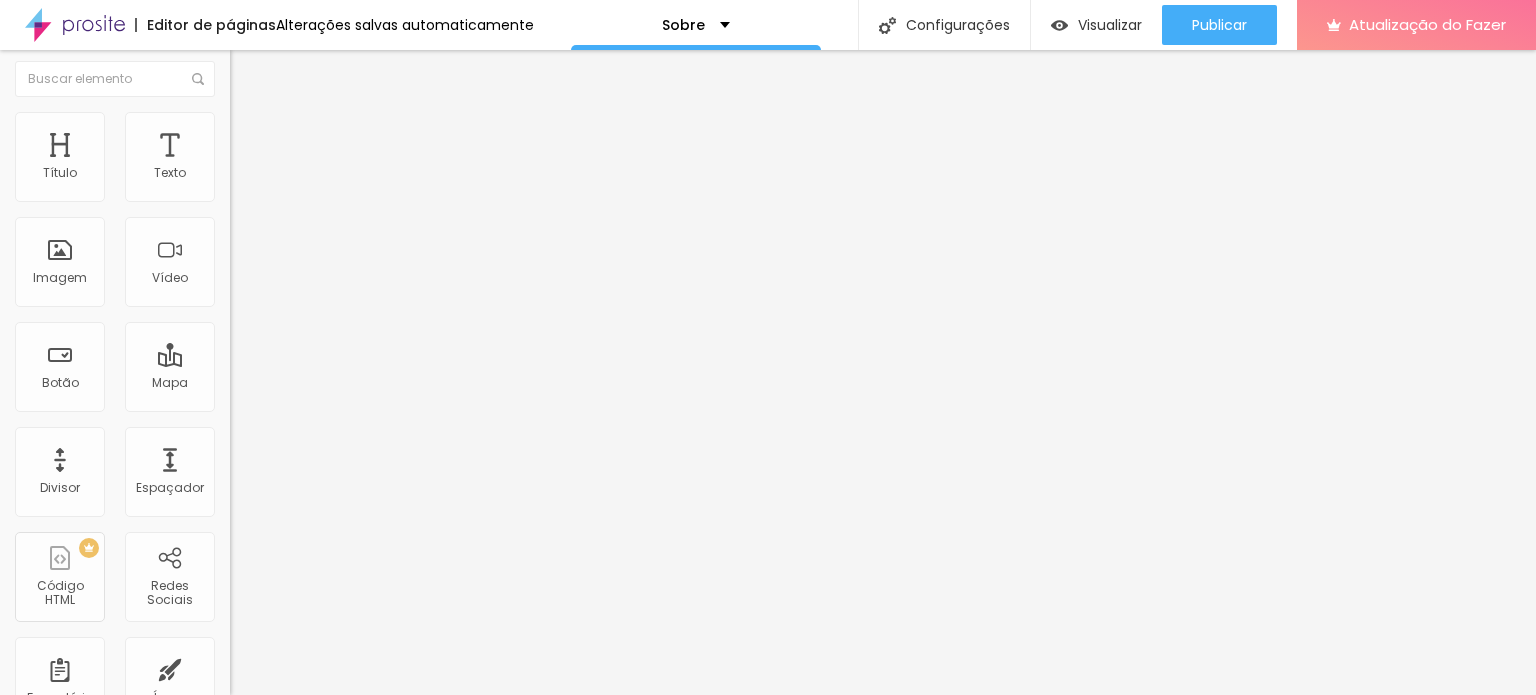 scroll, scrollTop: 0, scrollLeft: 0, axis: both 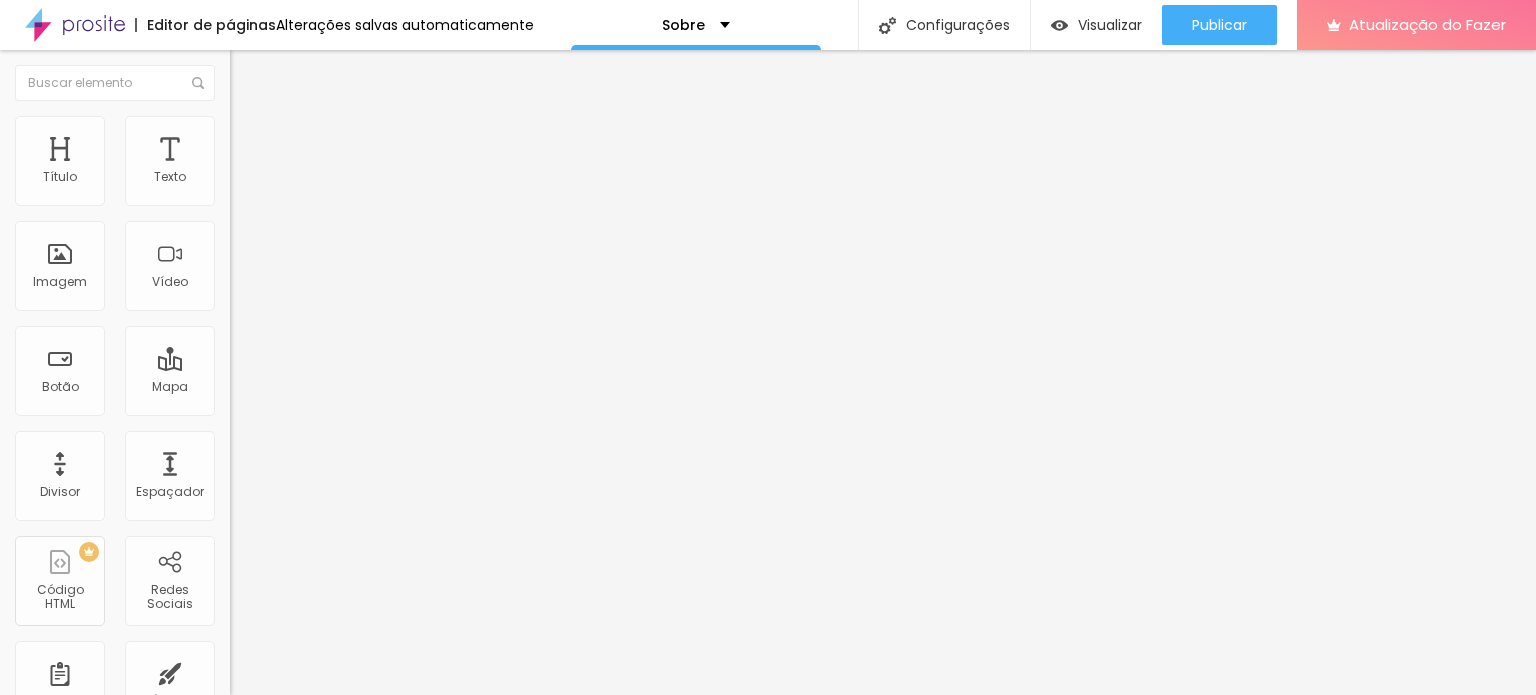 click at bounding box center [253, 73] 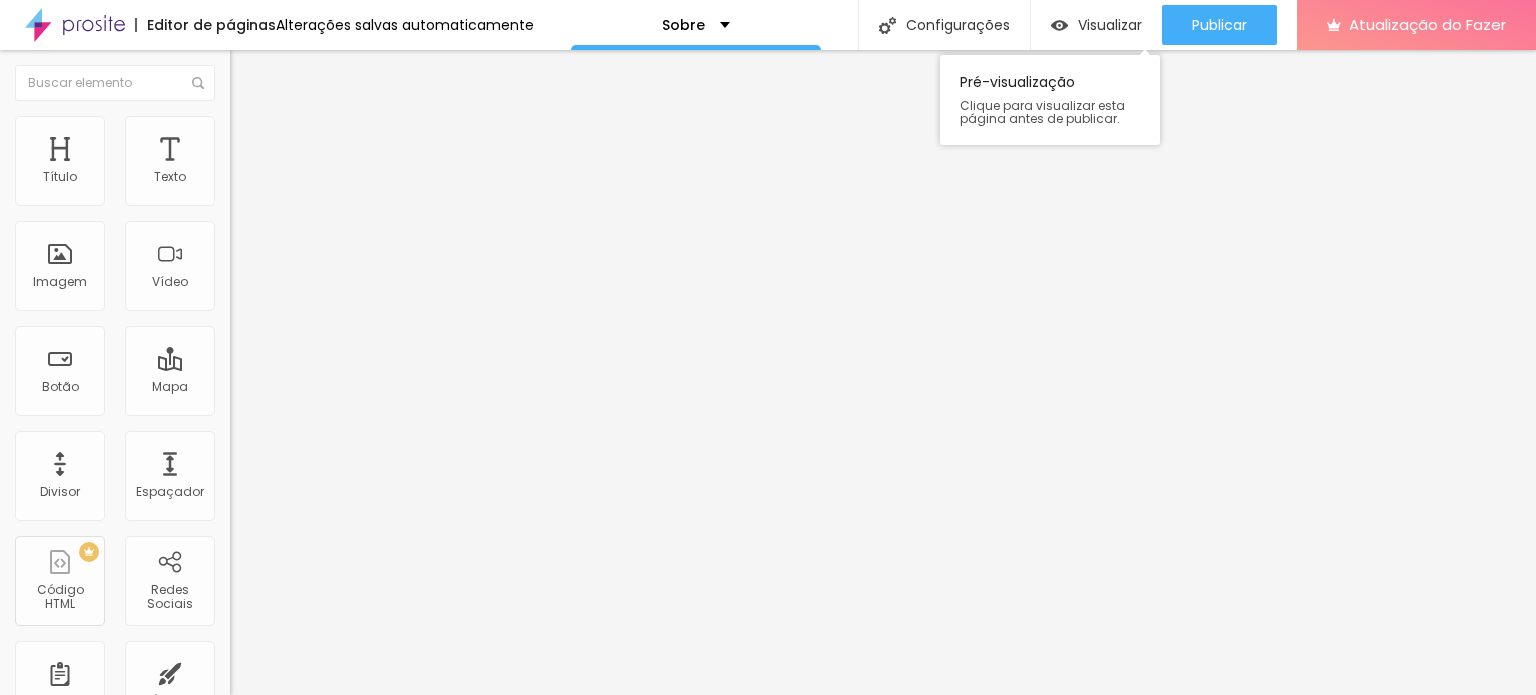 type on "https://https://www.instagram.com/matth_dias/" 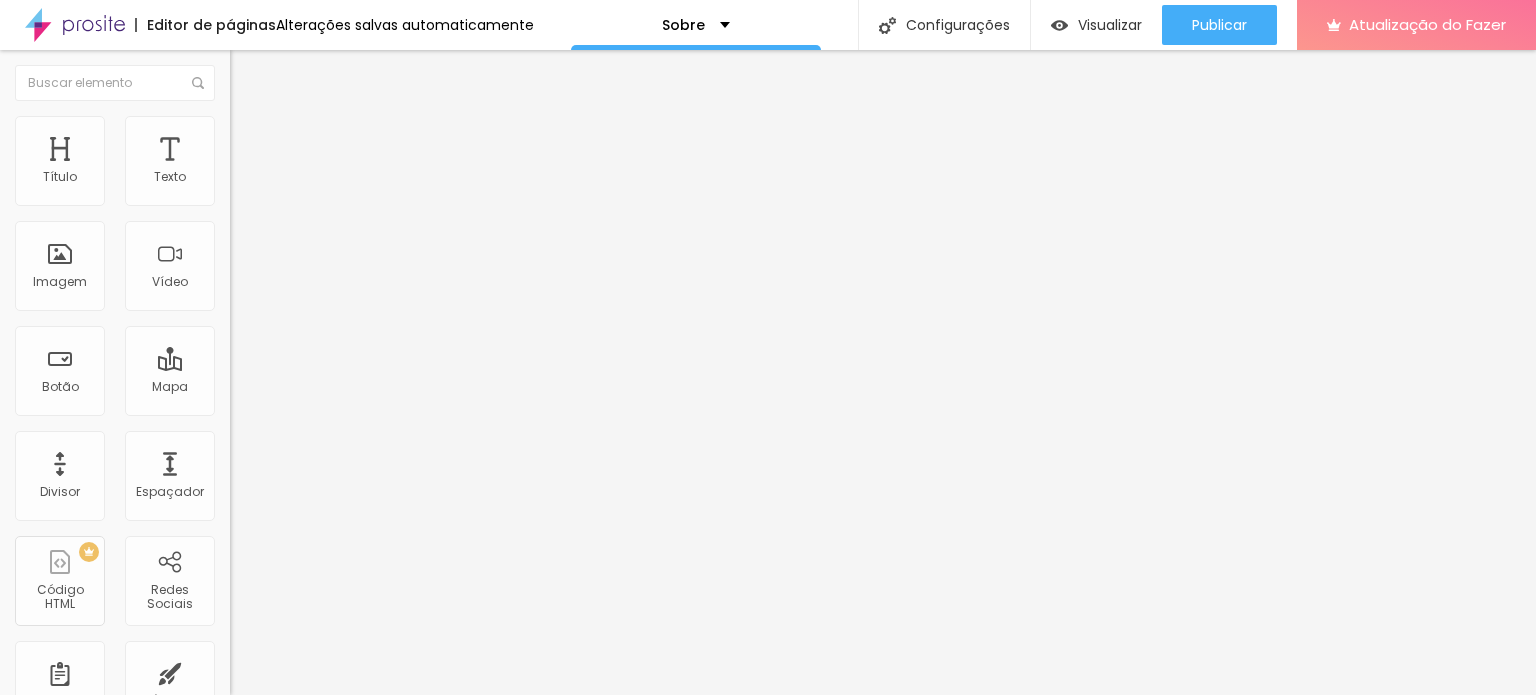click on "TikTok" at bounding box center (345, 187) 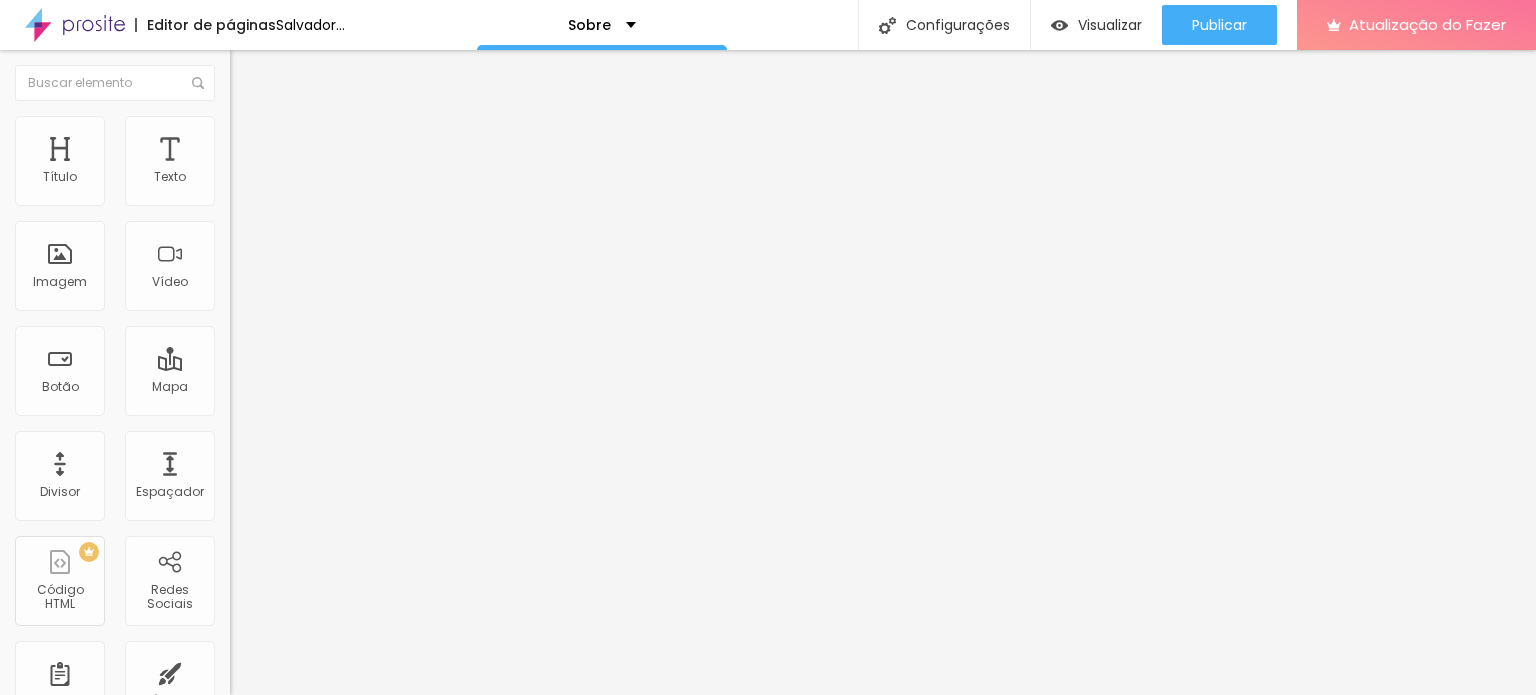 click on "Instagram" at bounding box center [345, 410] 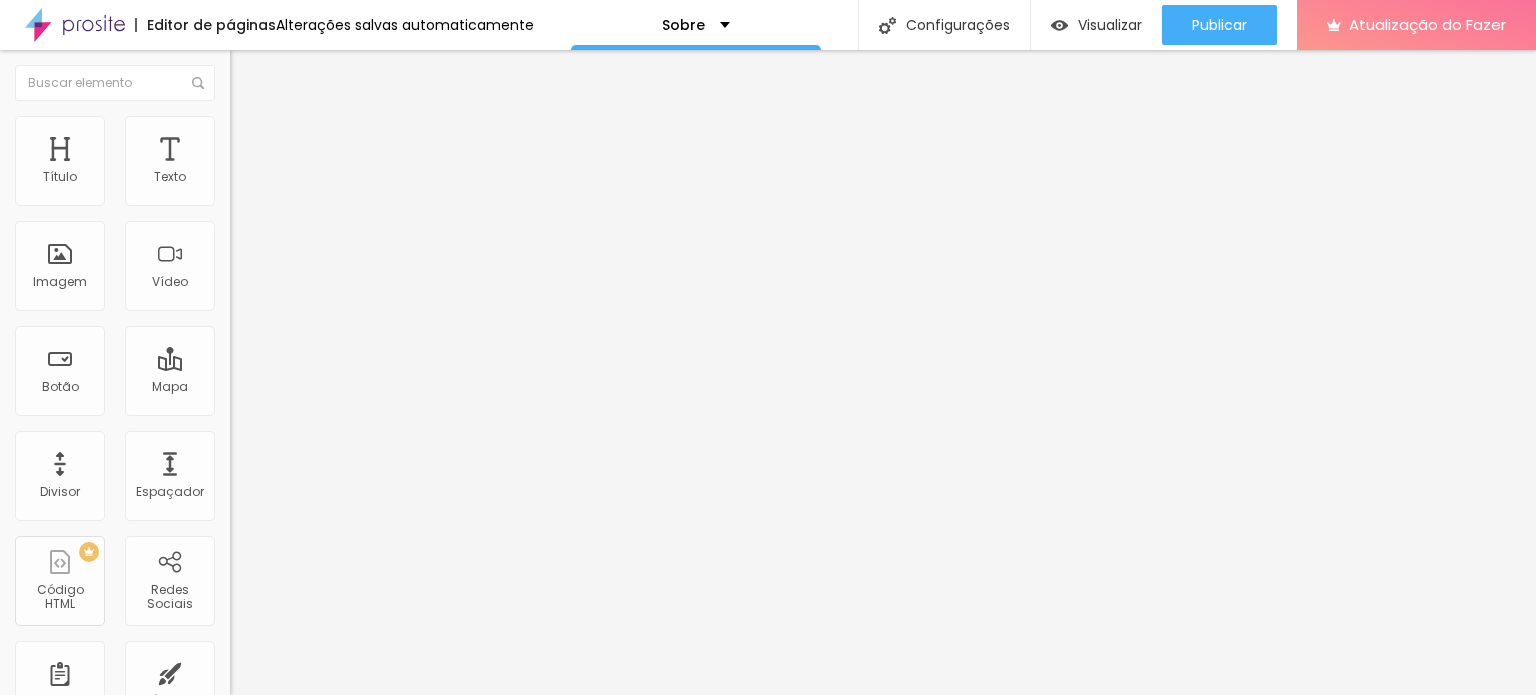 click on "Instagram" at bounding box center [345, 410] 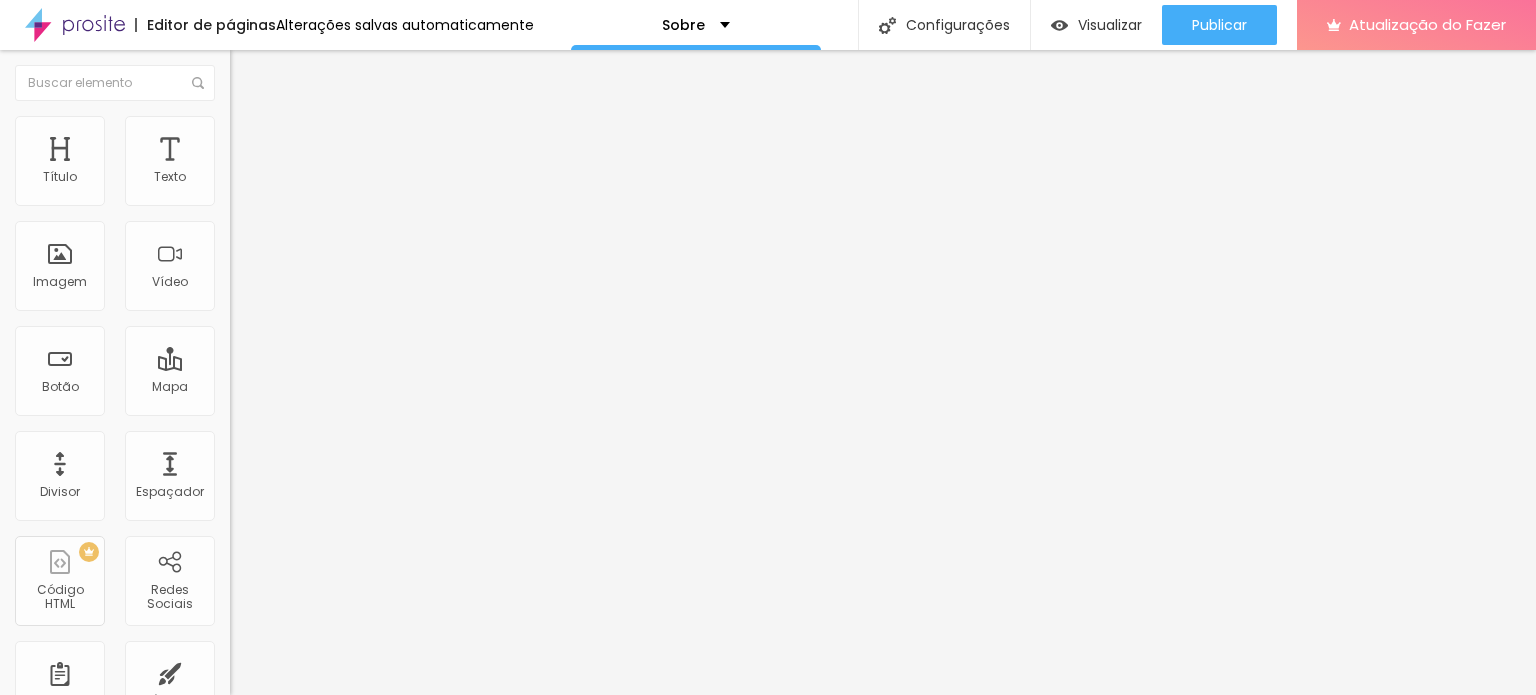 drag, startPoint x: 196, startPoint y: 211, endPoint x: 70, endPoint y: 202, distance: 126.32102 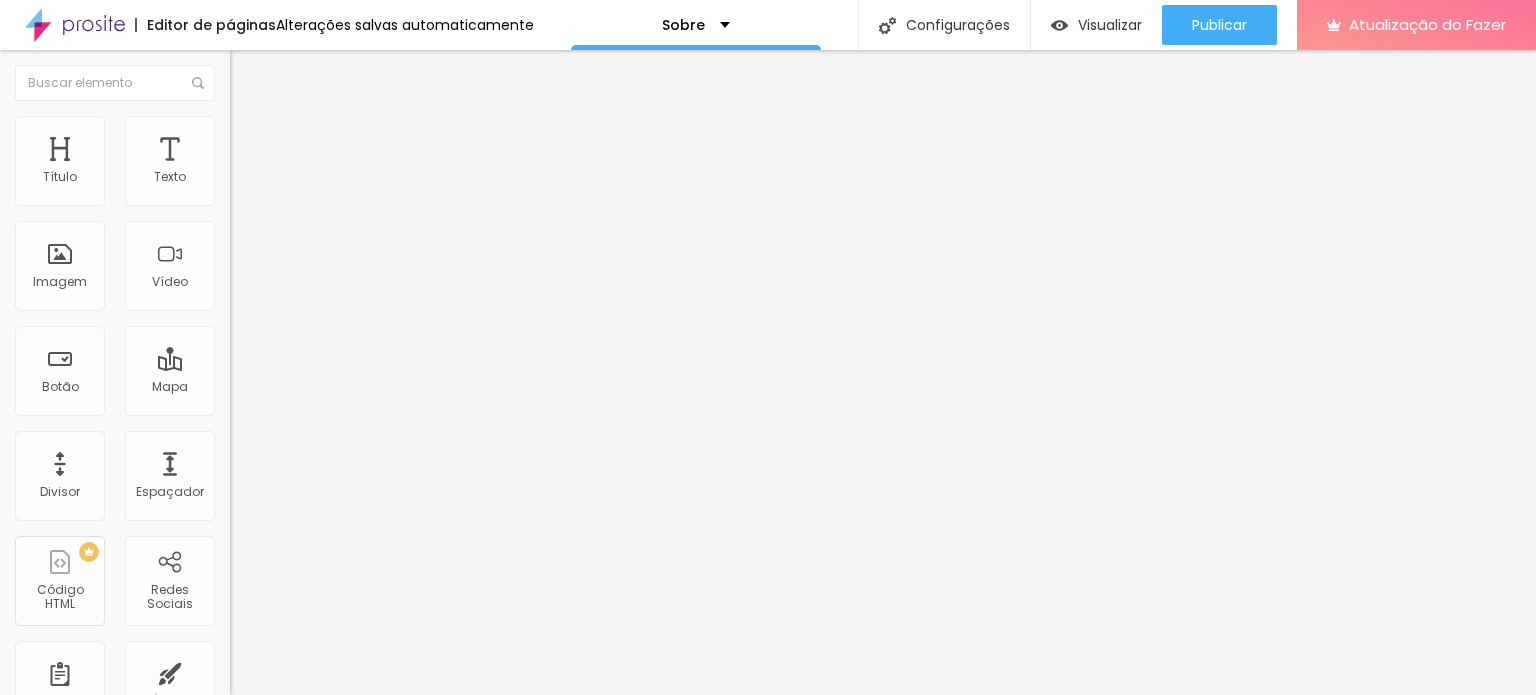 drag, startPoint x: 101, startPoint y: 211, endPoint x: 213, endPoint y: 223, distance: 112.64102 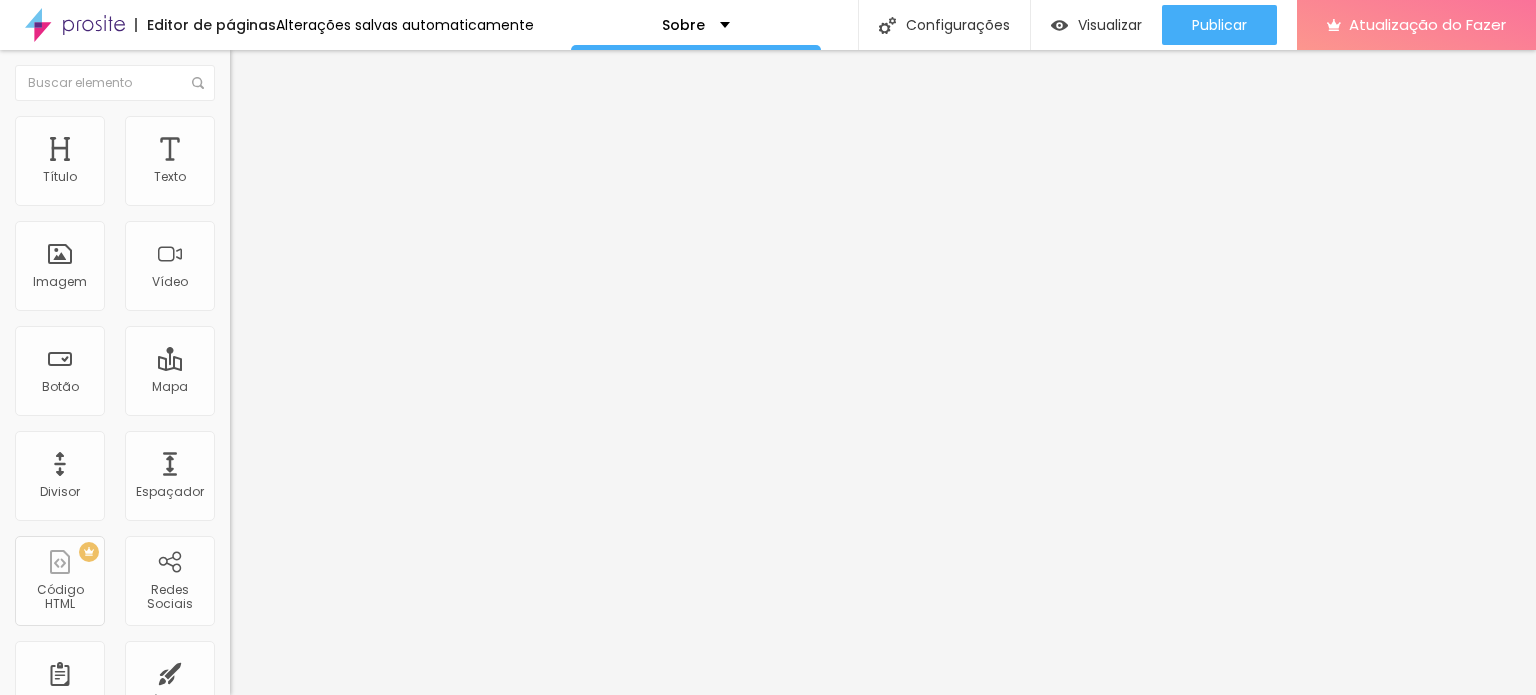 click on "([PHONE])" at bounding box center [350, 178] 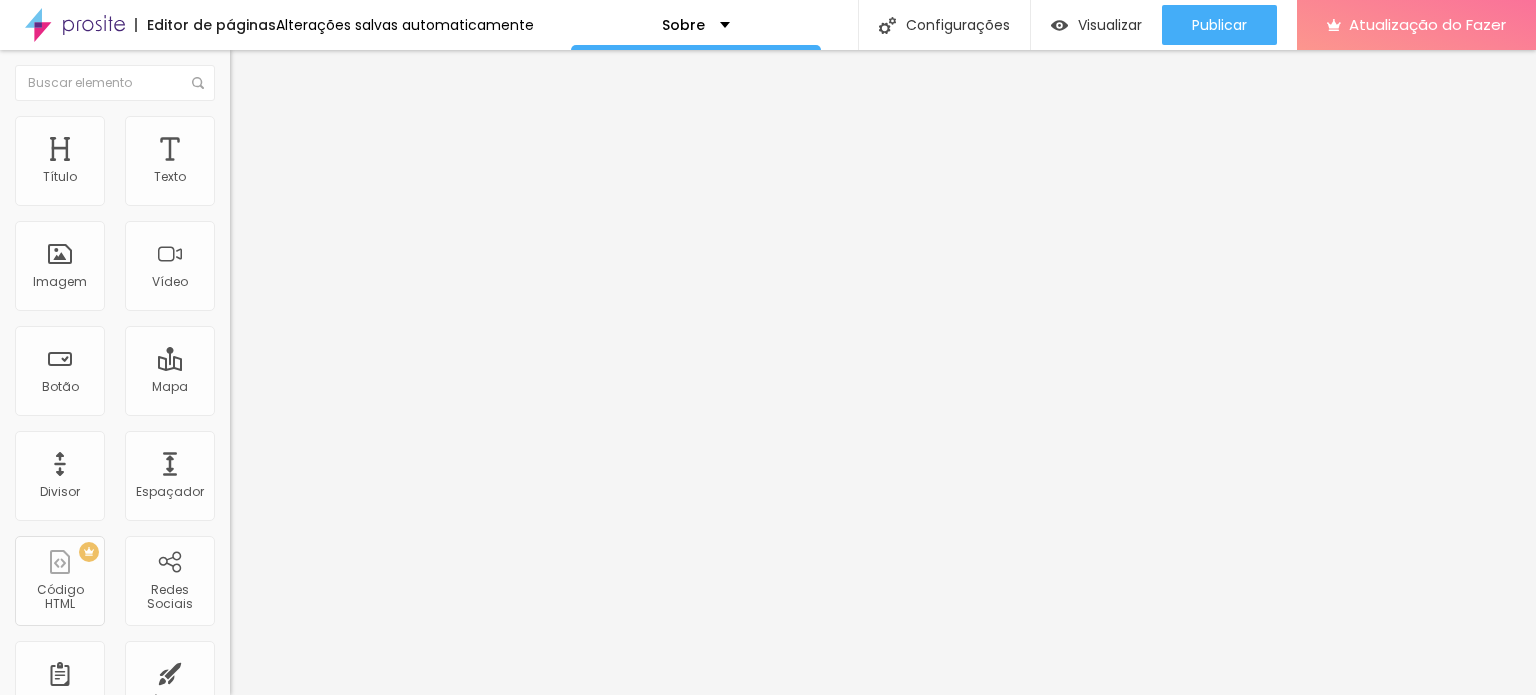 scroll, scrollTop: 0, scrollLeft: 0, axis: both 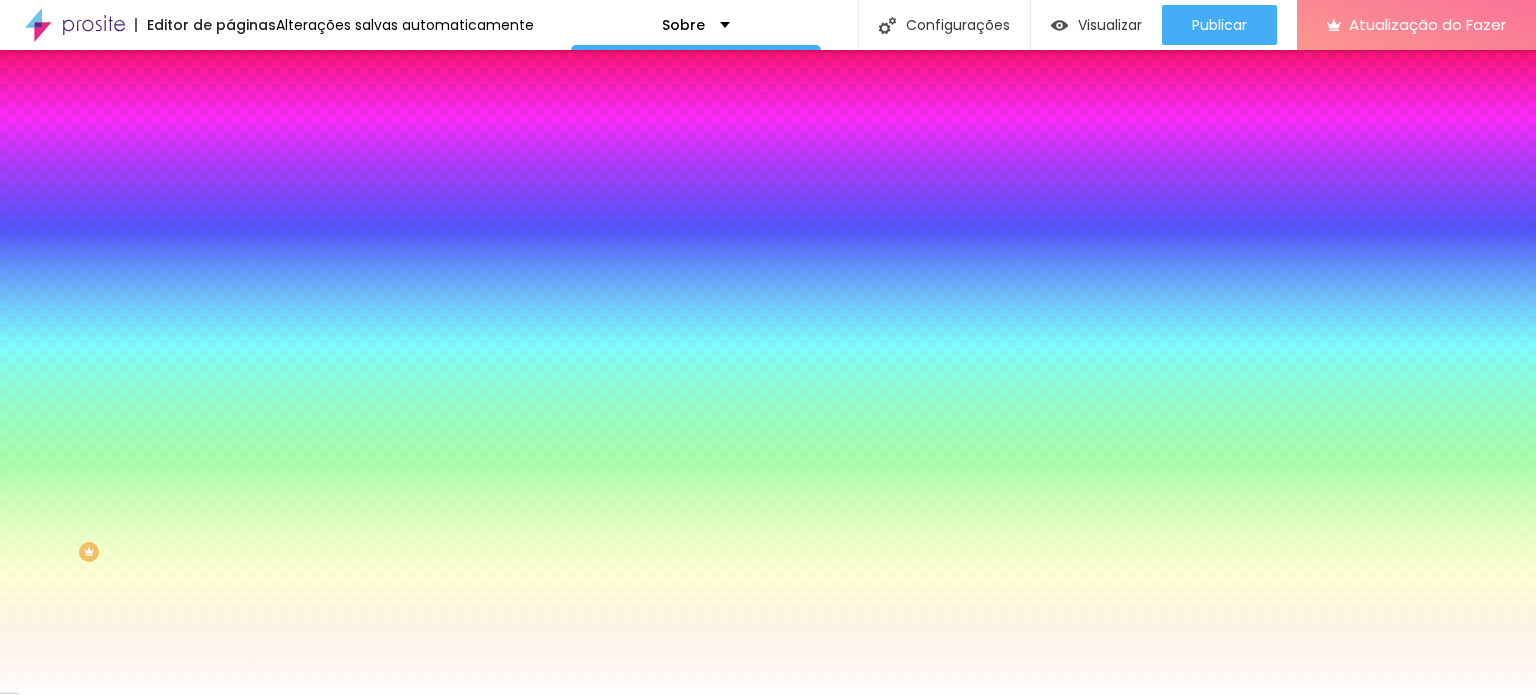 click on "Conteúdo Estilo Avançado" at bounding box center (345, 126) 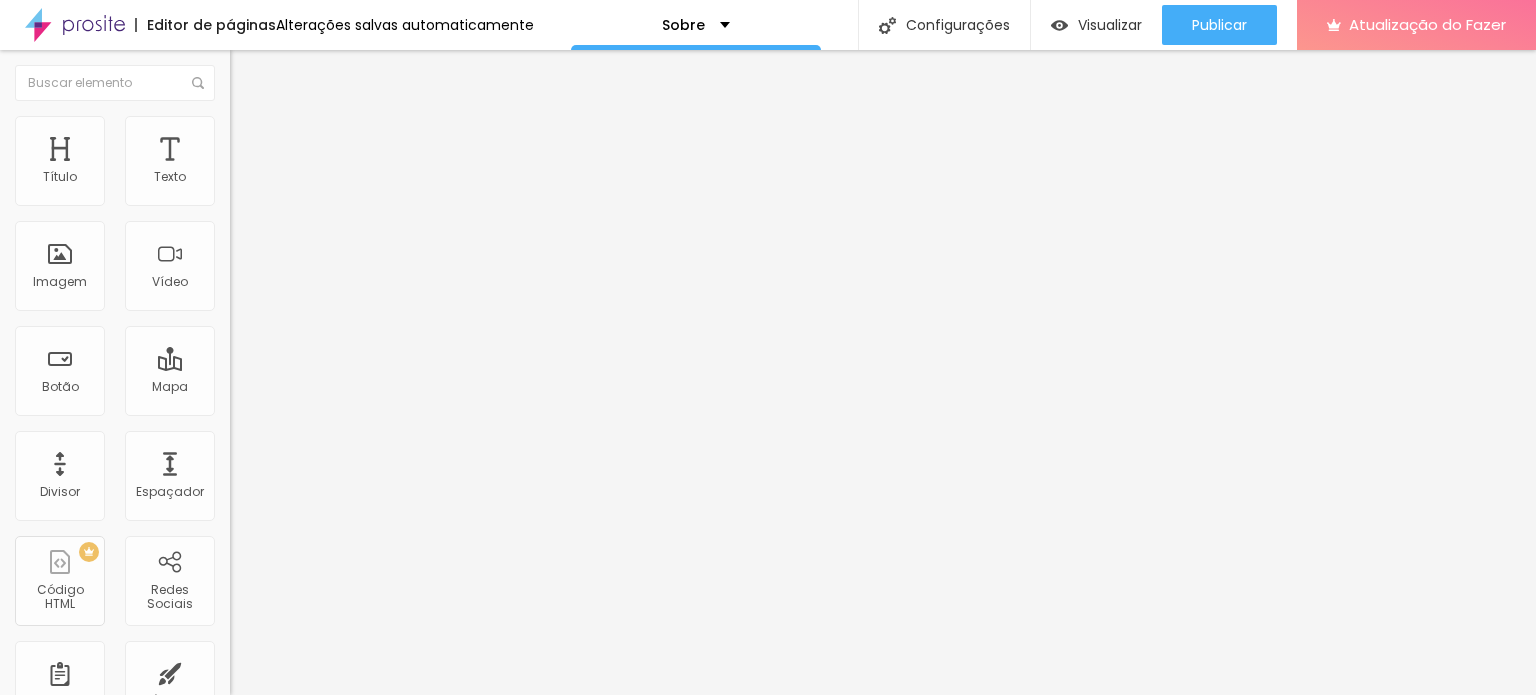 type on "45" 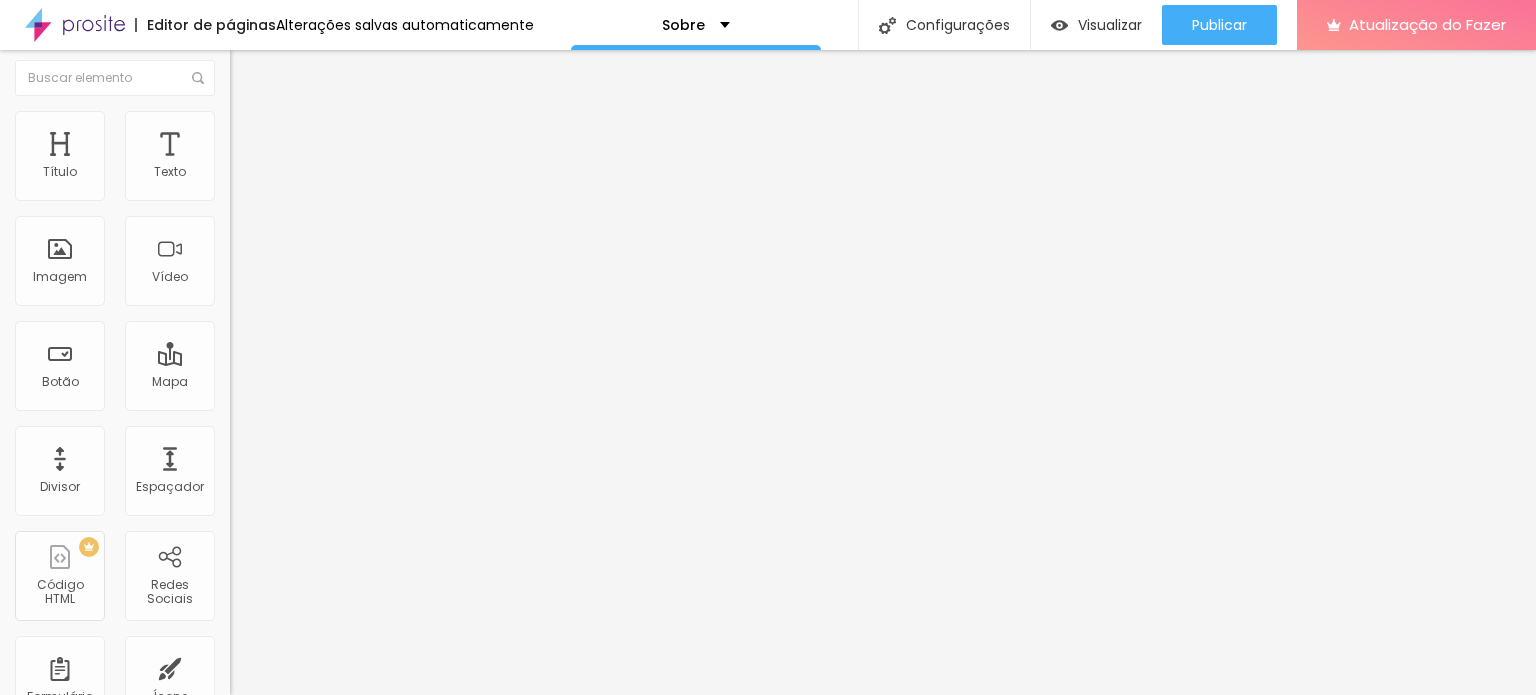 scroll, scrollTop: 0, scrollLeft: 0, axis: both 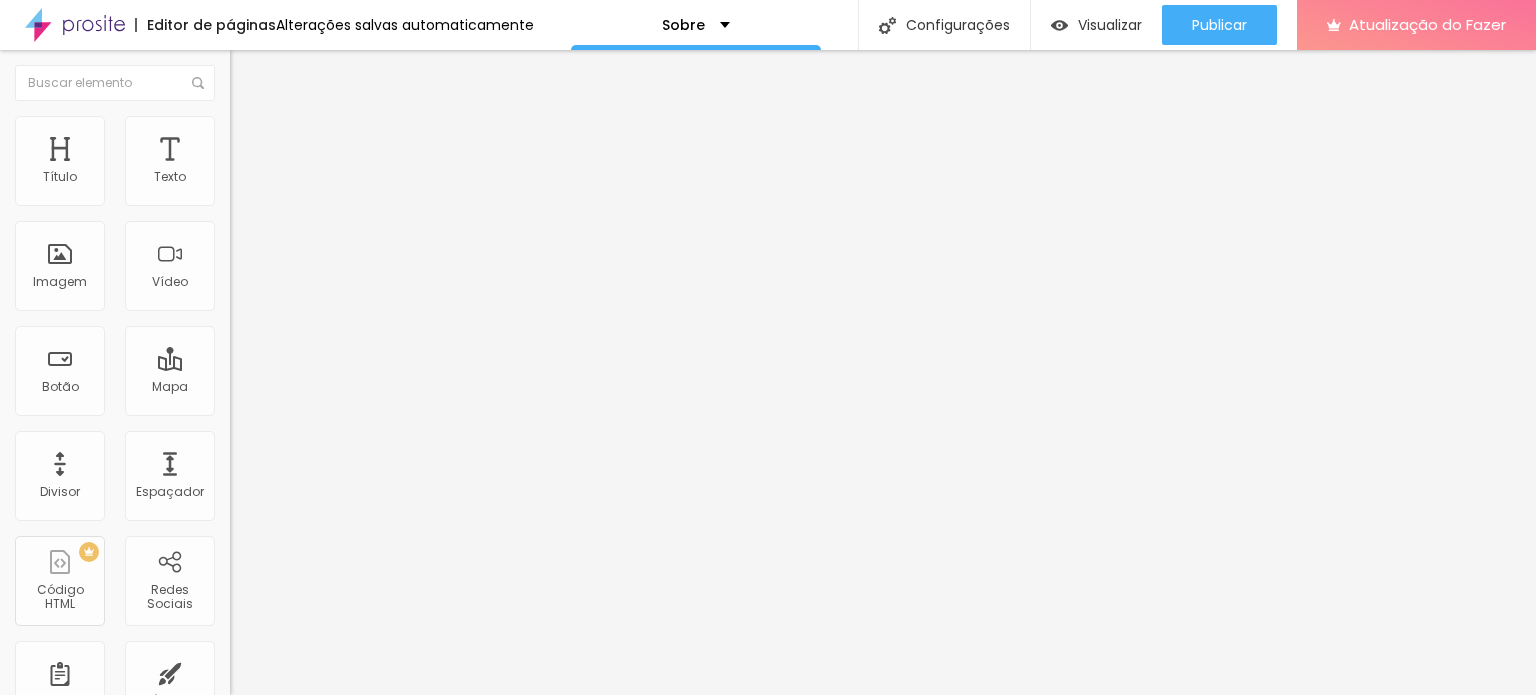 click on "Título 3 H3" at bounding box center (345, 194) 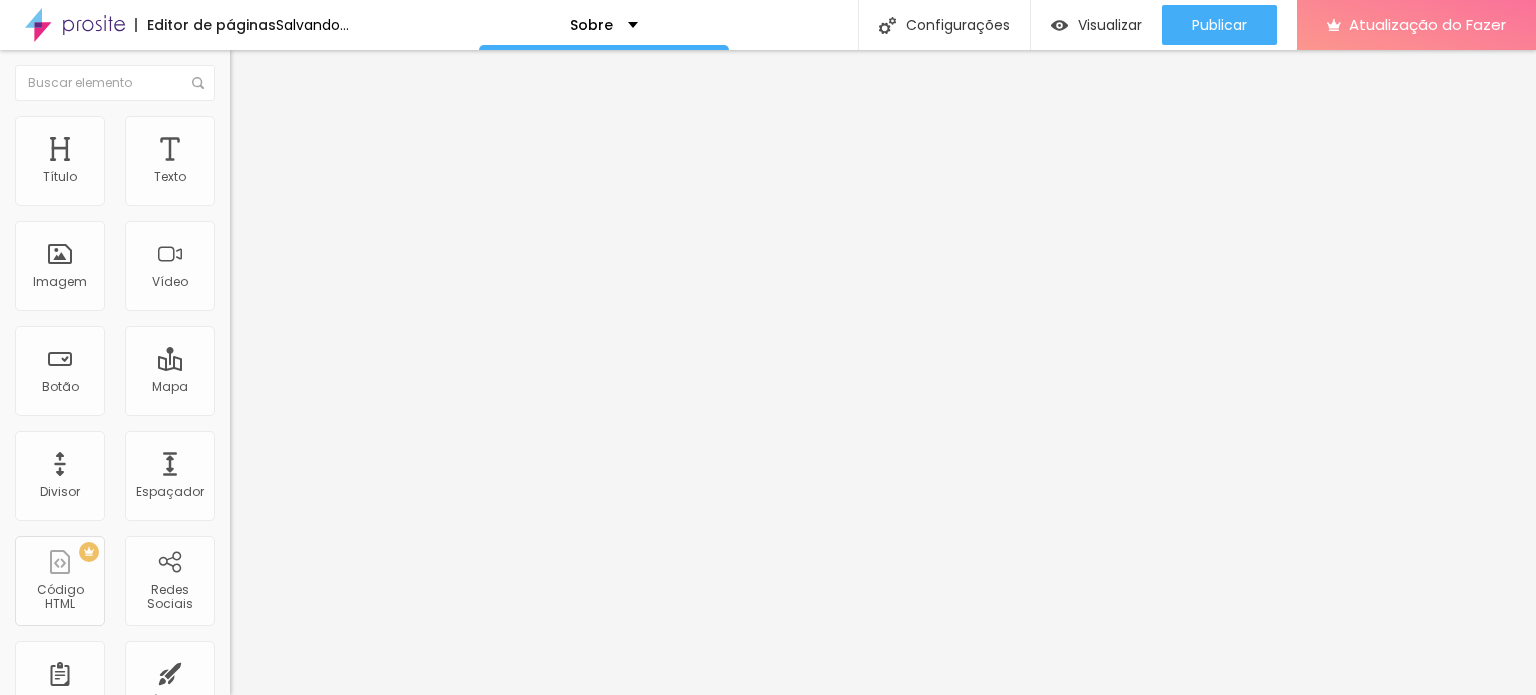 type on "57" 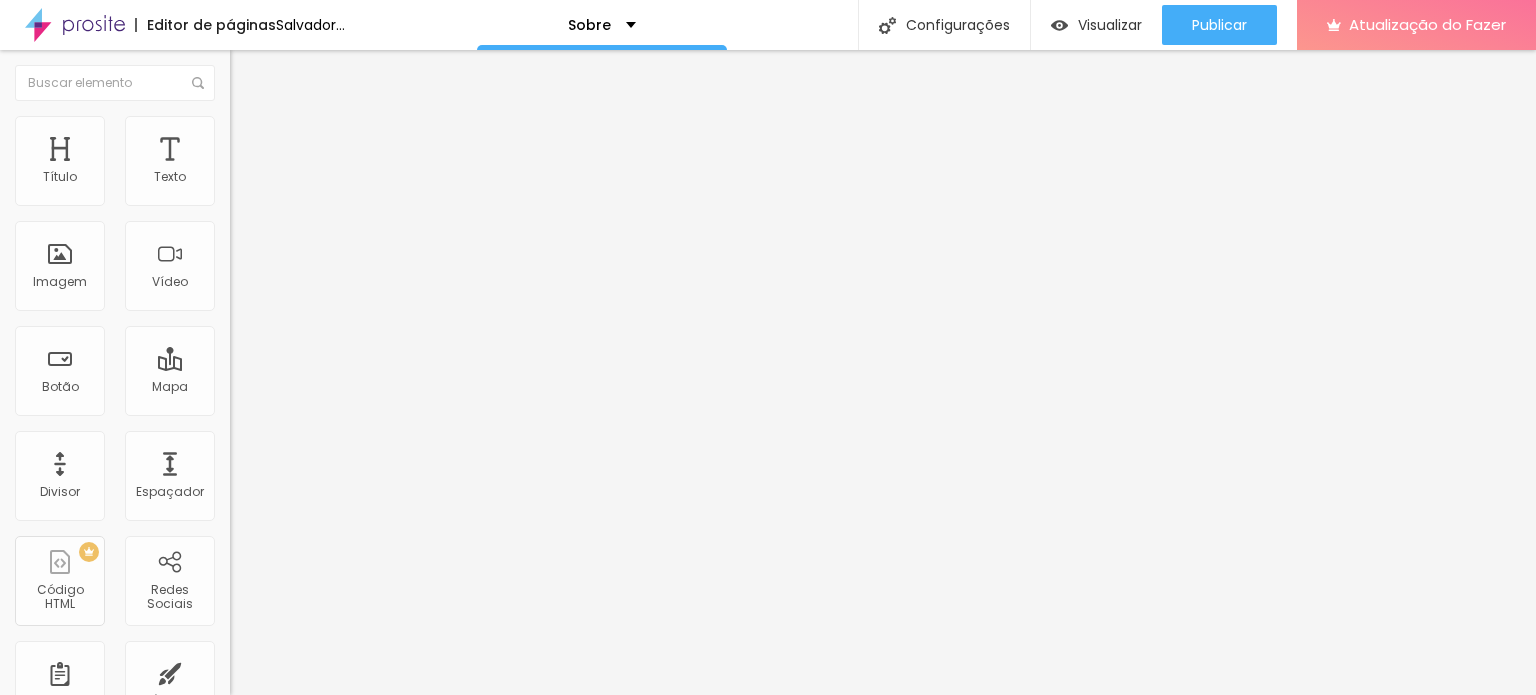 type on "52" 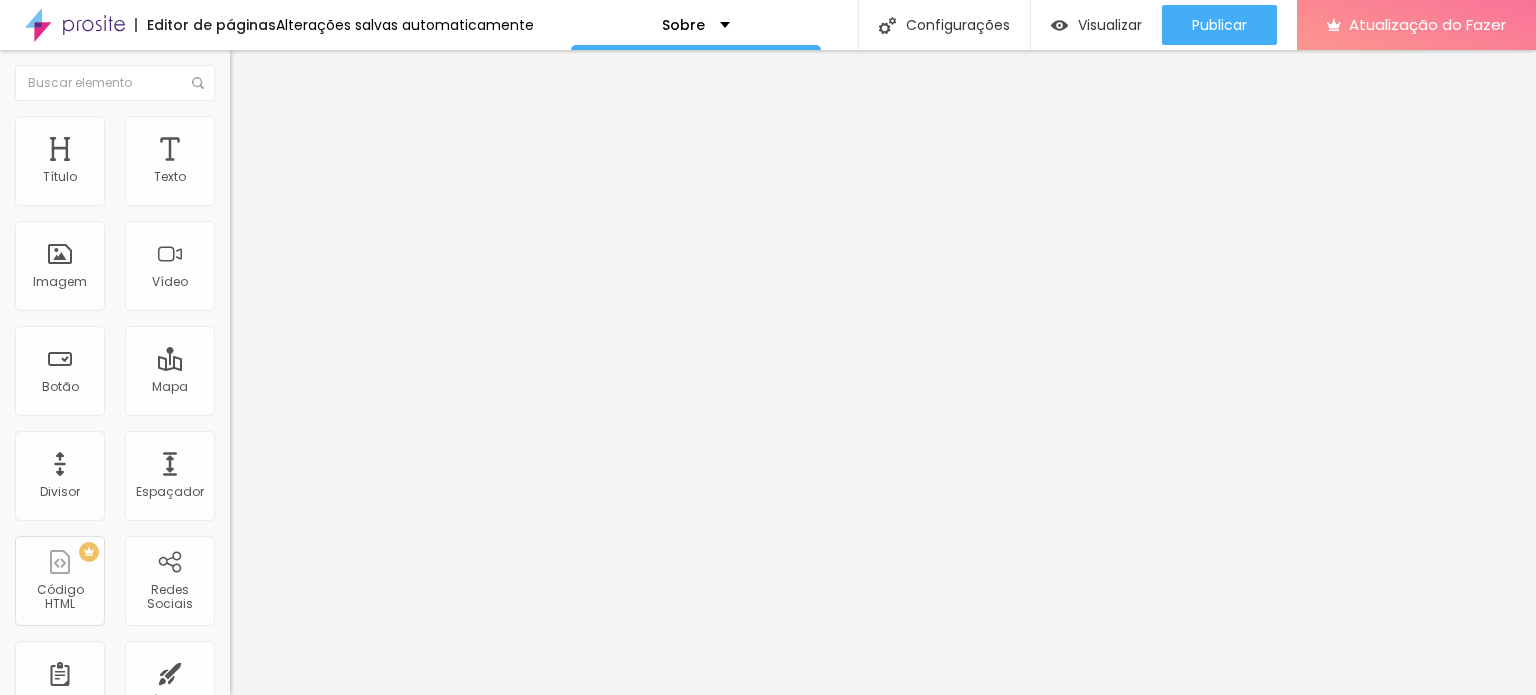 drag, startPoint x: 60, startPoint y: 195, endPoint x: 91, endPoint y: 202, distance: 31.780497 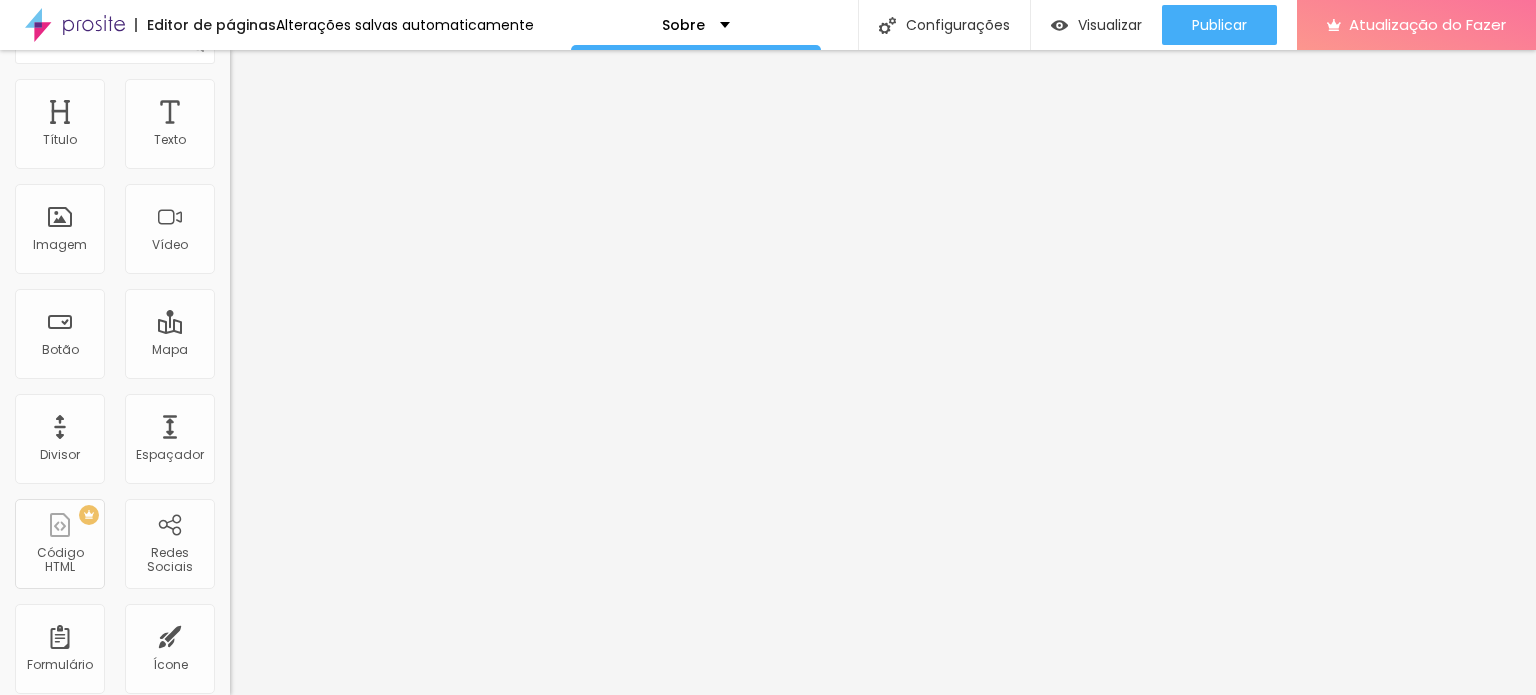 scroll, scrollTop: 0, scrollLeft: 0, axis: both 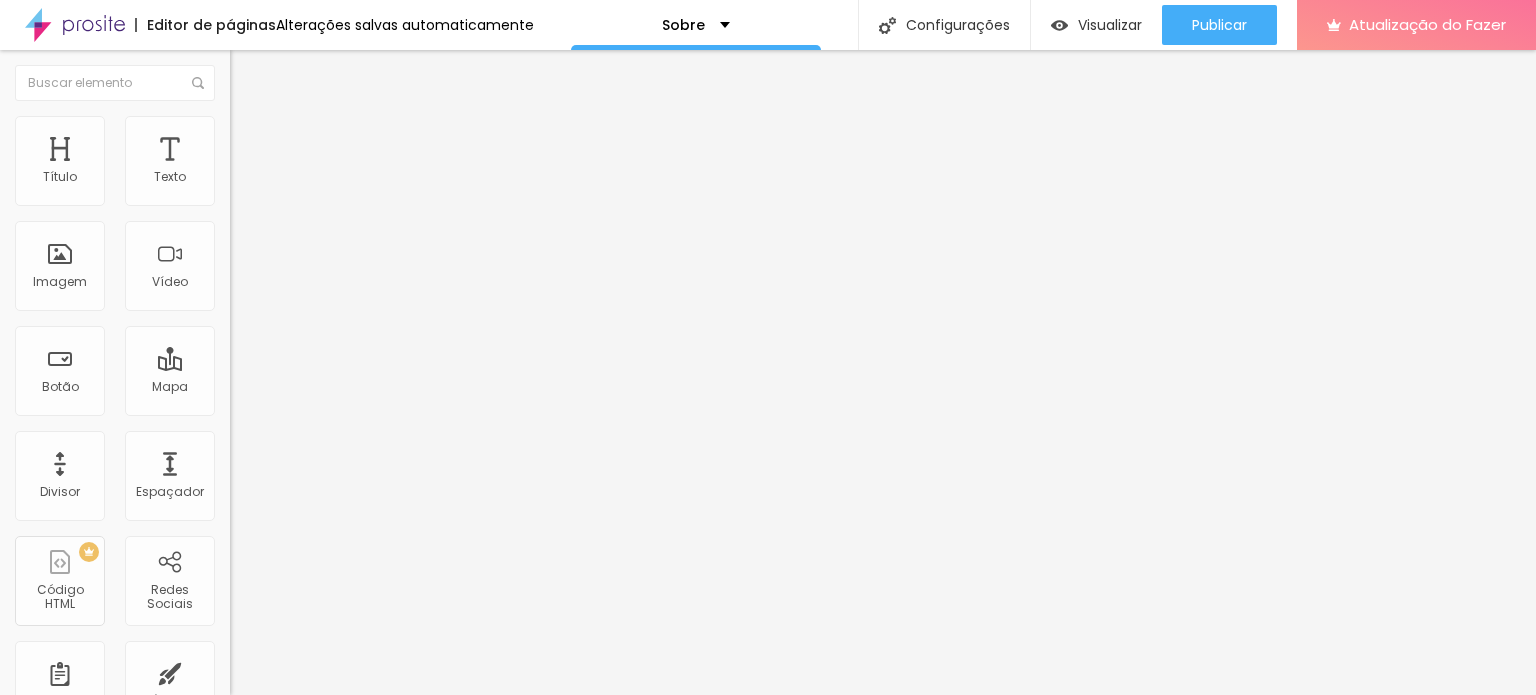 click on "Estilo" at bounding box center [263, 109] 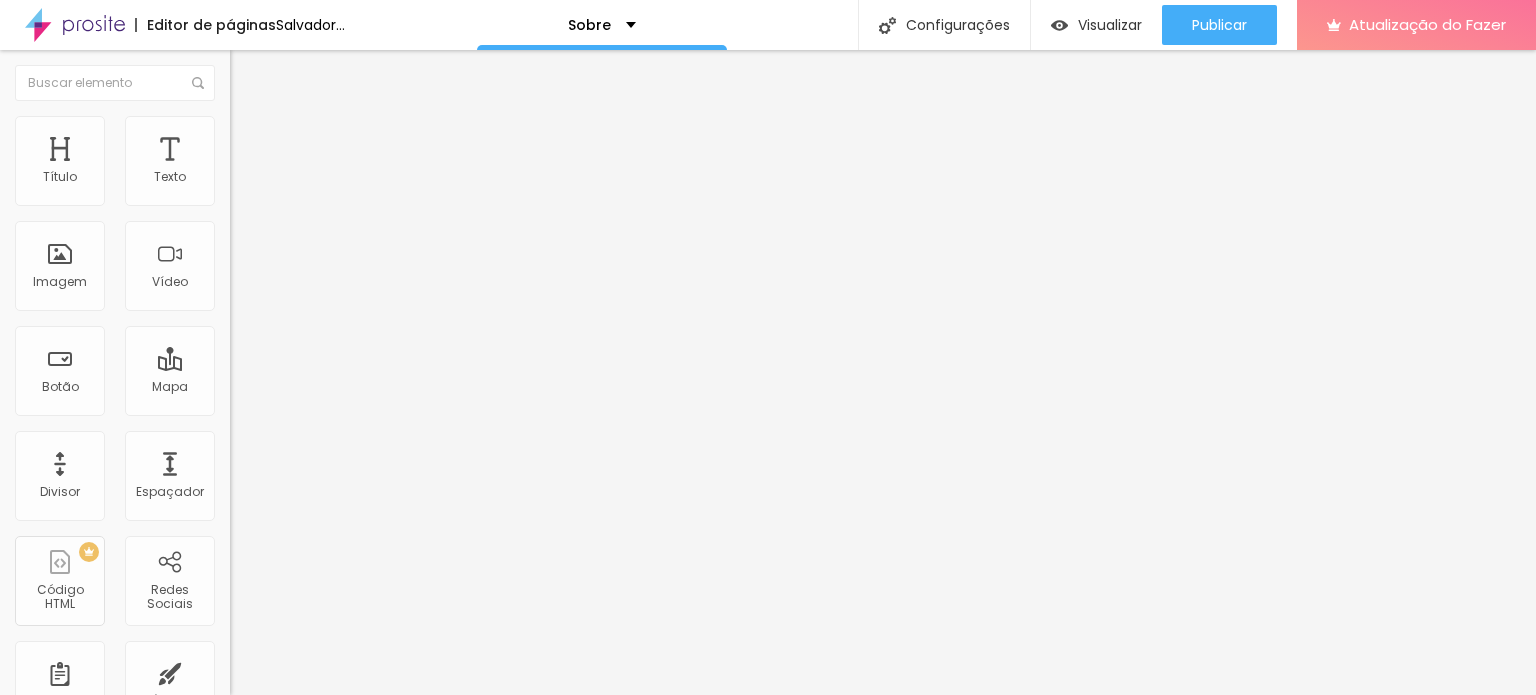 click at bounding box center (350, 690) 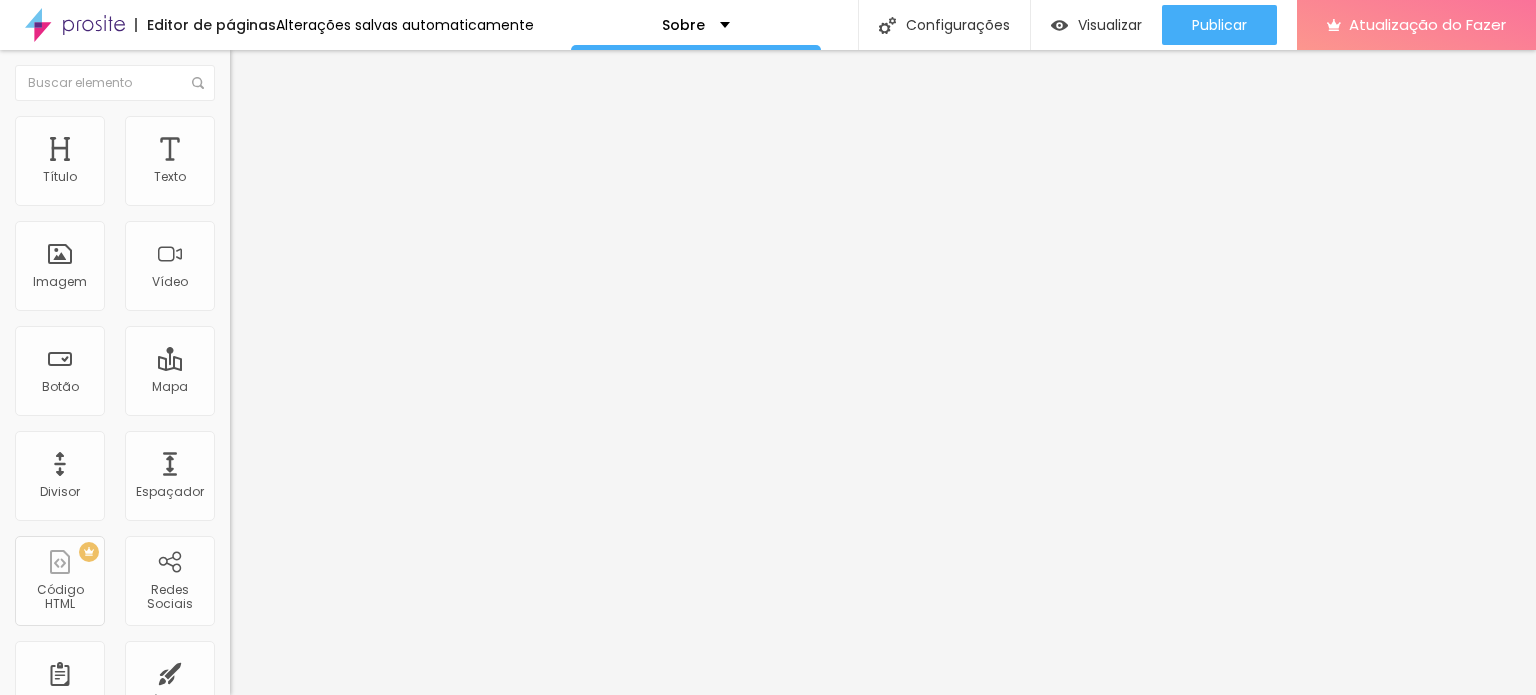 click on "WhatsApp" at bounding box center (262, 1000) 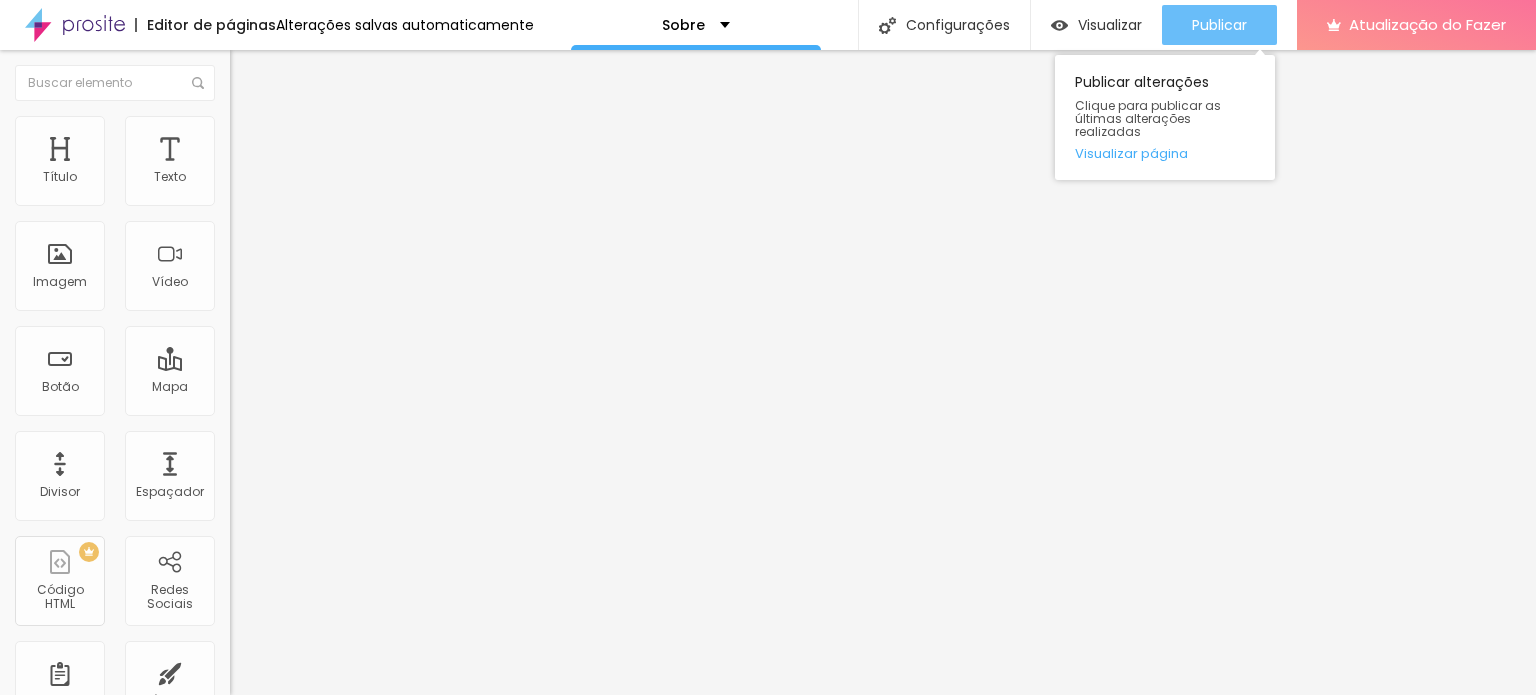 click on "Publicar" at bounding box center (1219, 25) 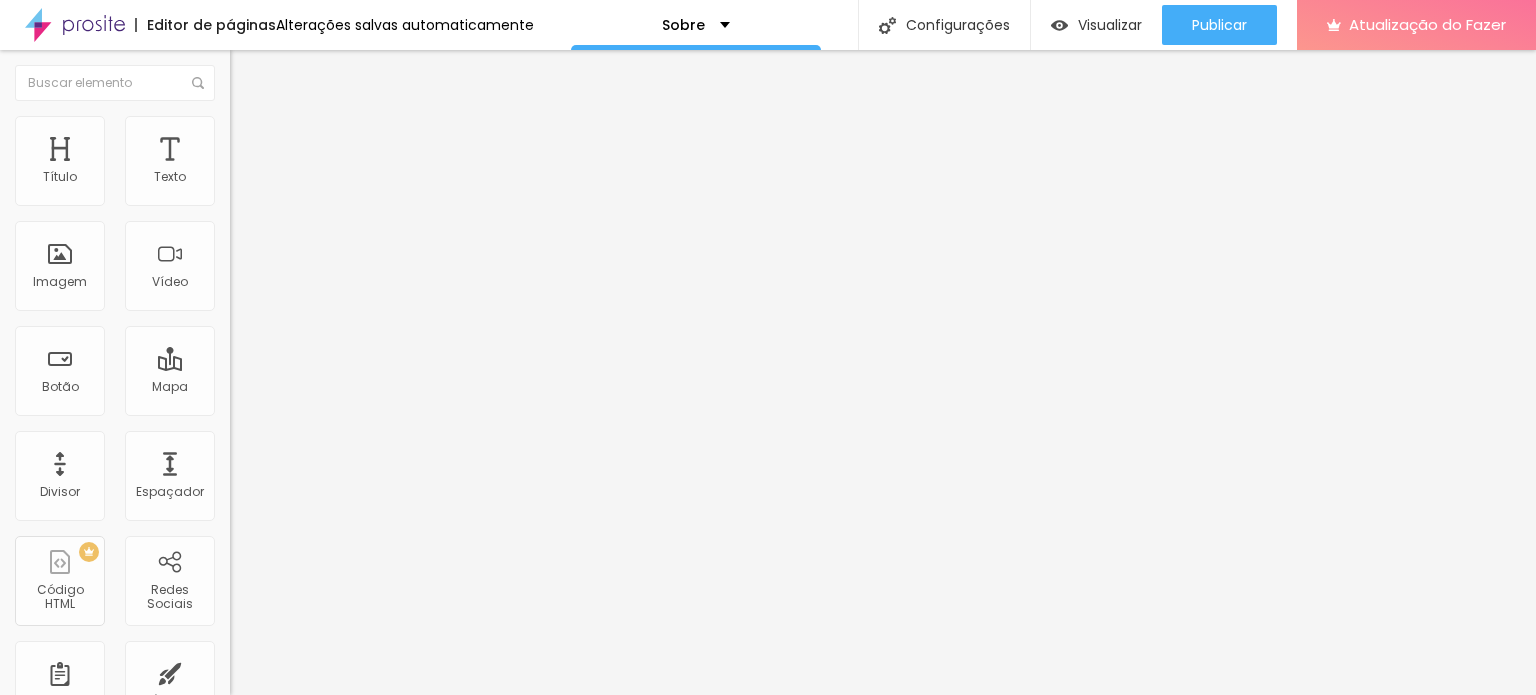 click at bounding box center [253, 73] 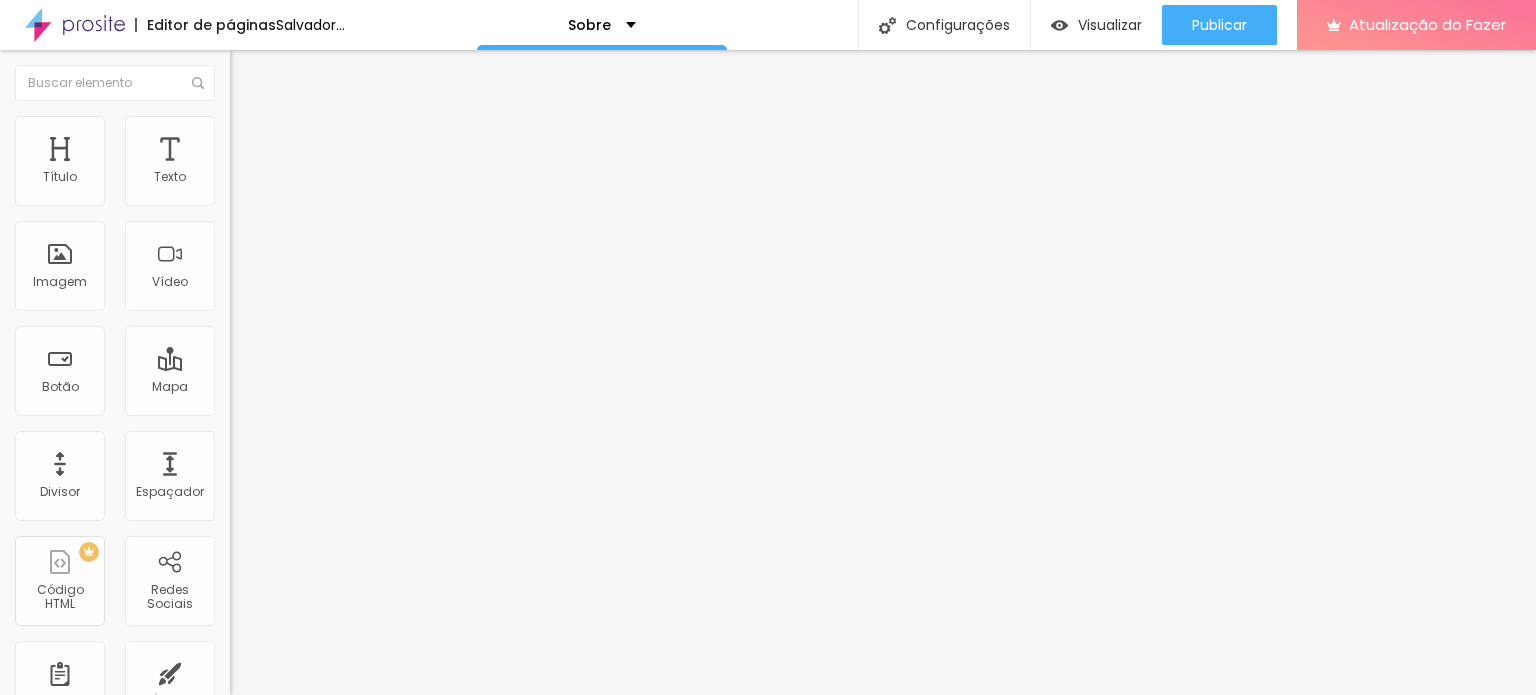 click on "Estilo" at bounding box center [263, 129] 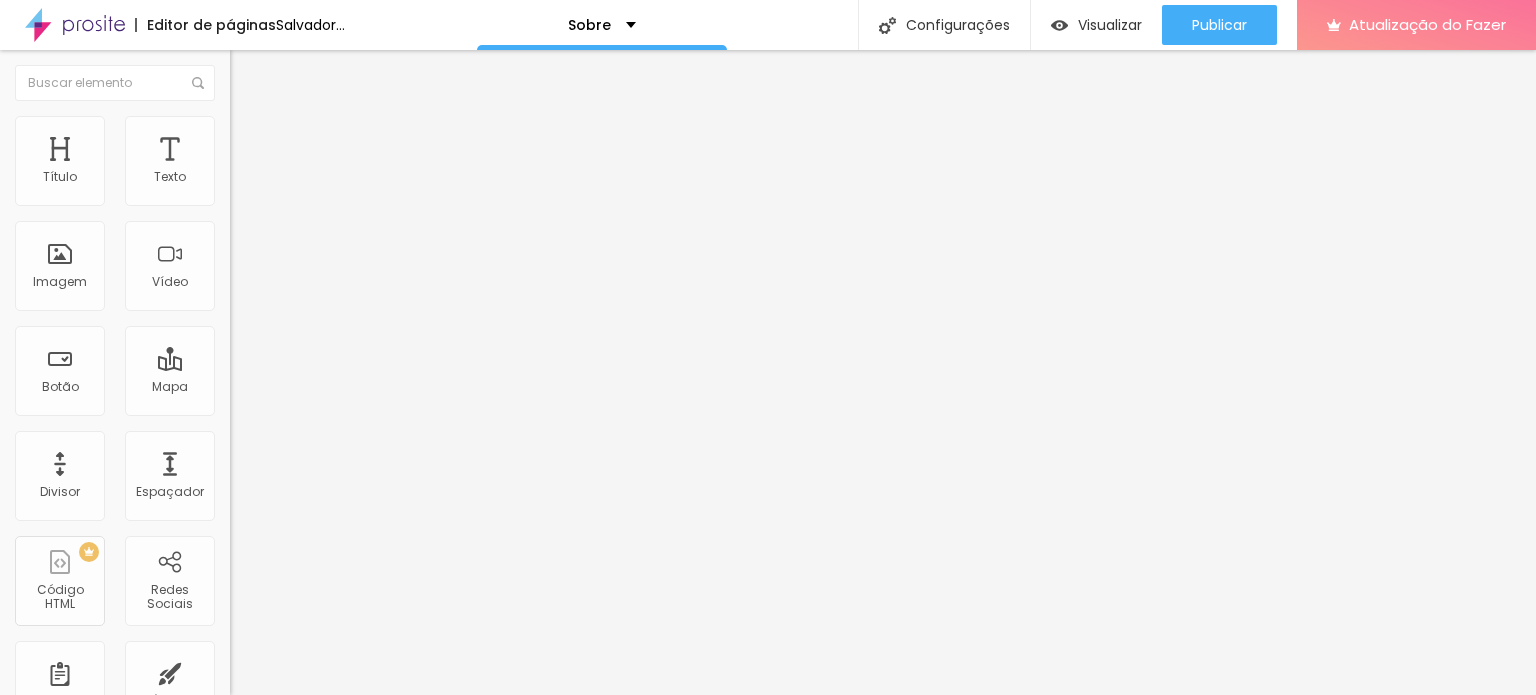 click on "Avançado" at bounding box center [281, 149] 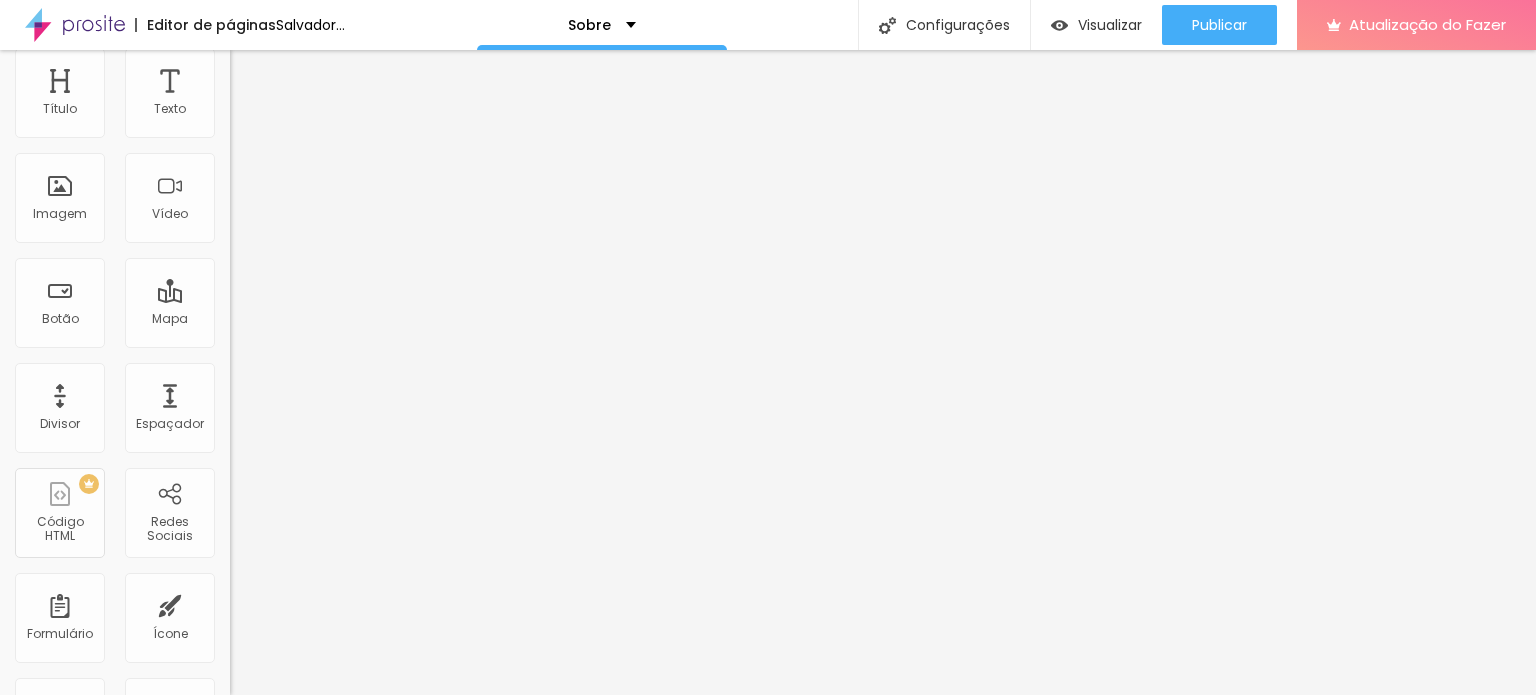 scroll, scrollTop: 0, scrollLeft: 0, axis: both 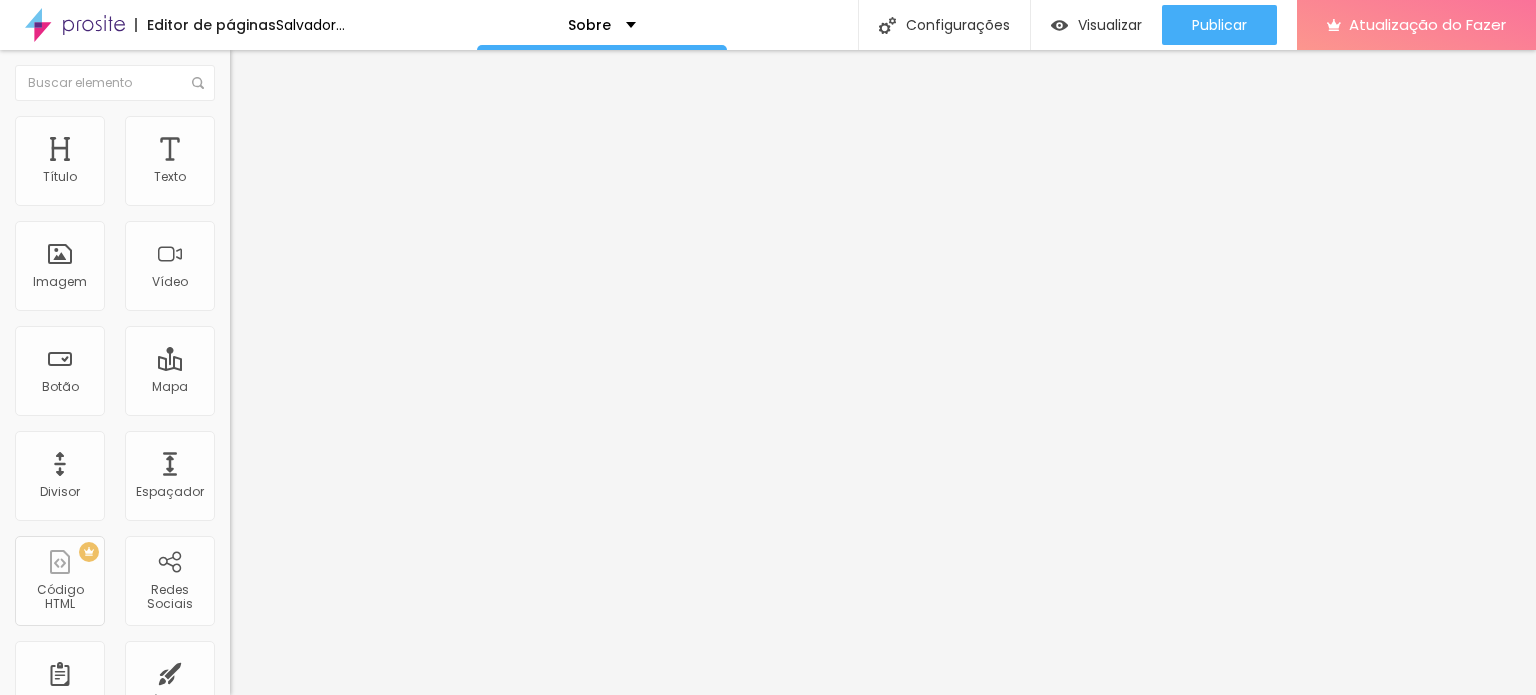 click at bounding box center (239, 125) 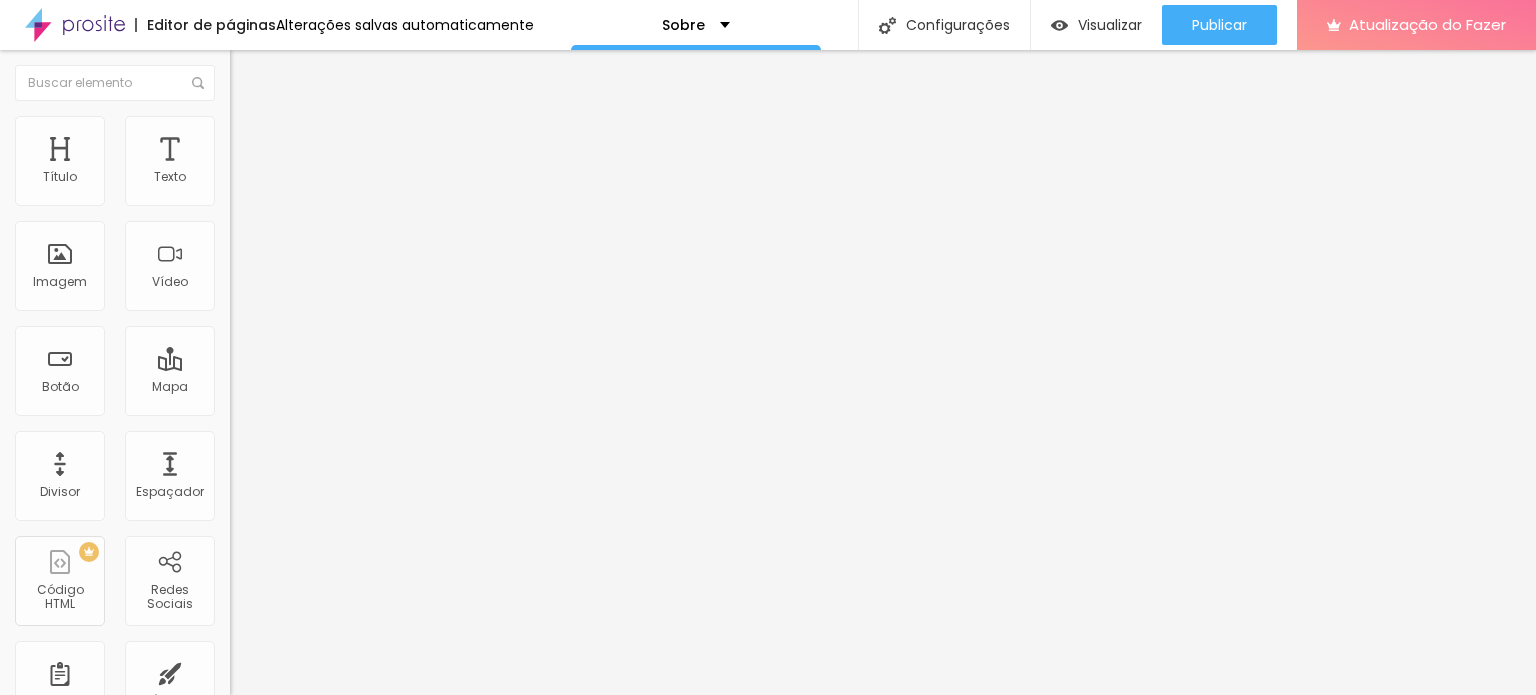 drag, startPoint x: 201, startPoint y: 215, endPoint x: 249, endPoint y: 234, distance: 51.62364 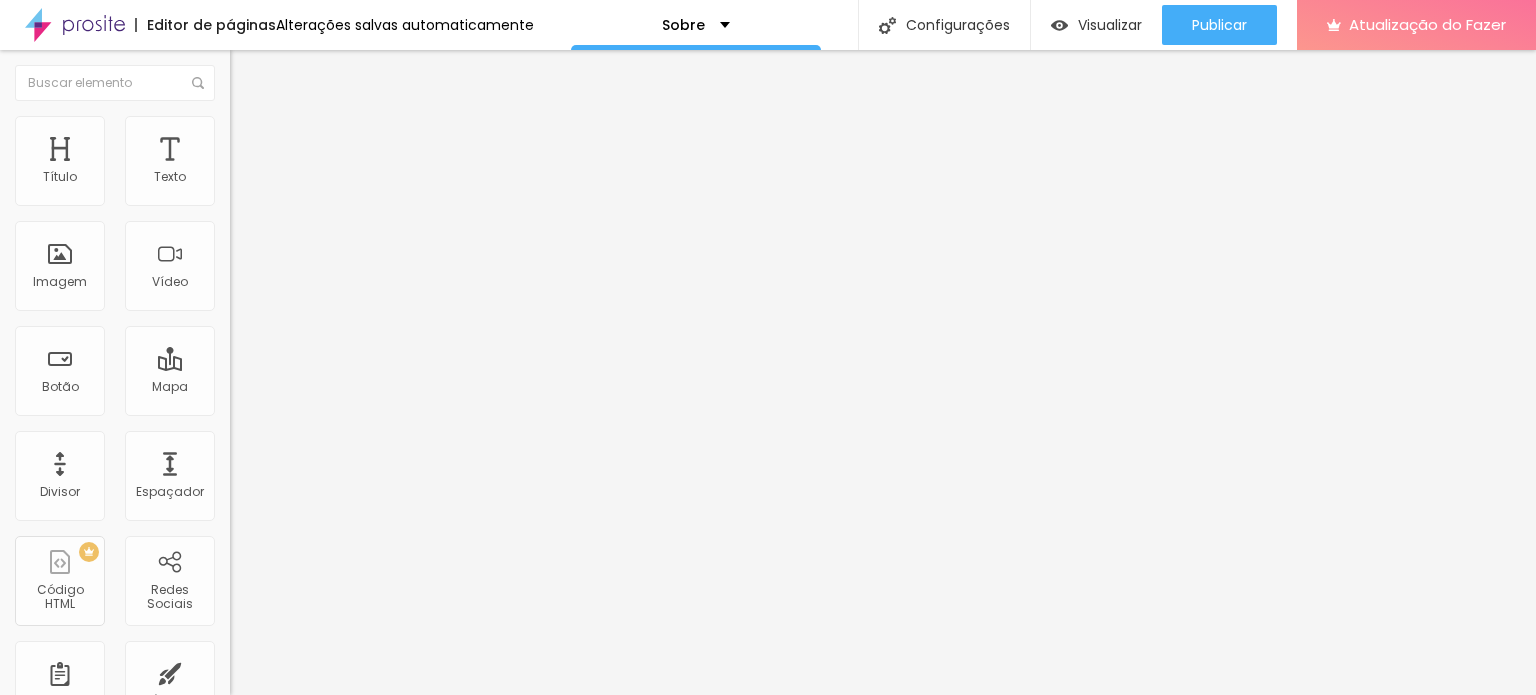 click at bounding box center [294, 197] 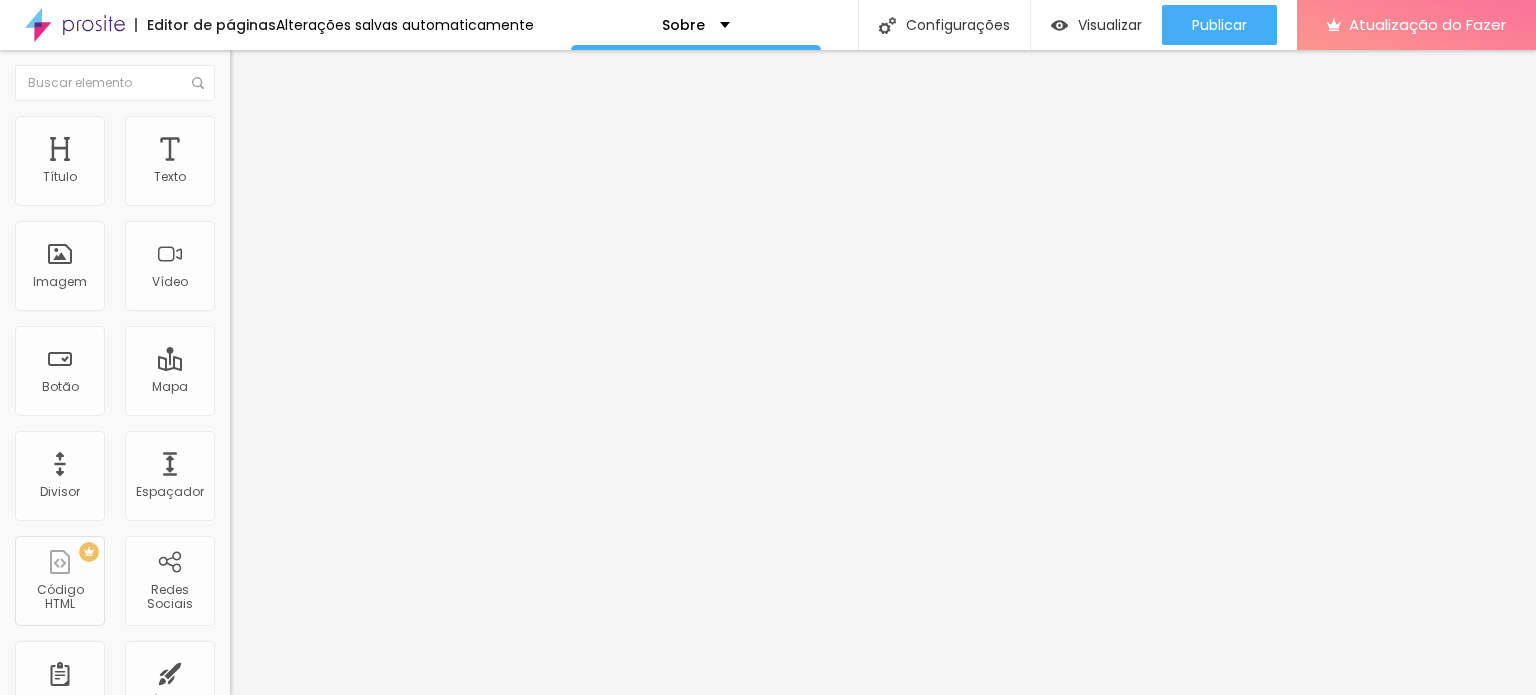drag, startPoint x: 78, startPoint y: 268, endPoint x: 32, endPoint y: 271, distance: 46.09772 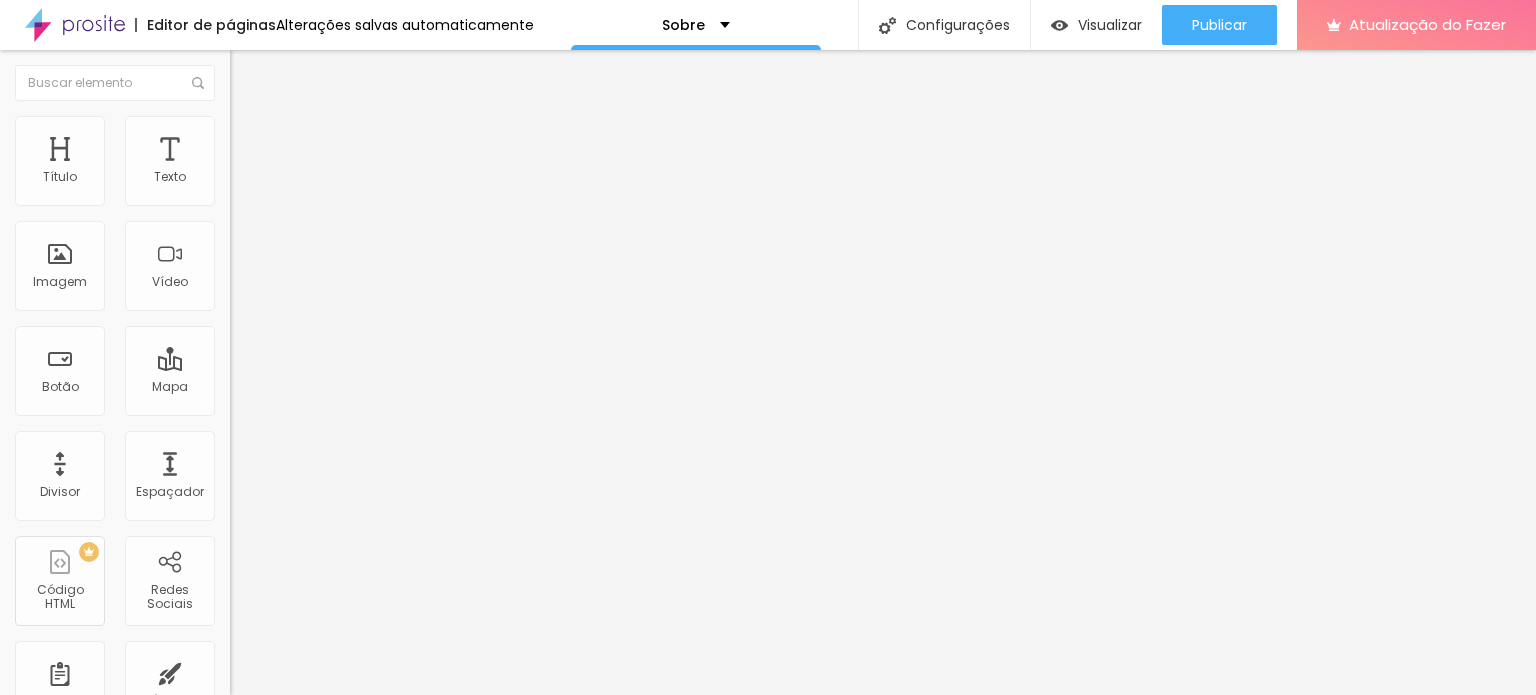 click at bounding box center (294, 248) 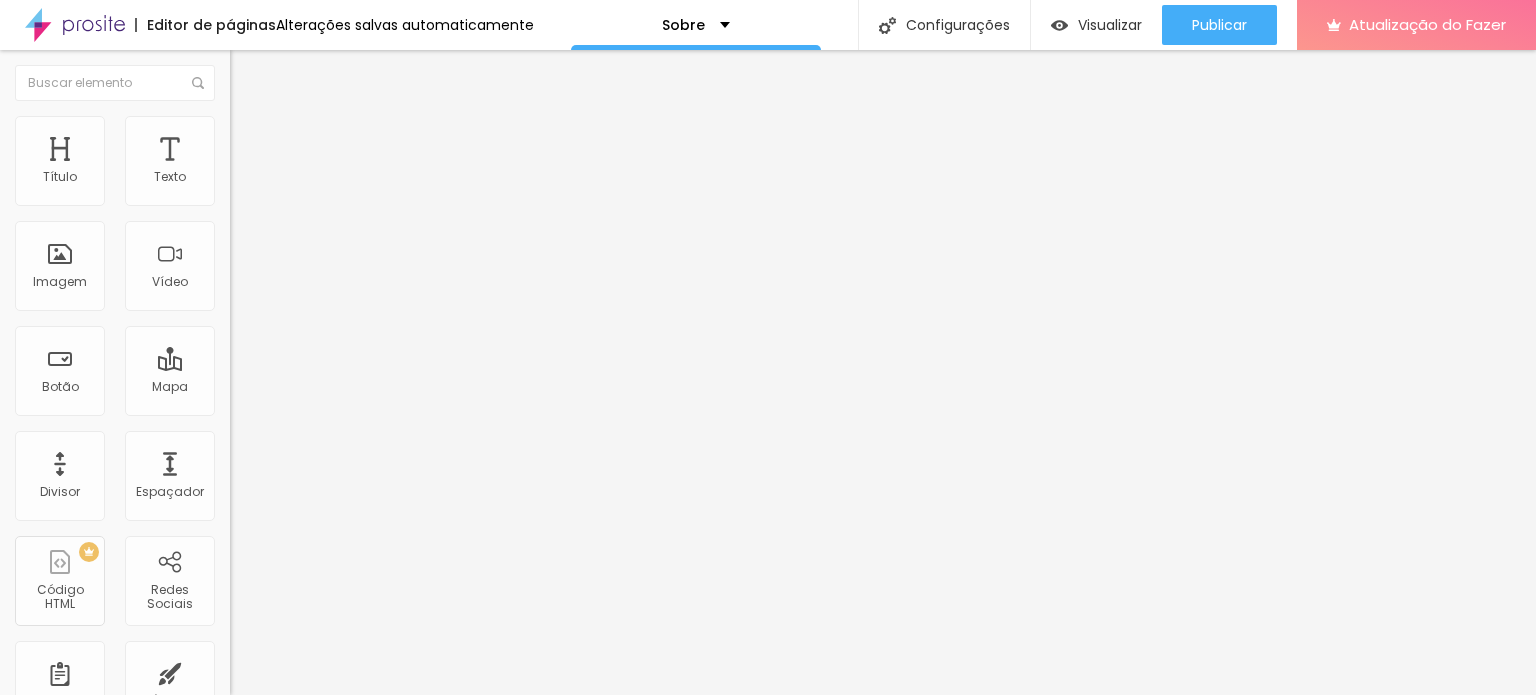 click on "Conteúdo" at bounding box center [279, 109] 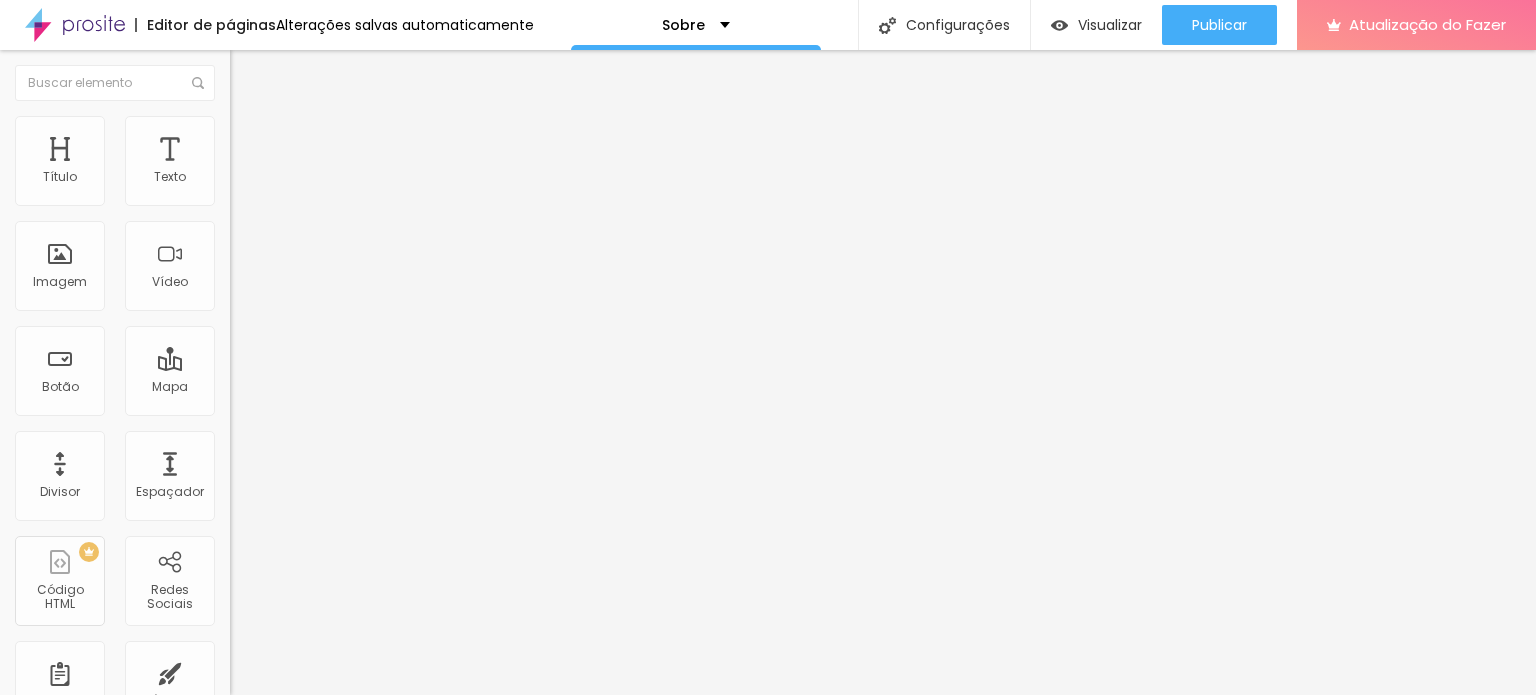 click on "Alboom Brasil" at bounding box center [350, 178] 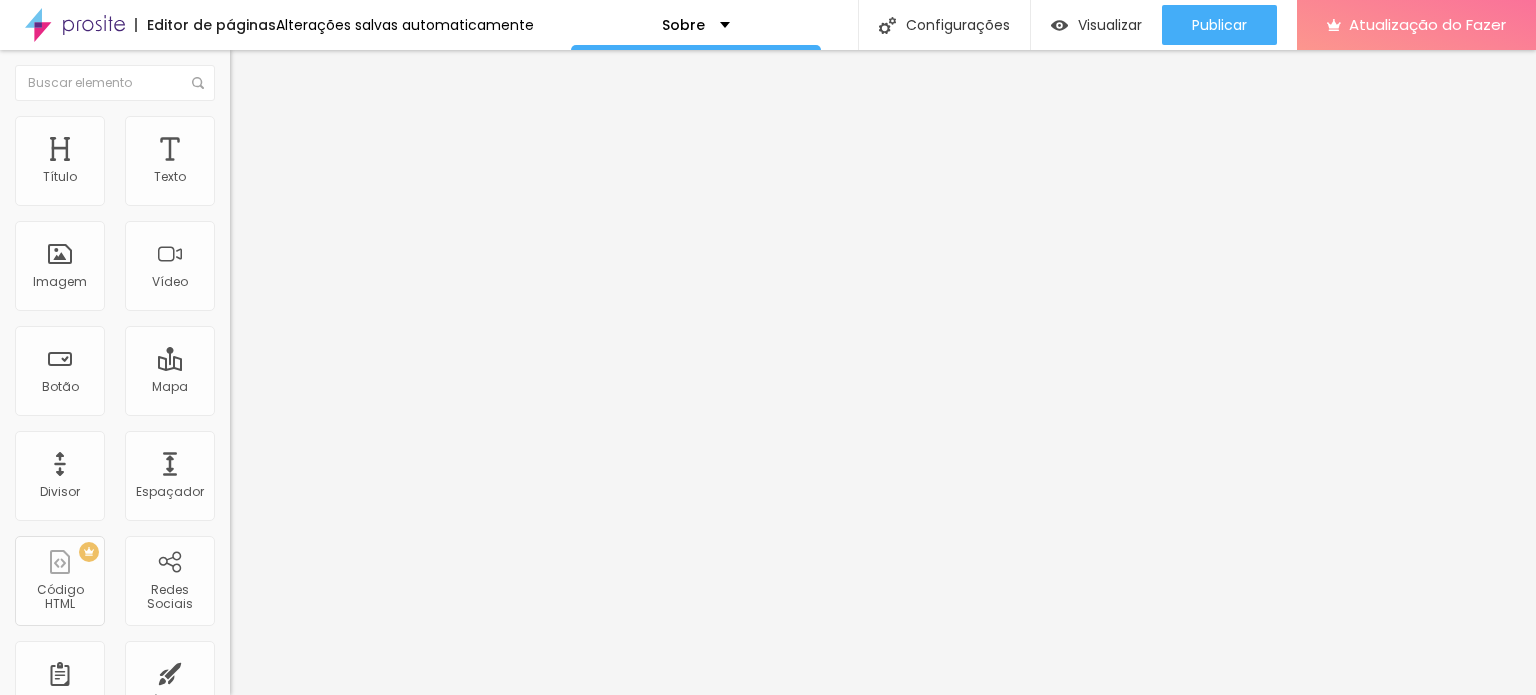 drag, startPoint x: 125, startPoint y: 228, endPoint x: 0, endPoint y: 232, distance: 125.06398 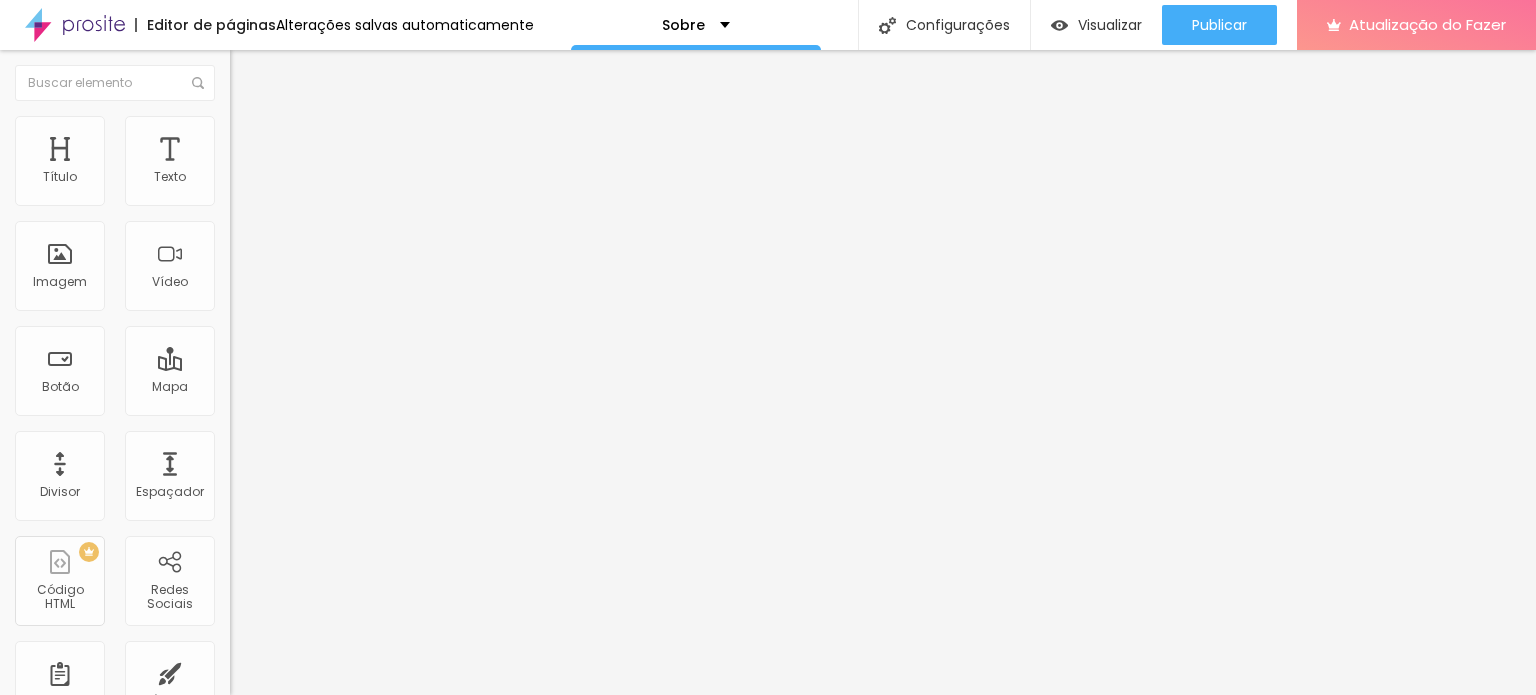 click on "Endereço Alboom Brasil Alinhamento 15 Ampliação" at bounding box center (345, 356) 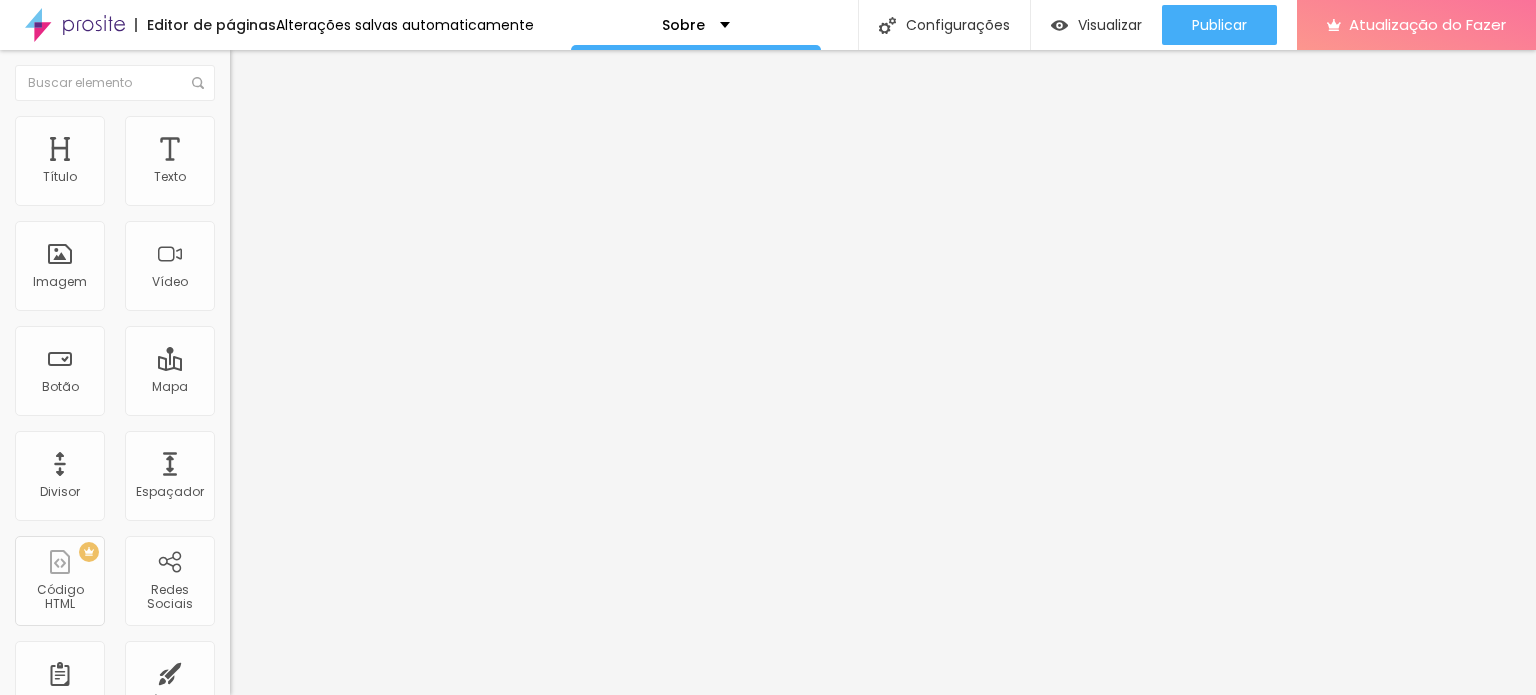 scroll, scrollTop: 0, scrollLeft: 0, axis: both 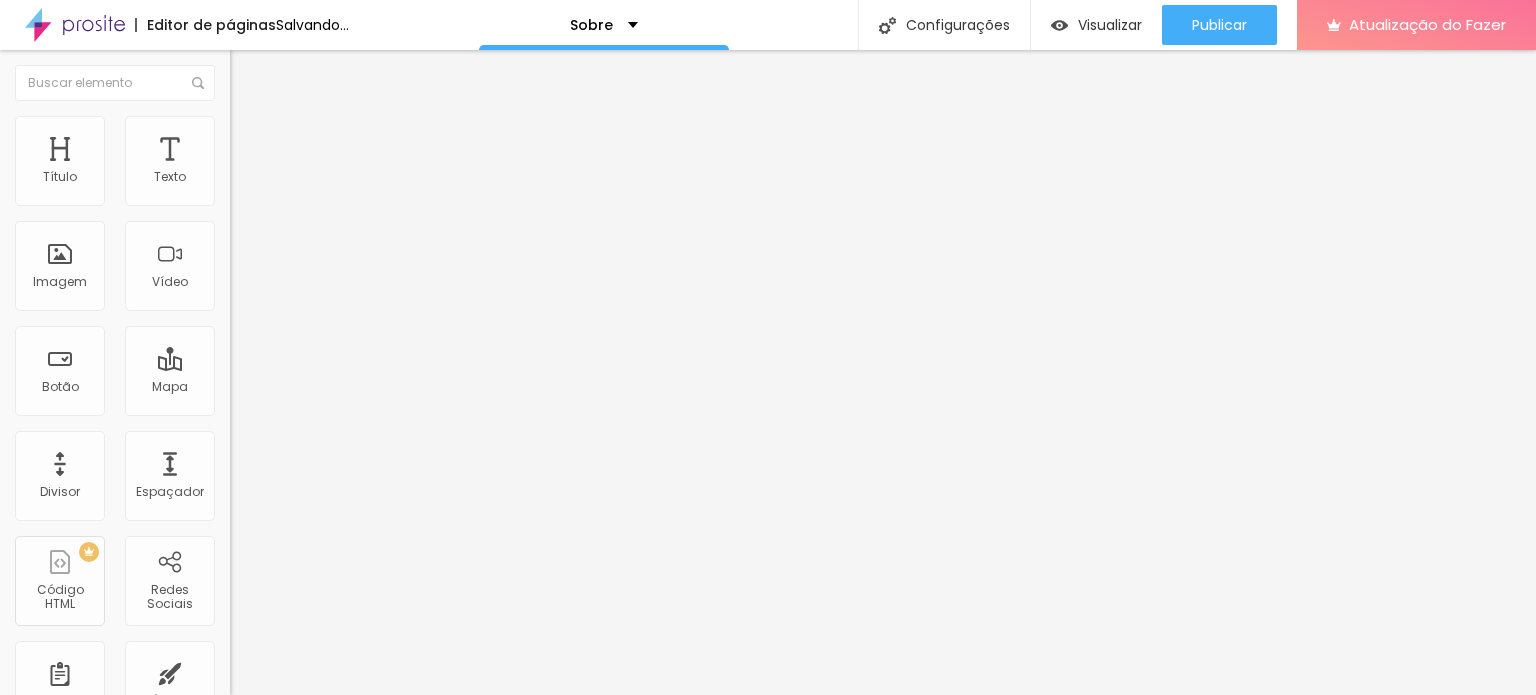 drag, startPoint x: 120, startPoint y: 221, endPoint x: 9, endPoint y: 221, distance: 111 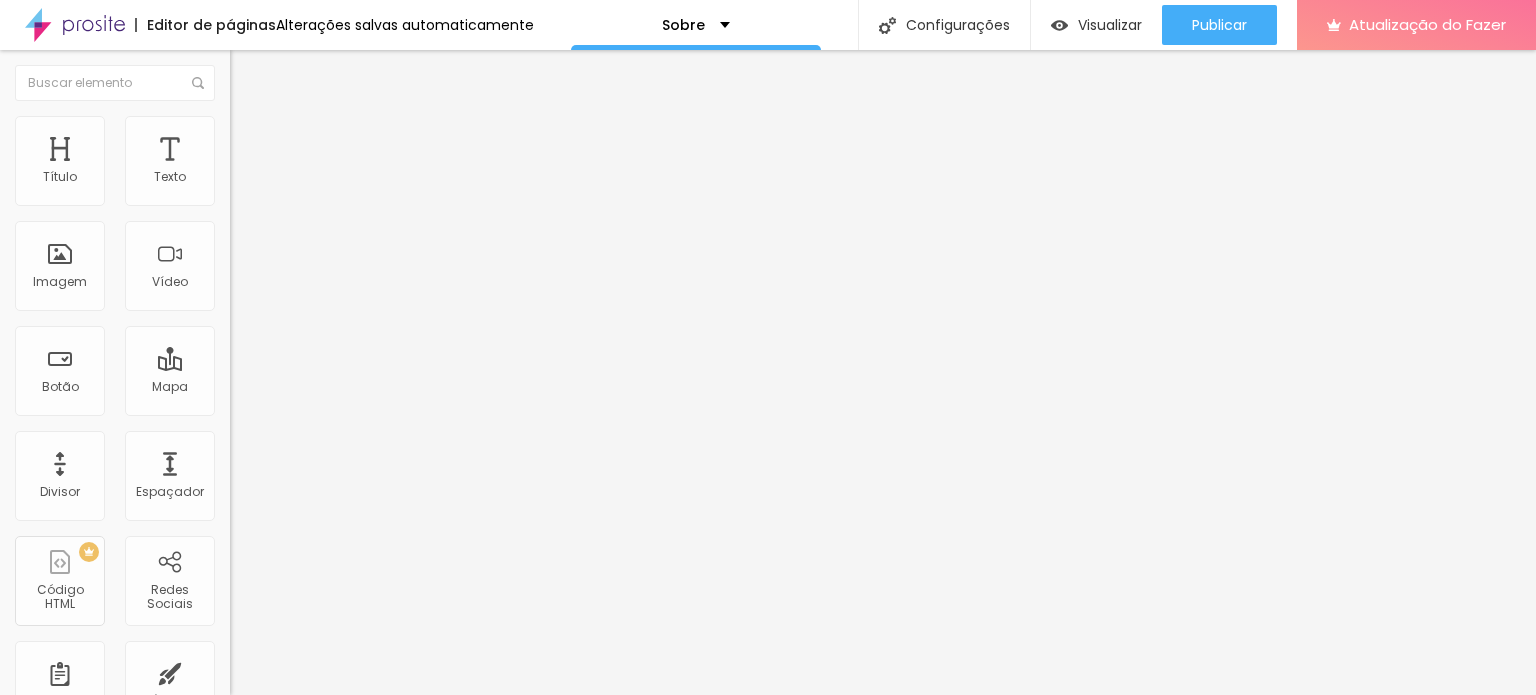 click at bounding box center (239, 125) 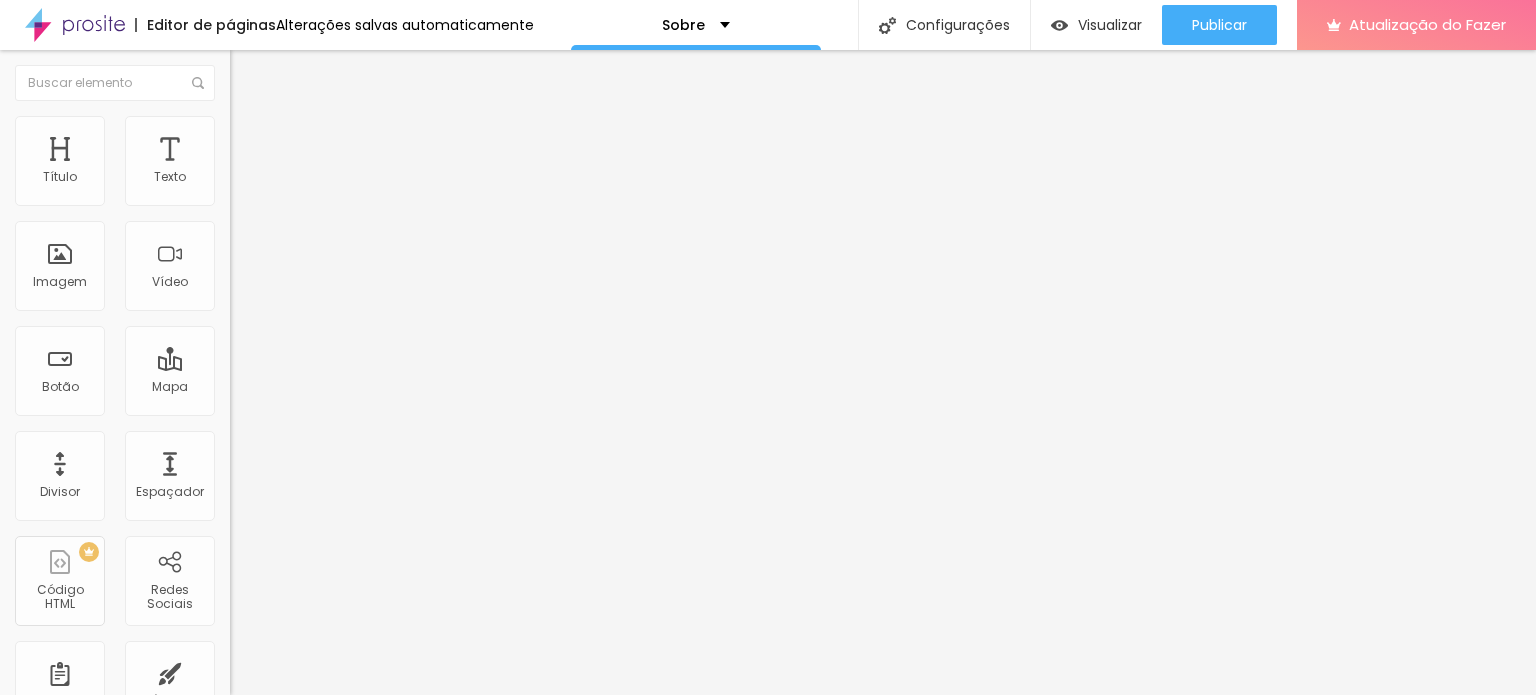 click at bounding box center [294, 248] 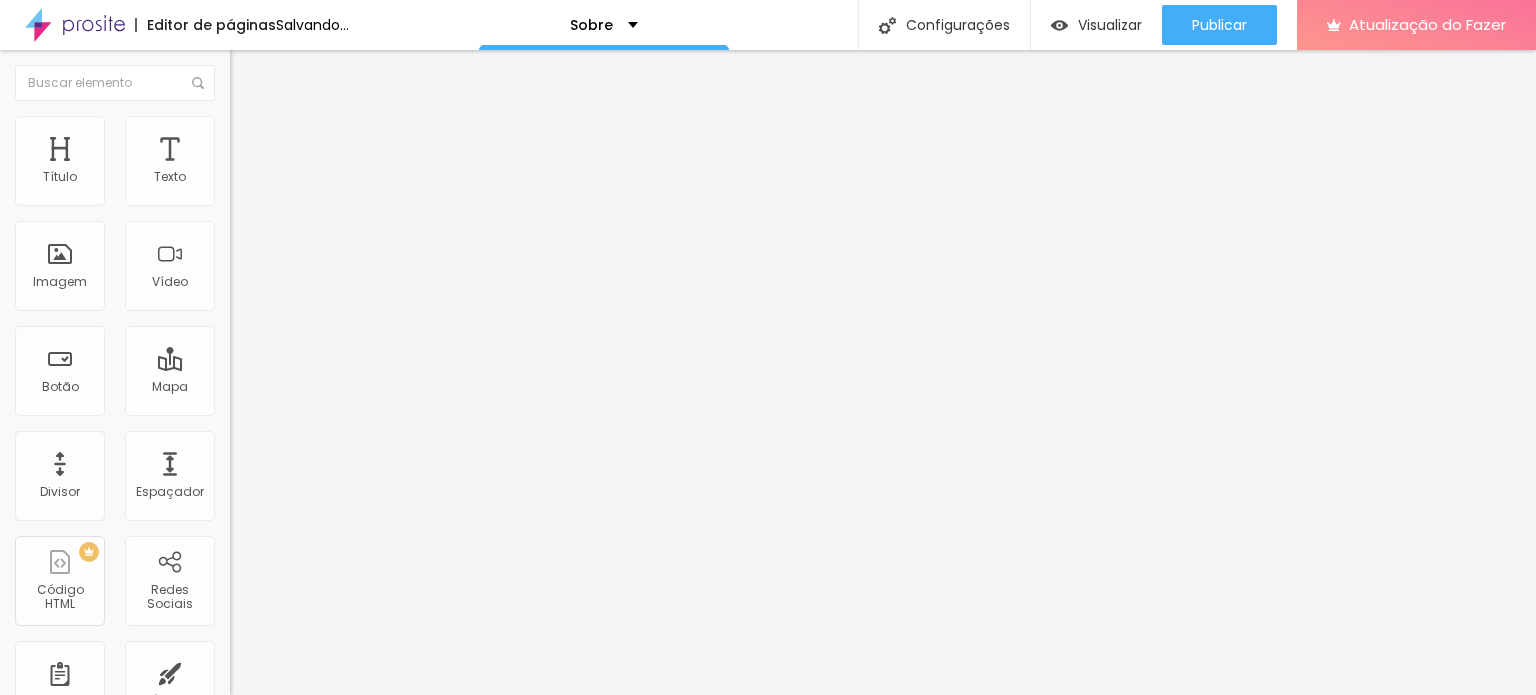 click at bounding box center (253, 73) 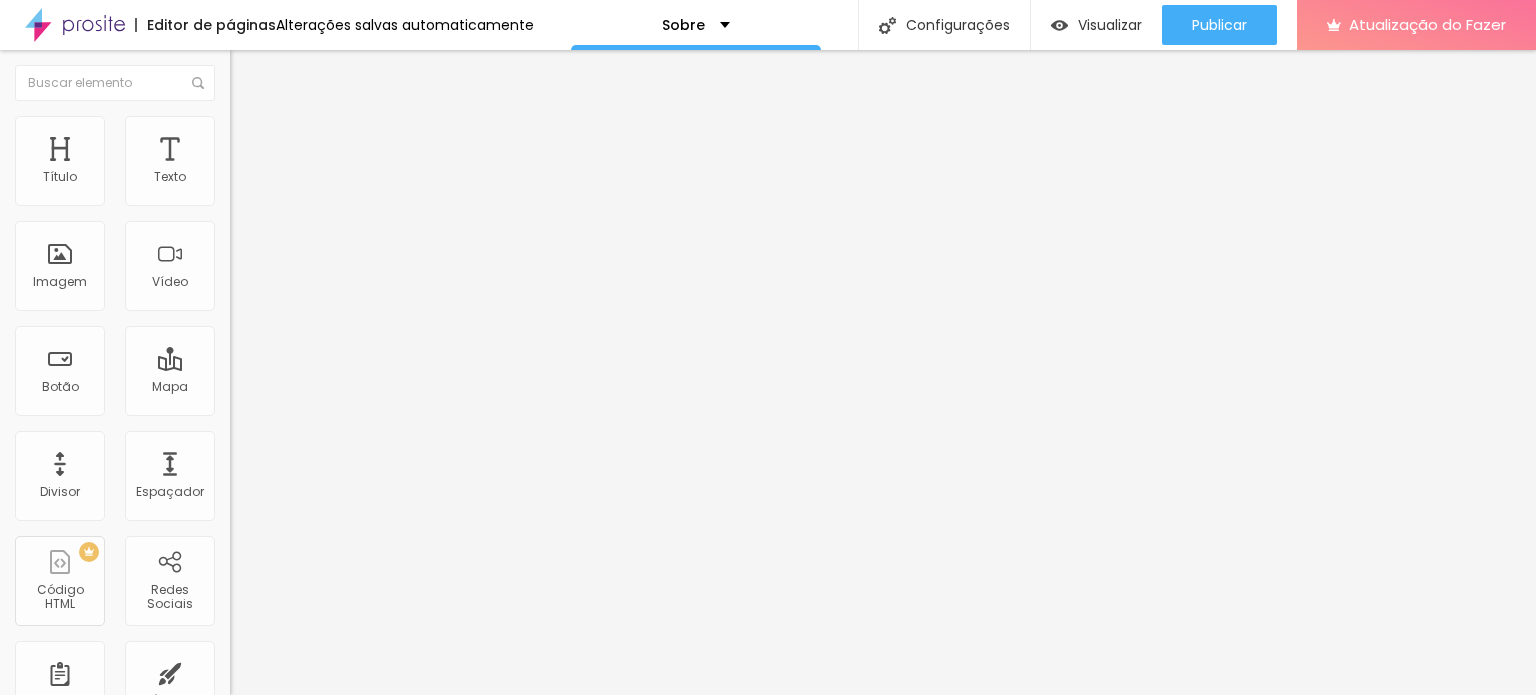 click at bounding box center (239, 125) 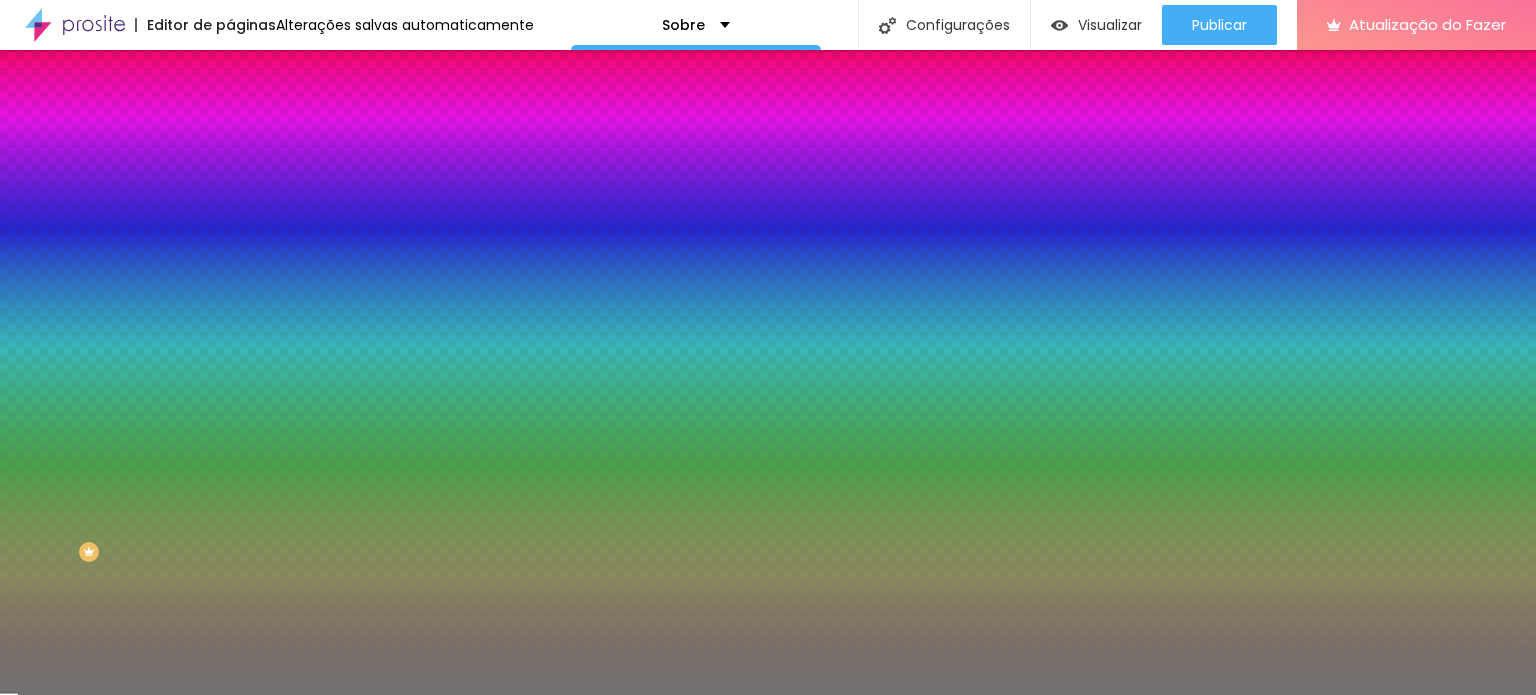 drag, startPoint x: 102, startPoint y: 262, endPoint x: 168, endPoint y: 274, distance: 67.08204 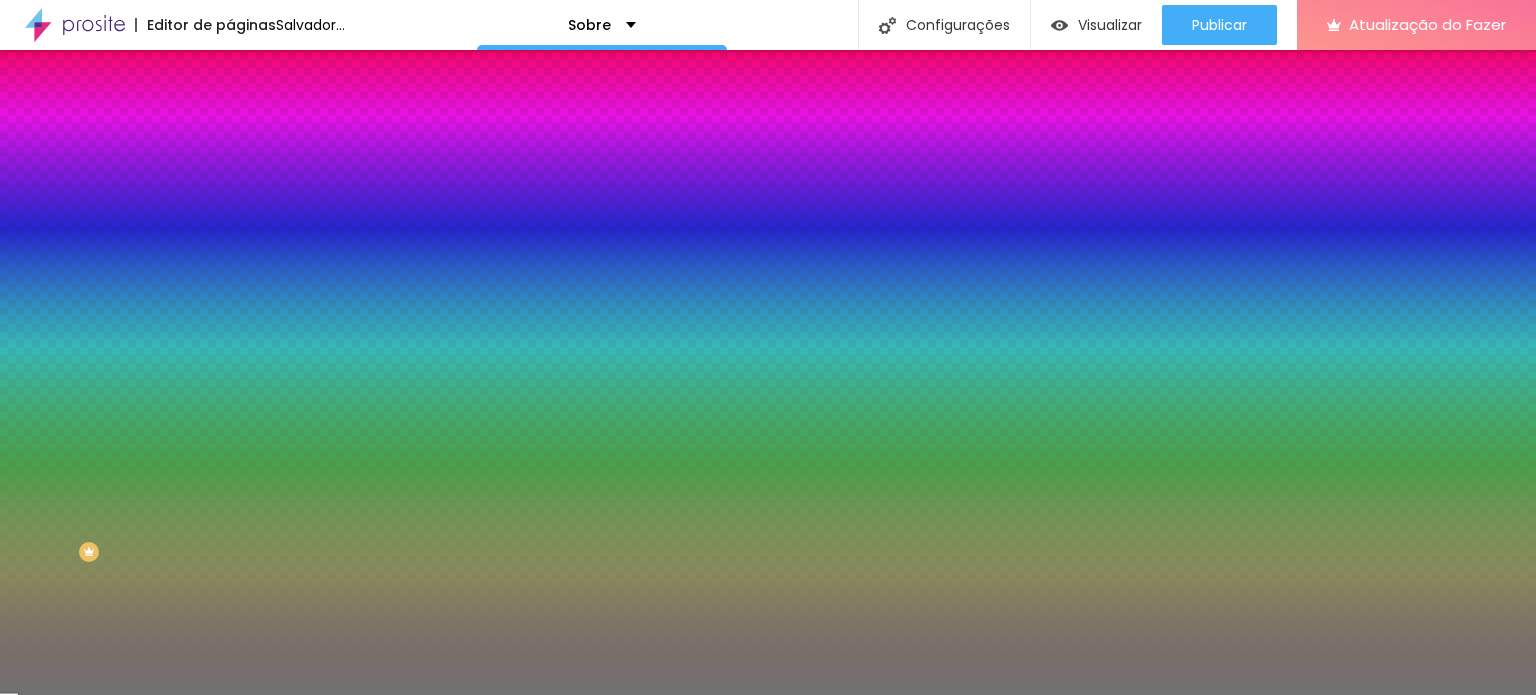 drag, startPoint x: 84, startPoint y: 315, endPoint x: 0, endPoint y: 318, distance: 84.05355 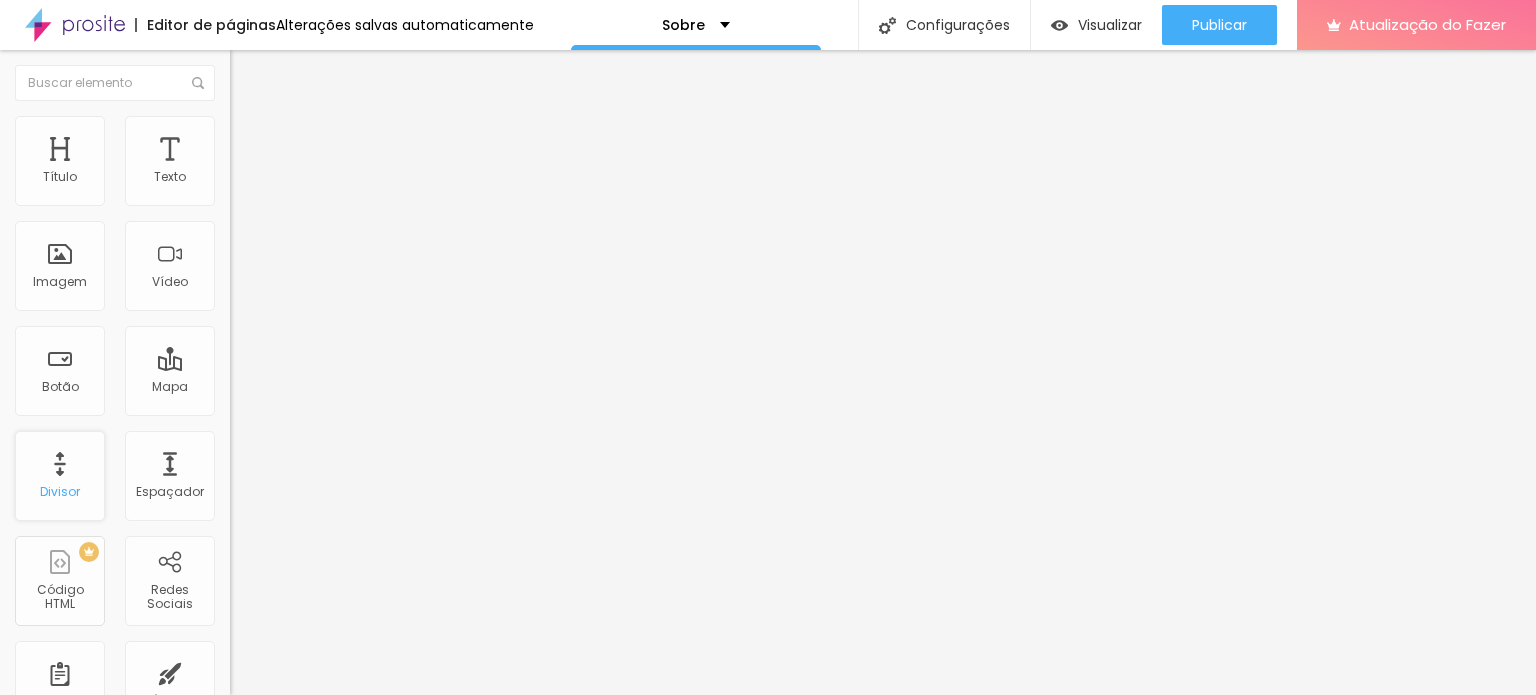 click on "Divisor" at bounding box center [60, 476] 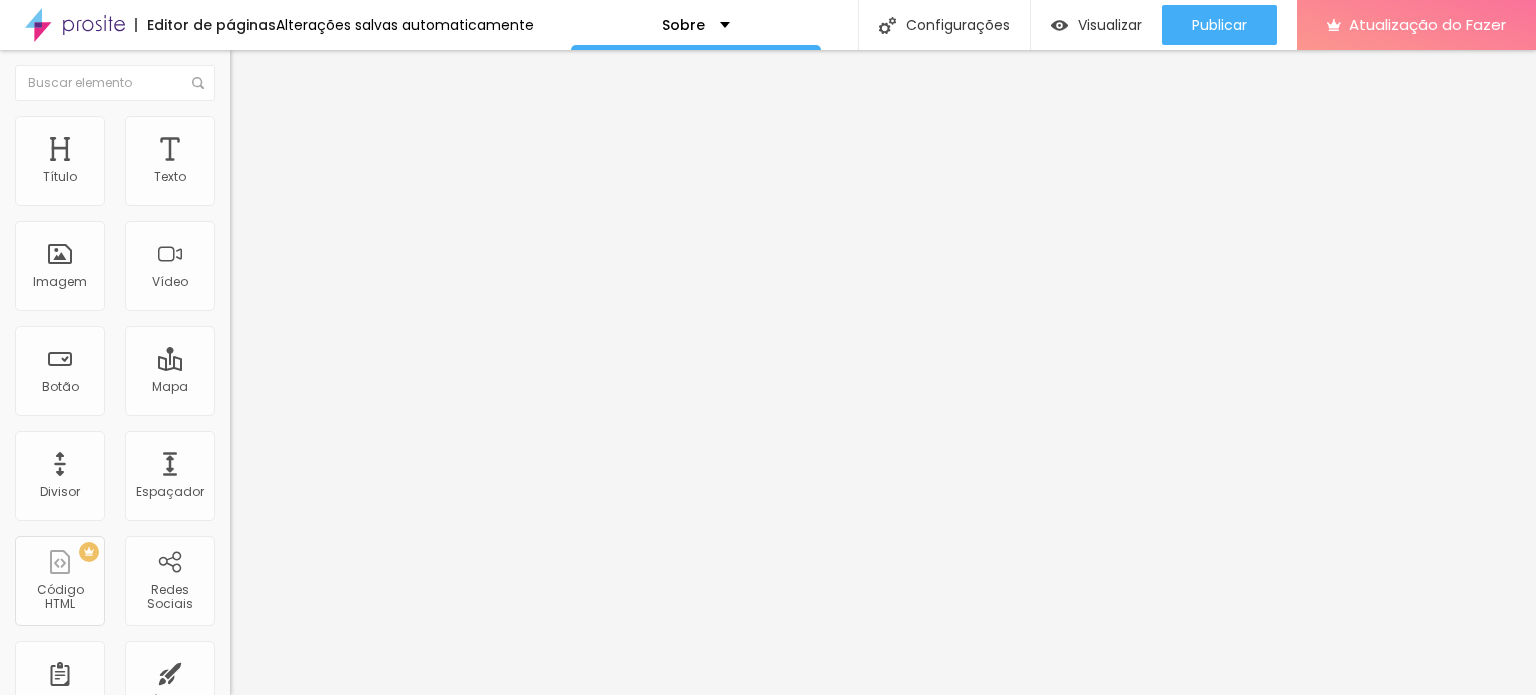 click on "Estilo" at bounding box center [263, 129] 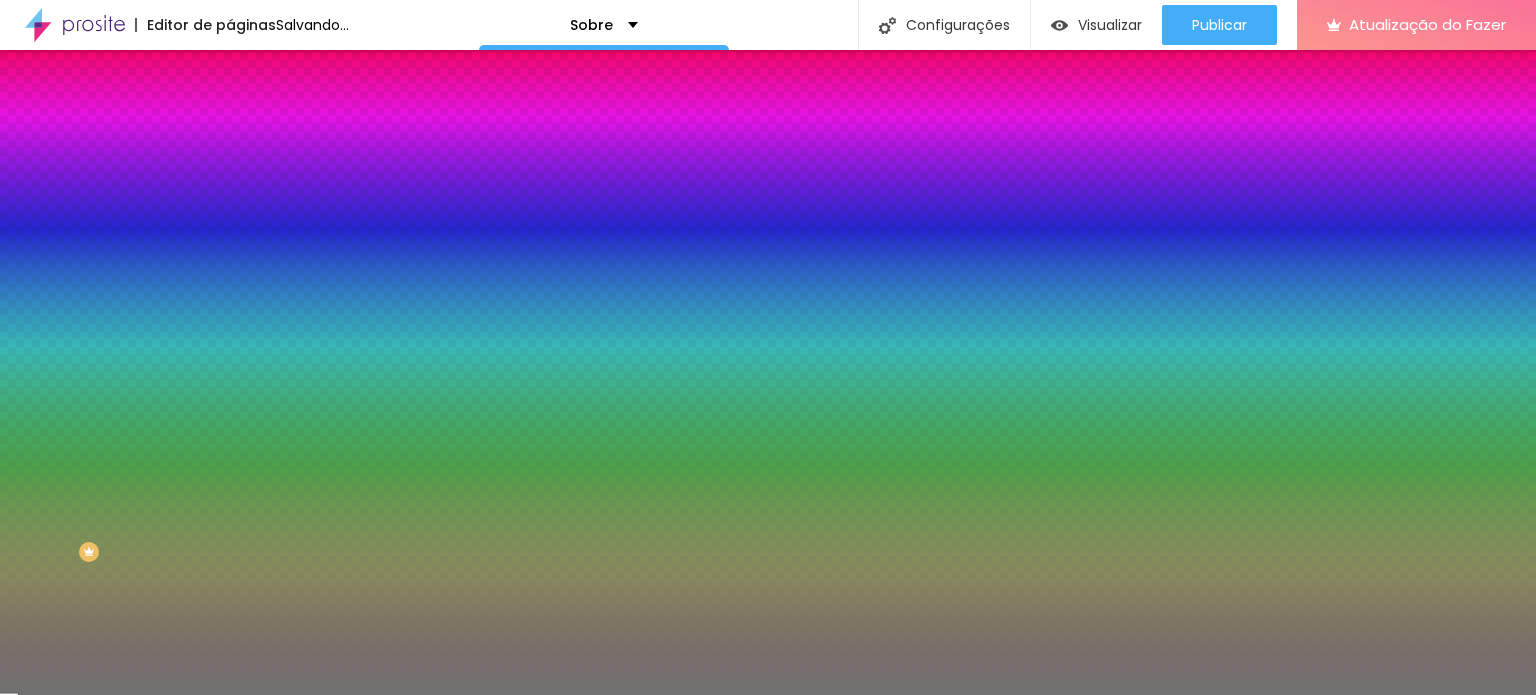 drag, startPoint x: 104, startPoint y: 260, endPoint x: 240, endPoint y: 282, distance: 137.76791 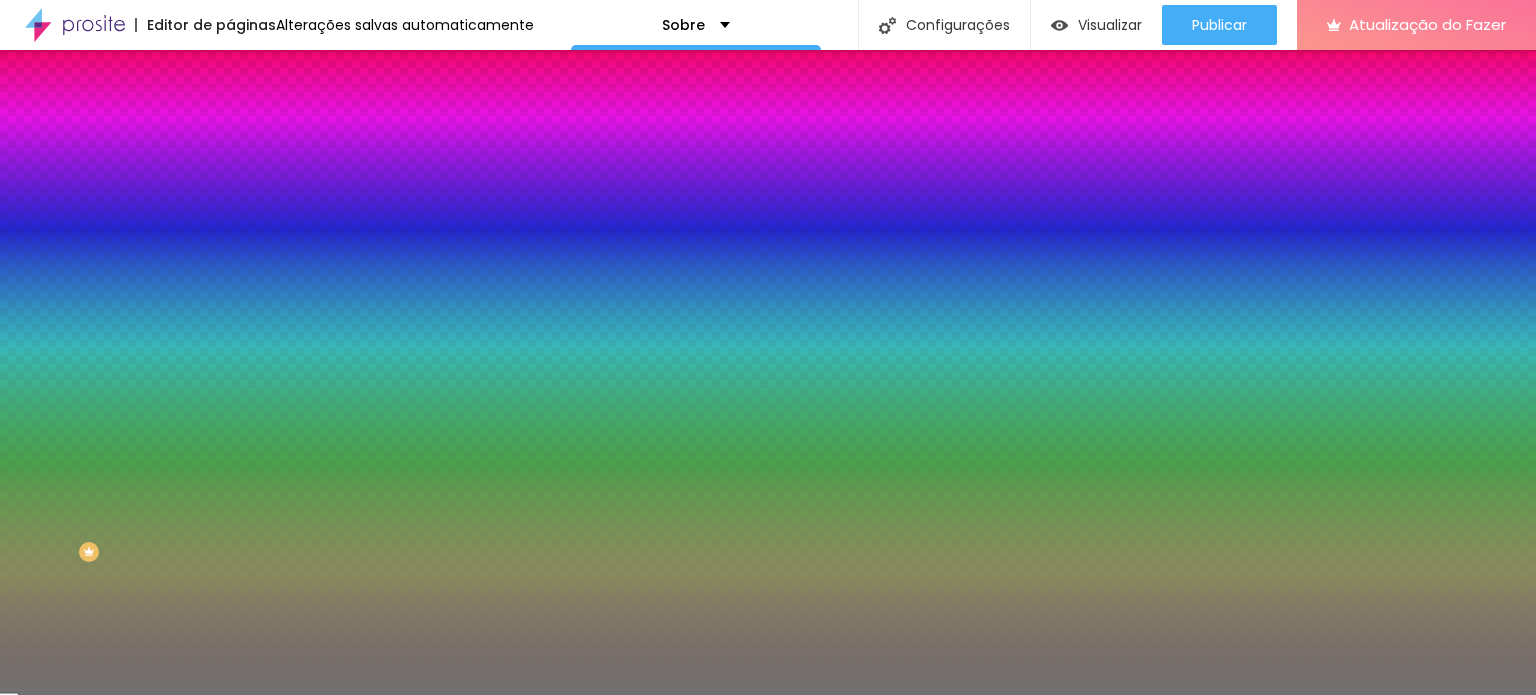 drag, startPoint x: 89, startPoint y: 317, endPoint x: 3, endPoint y: 311, distance: 86.209045 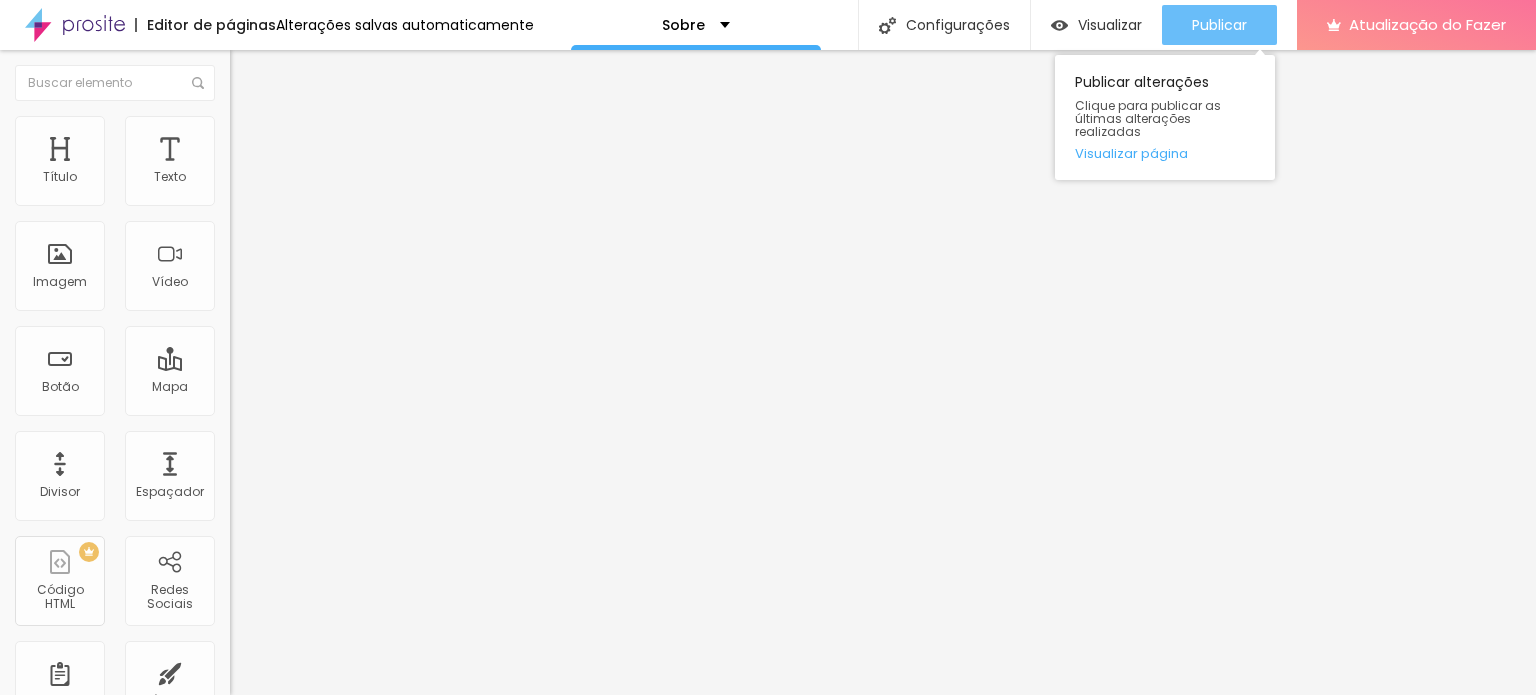 click on "Publicar" at bounding box center [1219, 25] 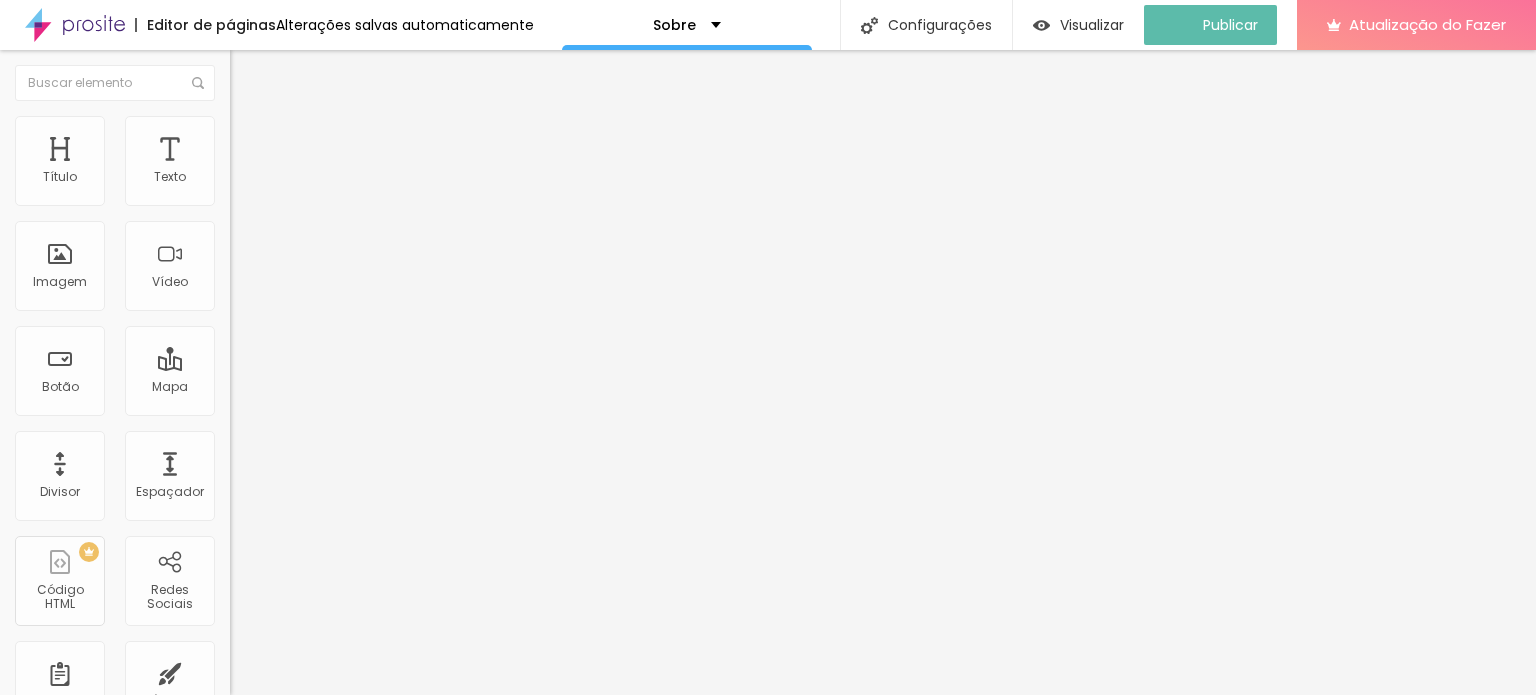 click on "Editar nulo" at bounding box center [345, 73] 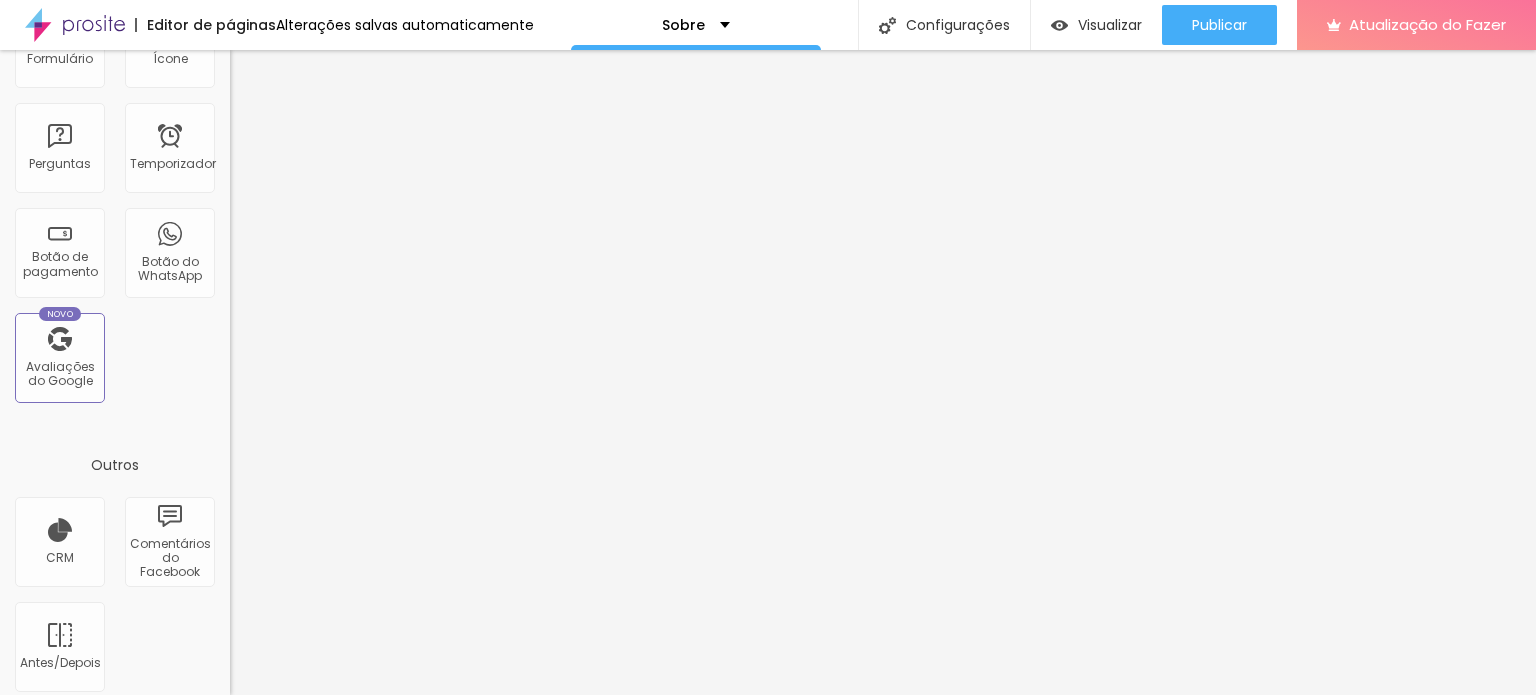 scroll, scrollTop: 653, scrollLeft: 0, axis: vertical 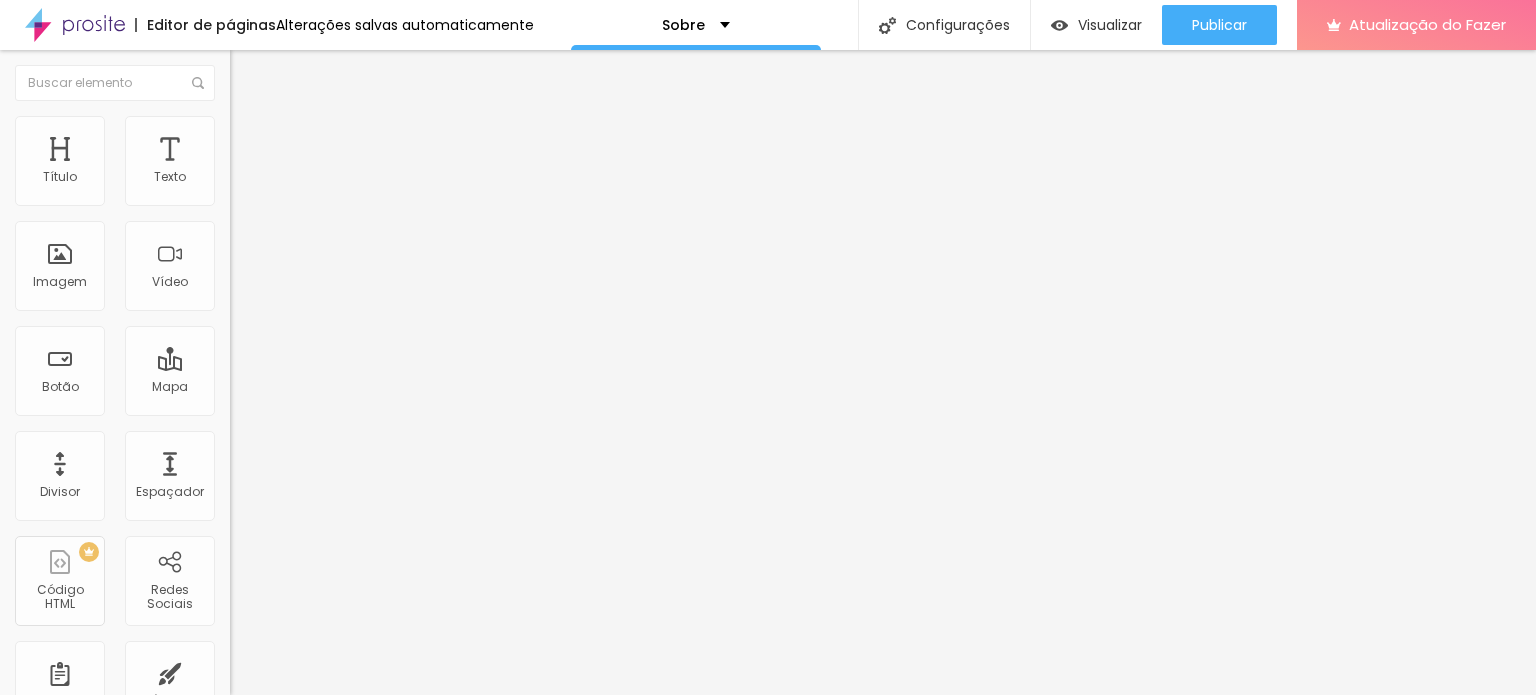 drag, startPoint x: 175, startPoint y: 351, endPoint x: 56, endPoint y: 335, distance: 120.070816 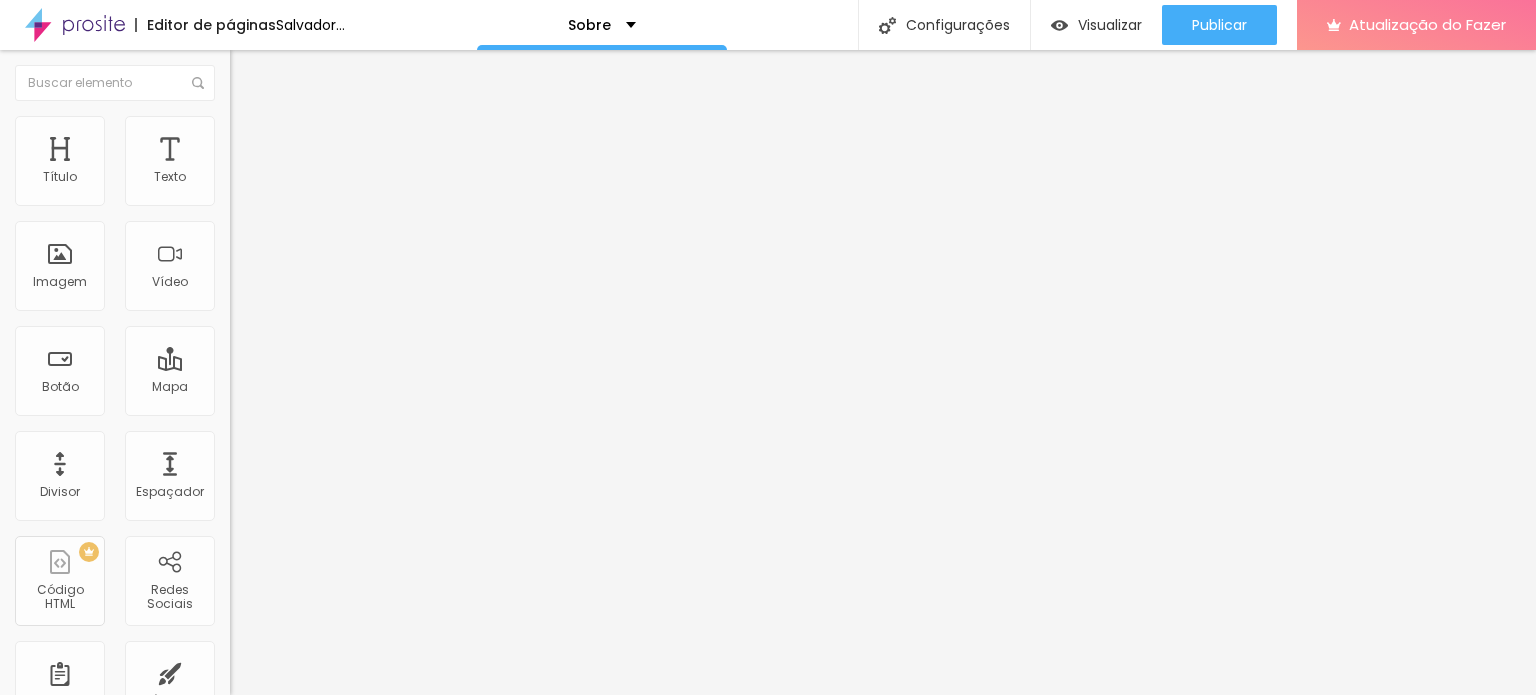 click at bounding box center [350, 178] 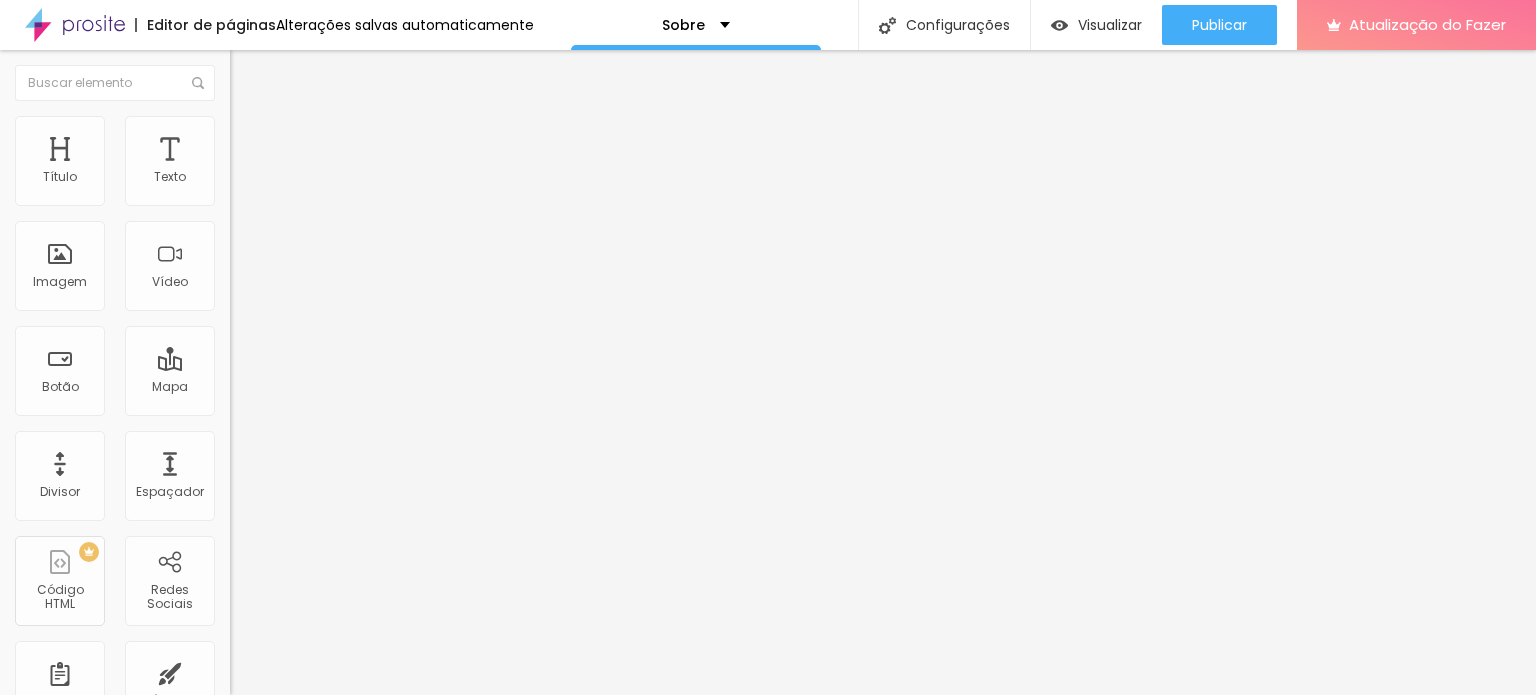 click on "Estilo" at bounding box center [345, 126] 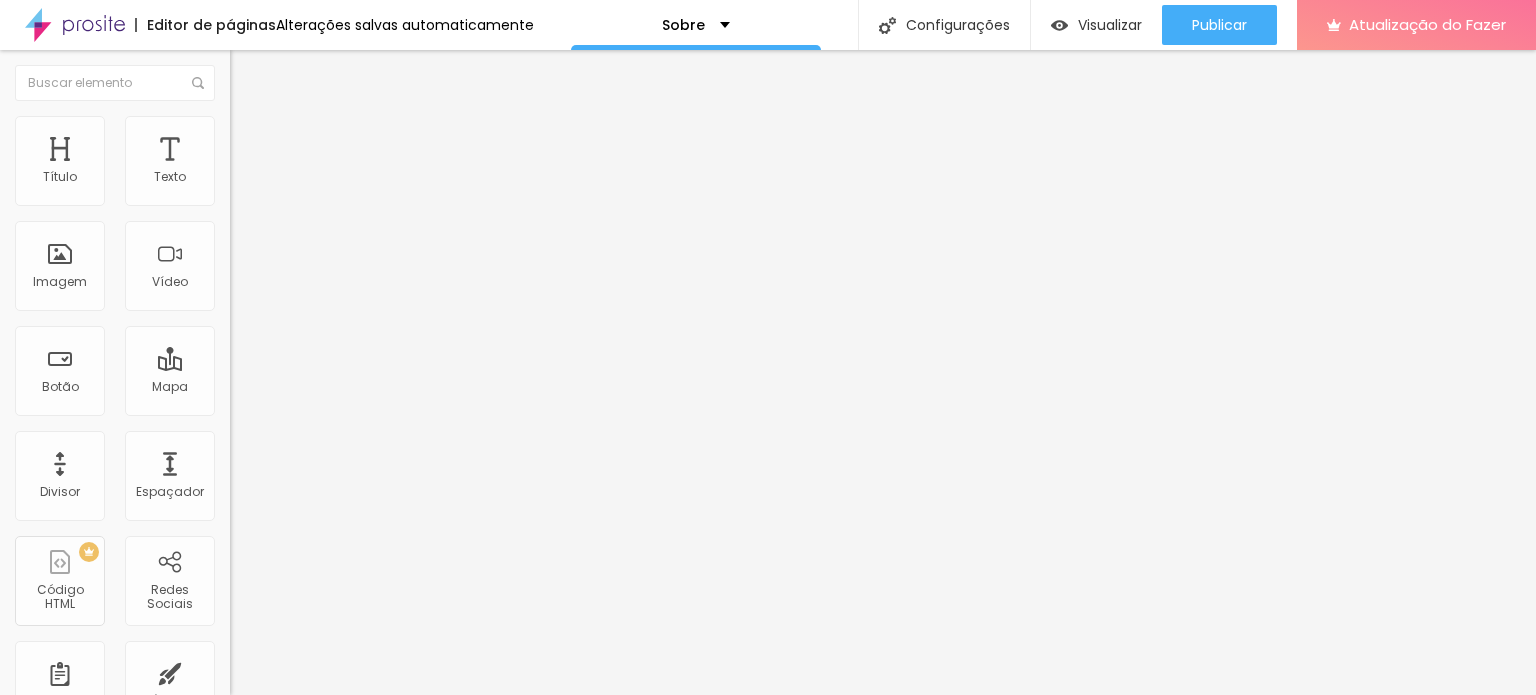 click on "Estilo" at bounding box center [345, 126] 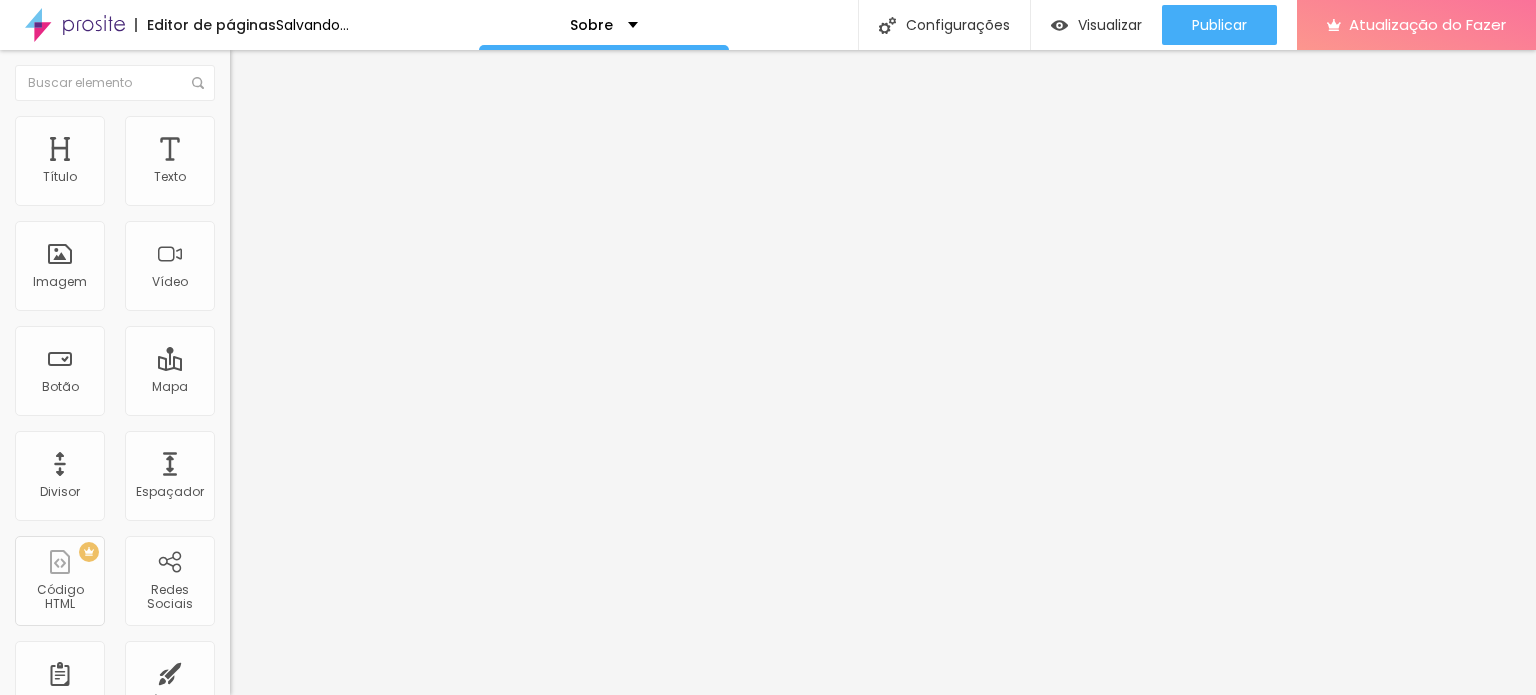 click at bounding box center [262, 339] 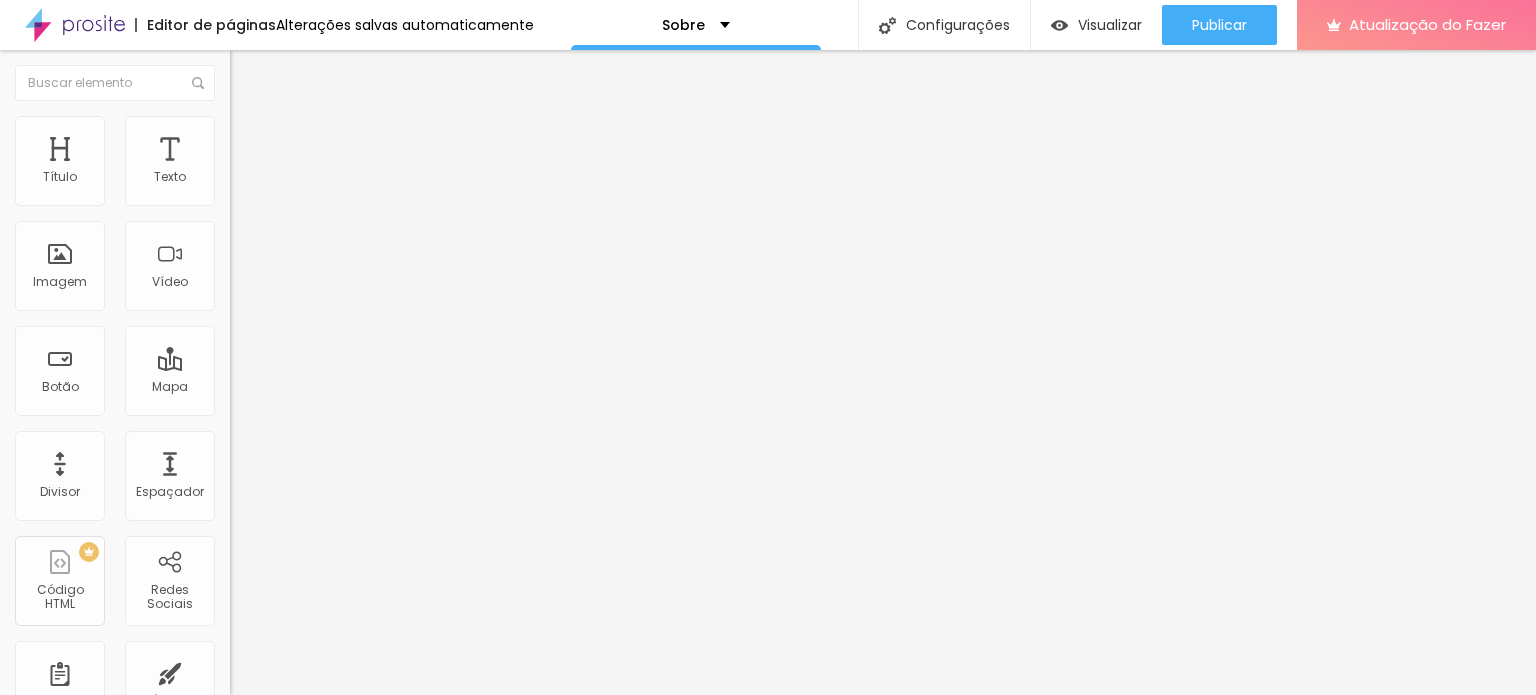 click at bounding box center [345, 340] 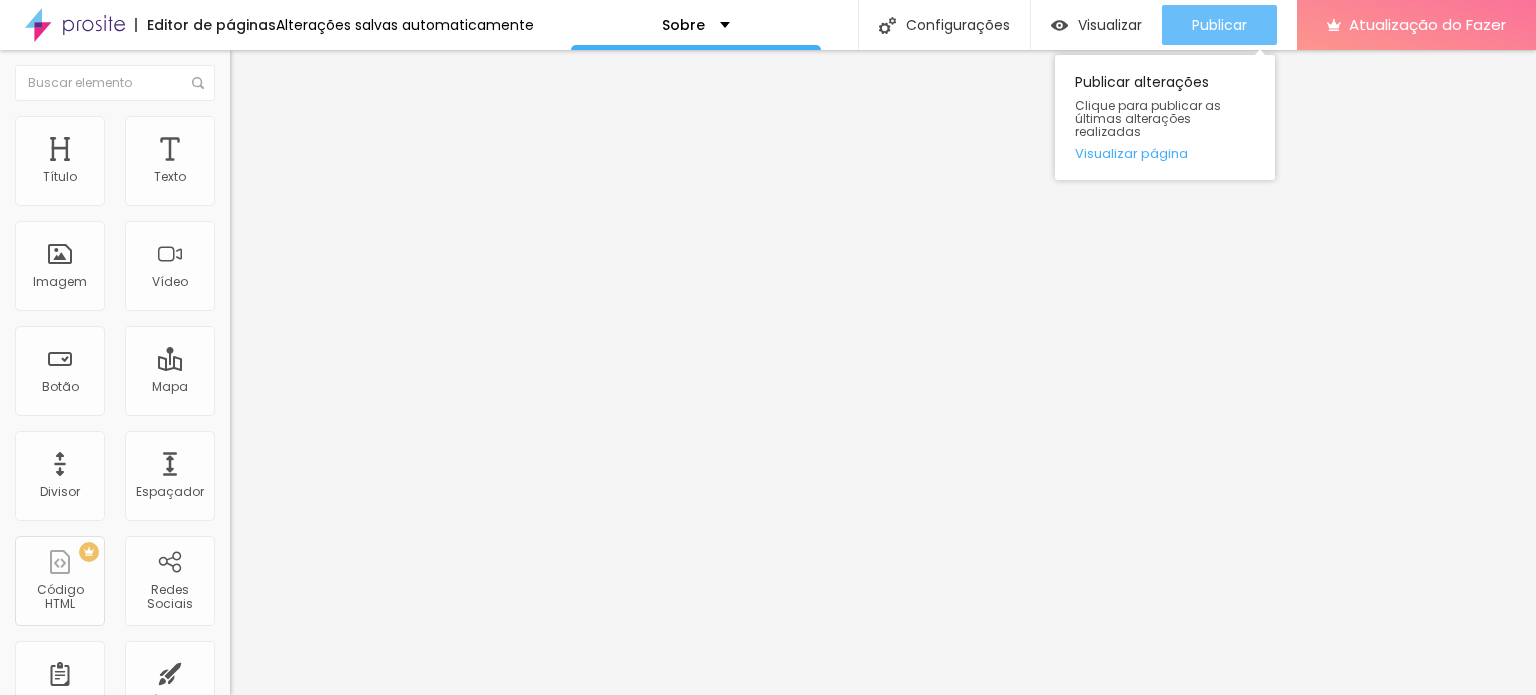 click on "Publicar" at bounding box center [1219, 25] 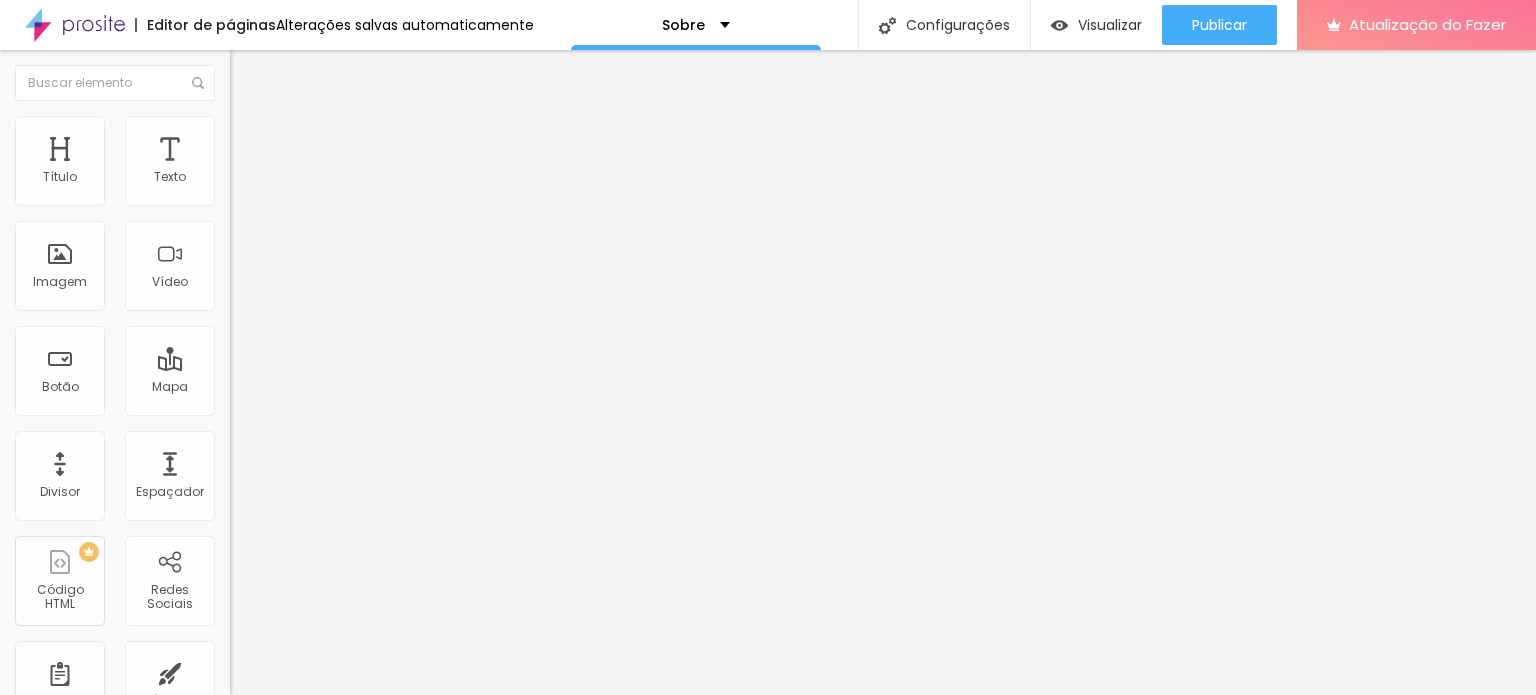 click at bounding box center [253, 73] 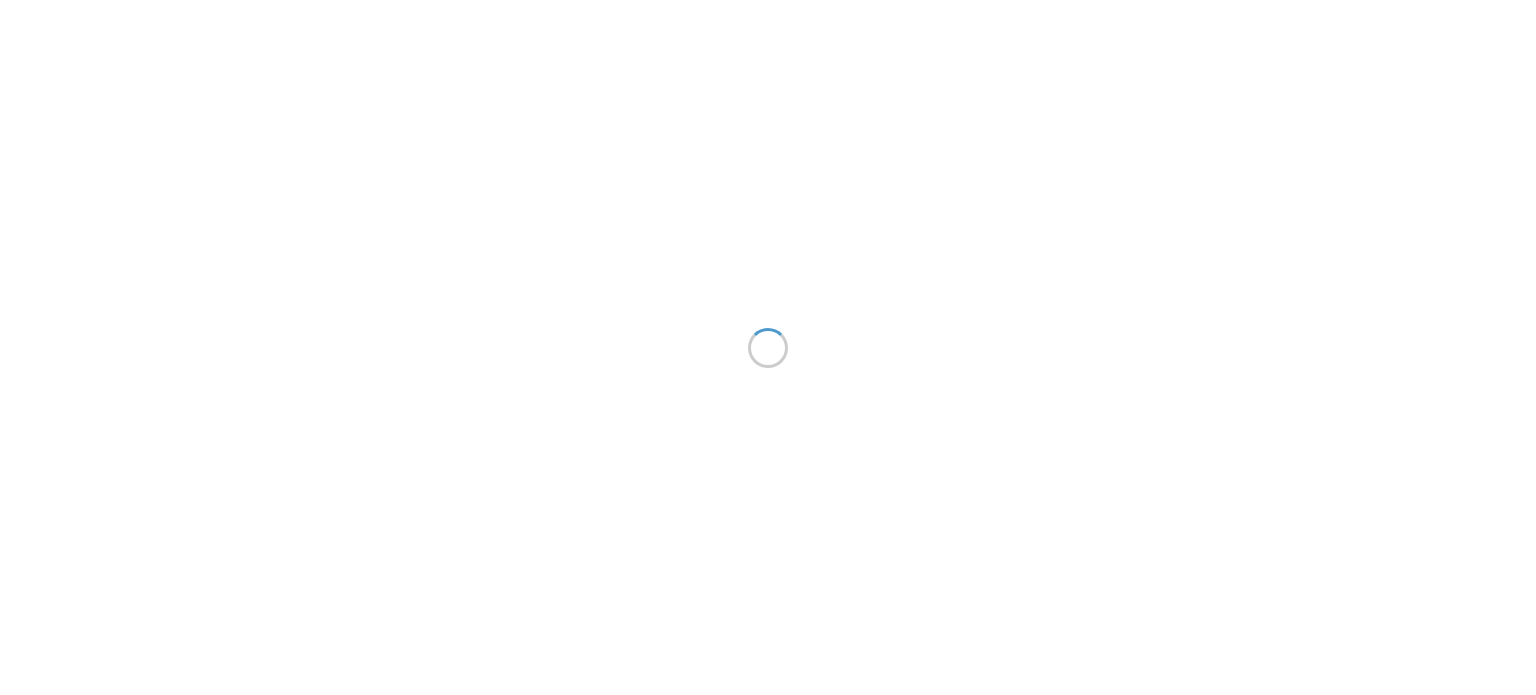 scroll, scrollTop: 0, scrollLeft: 0, axis: both 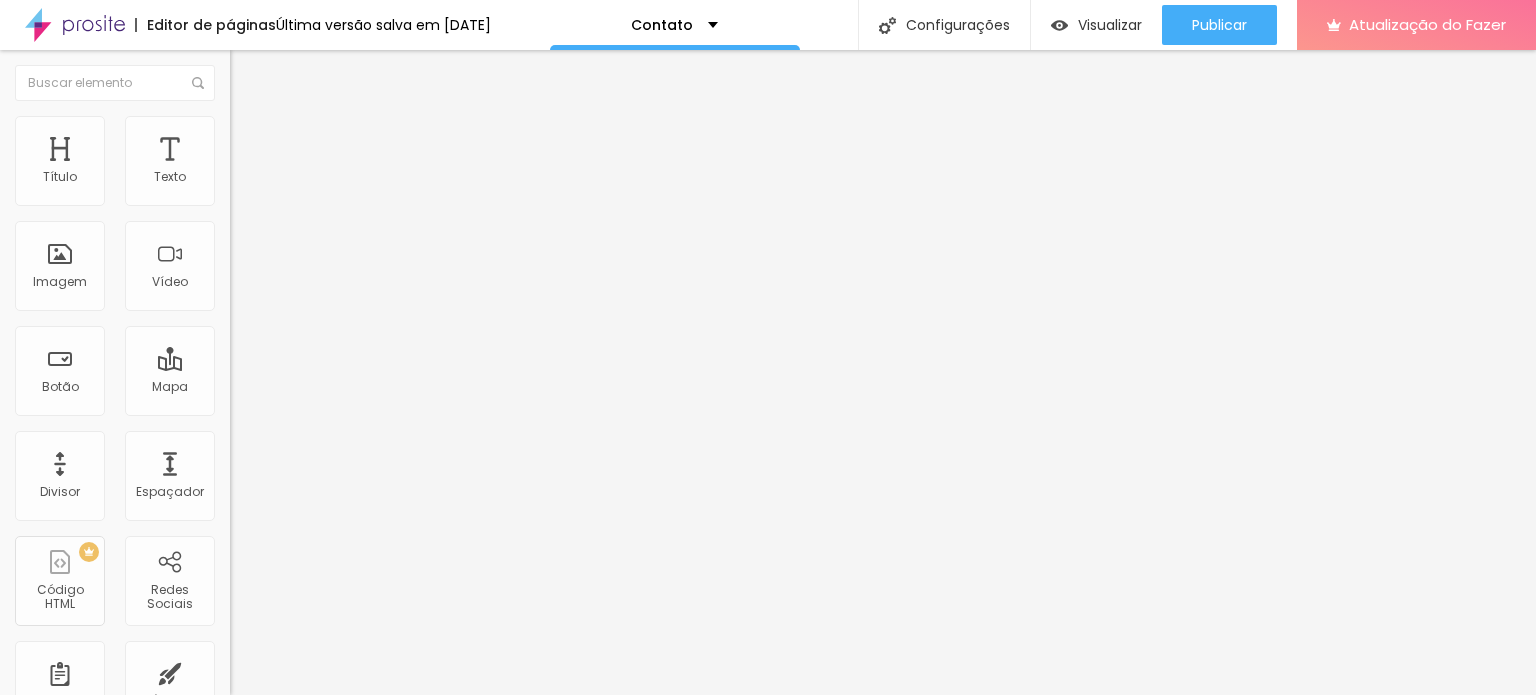 drag, startPoint x: 159, startPoint y: 223, endPoint x: 0, endPoint y: 223, distance: 159 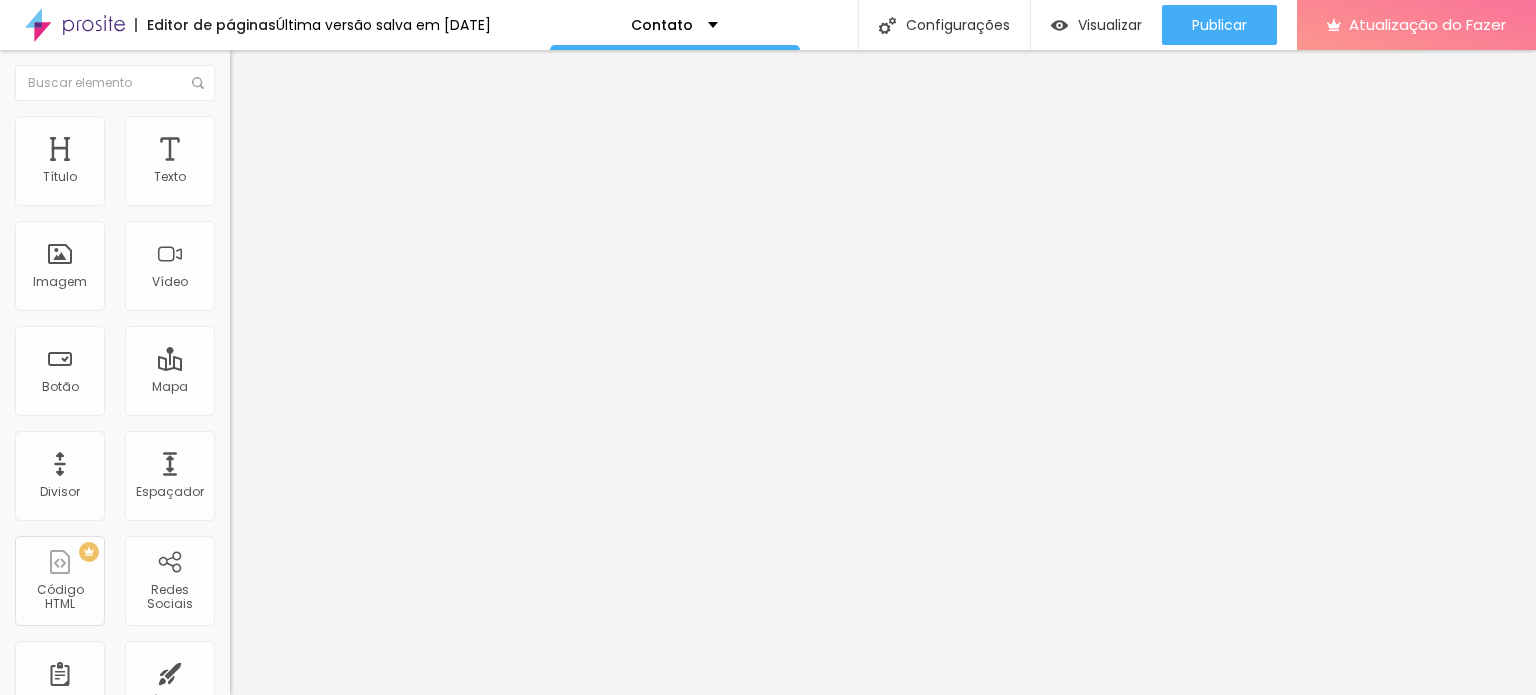 click on "Endereço Alboom Brasil Alinhamento [NUMBER] Ampliação" at bounding box center [345, 356] 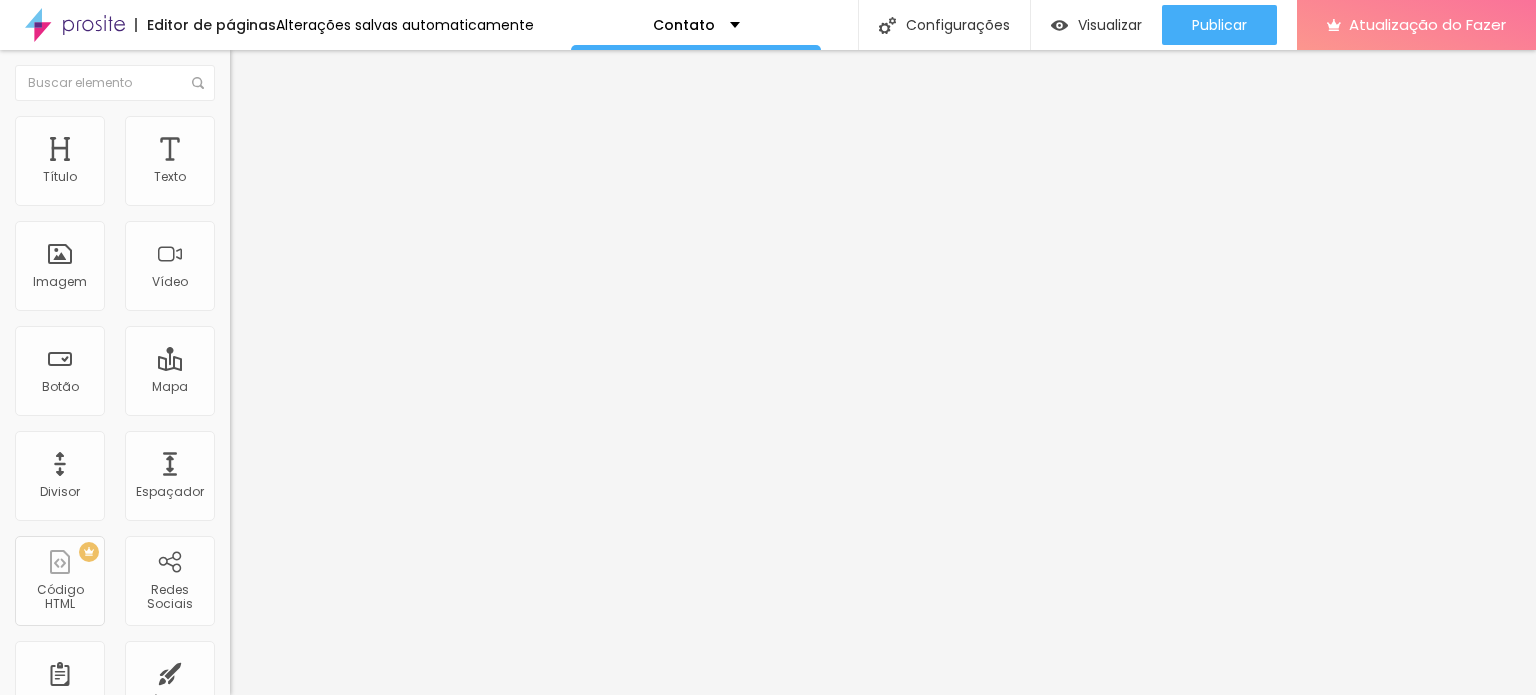 click on "[STREET] [NUMBER]" at bounding box center [350, 178] 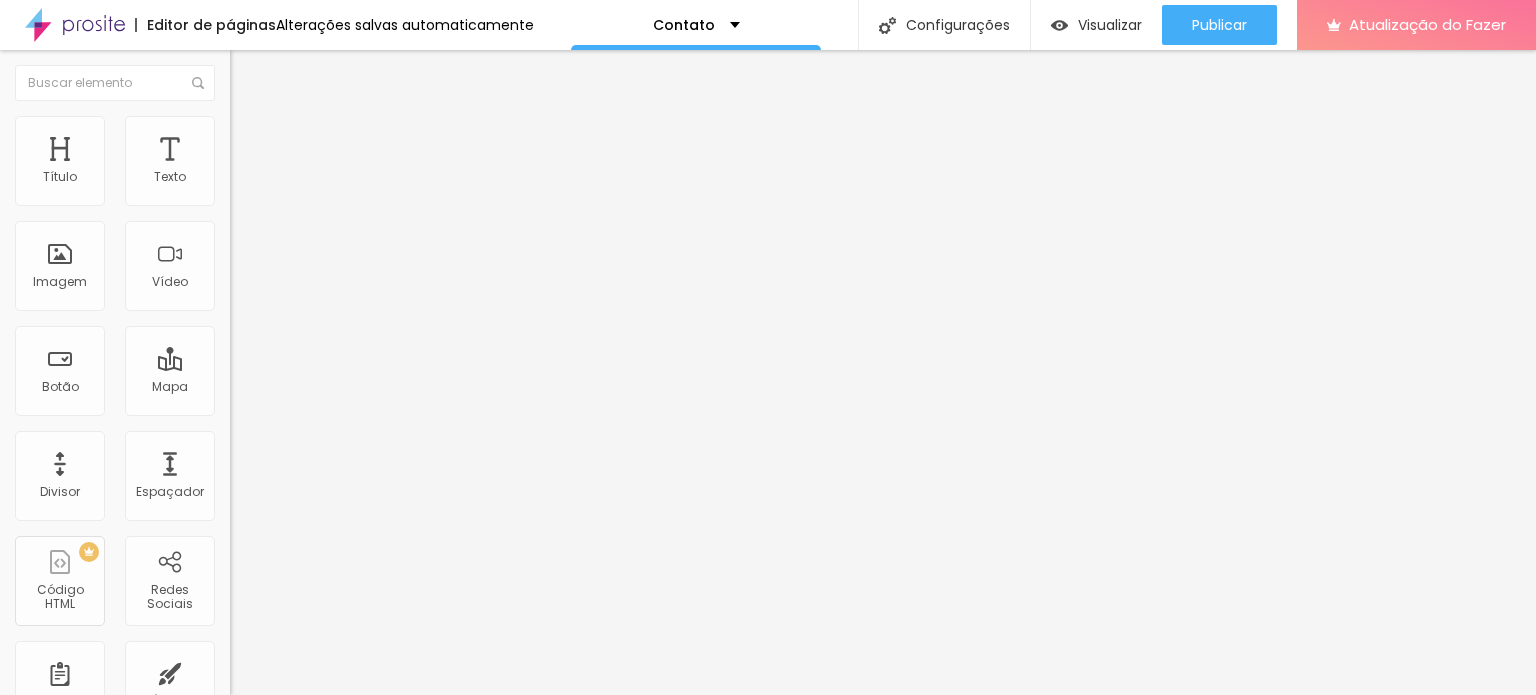 type on "14" 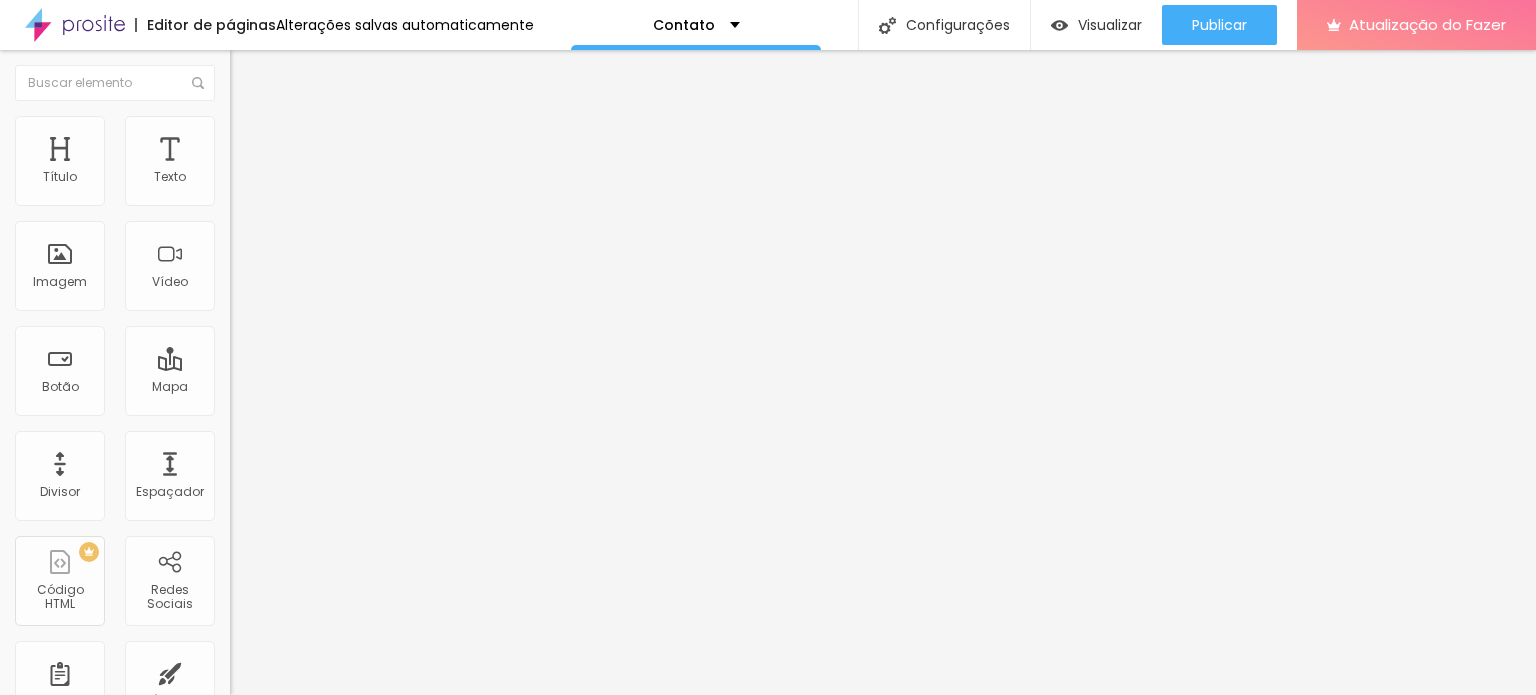 type on "14" 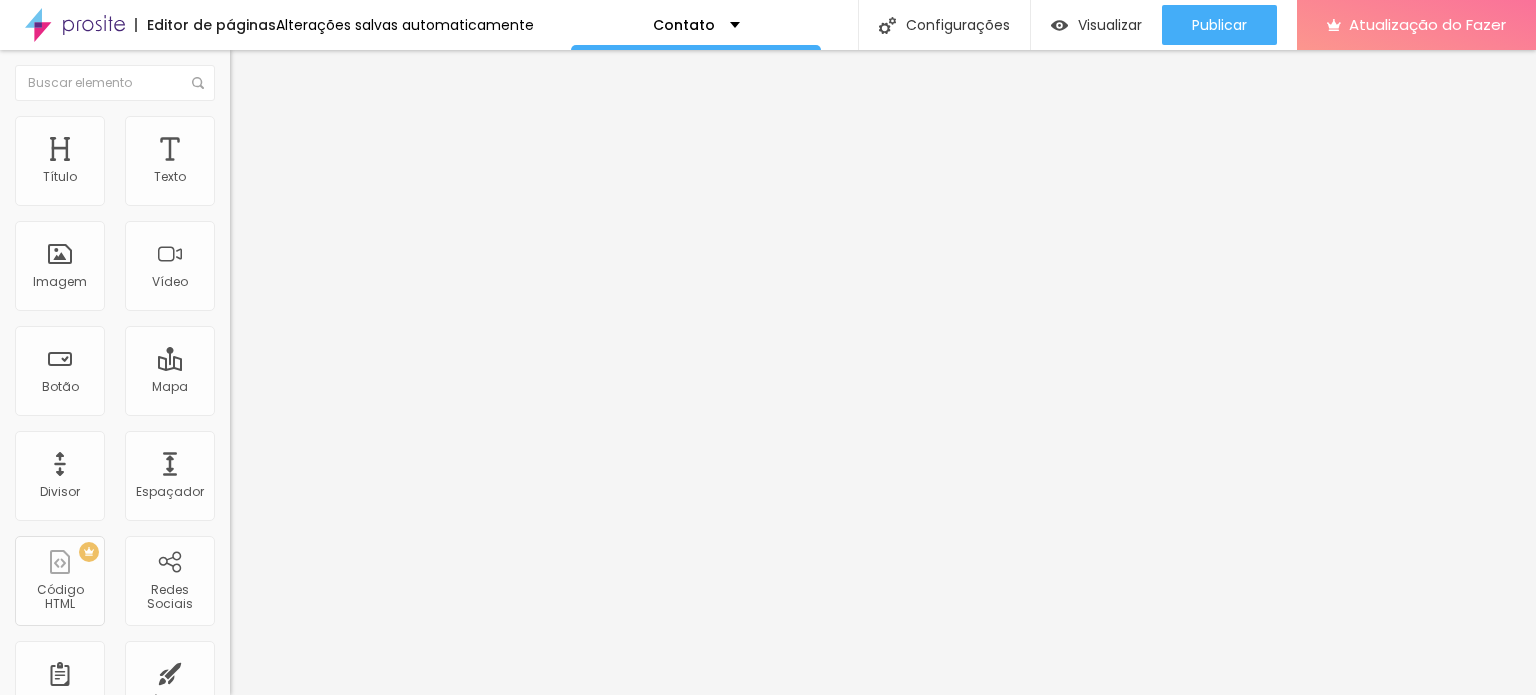 type on "19" 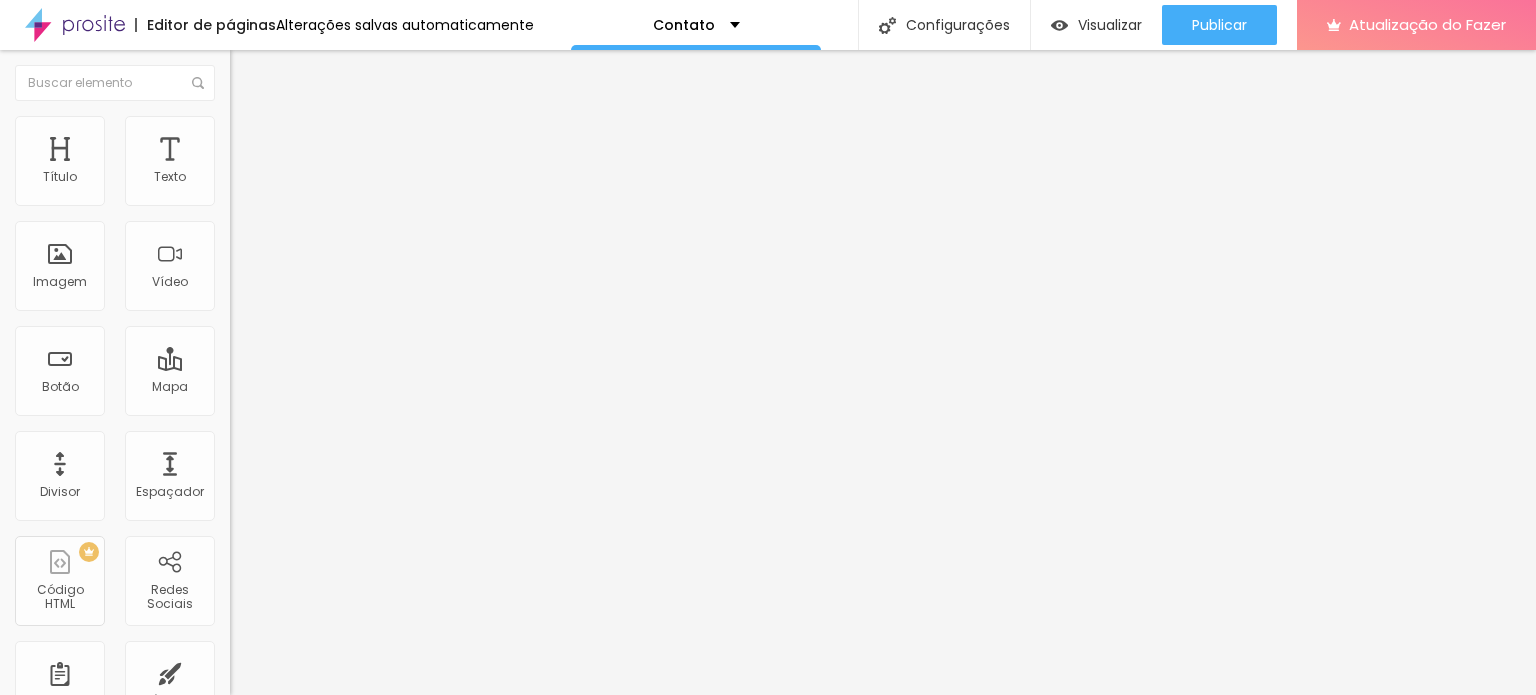 type on "20" 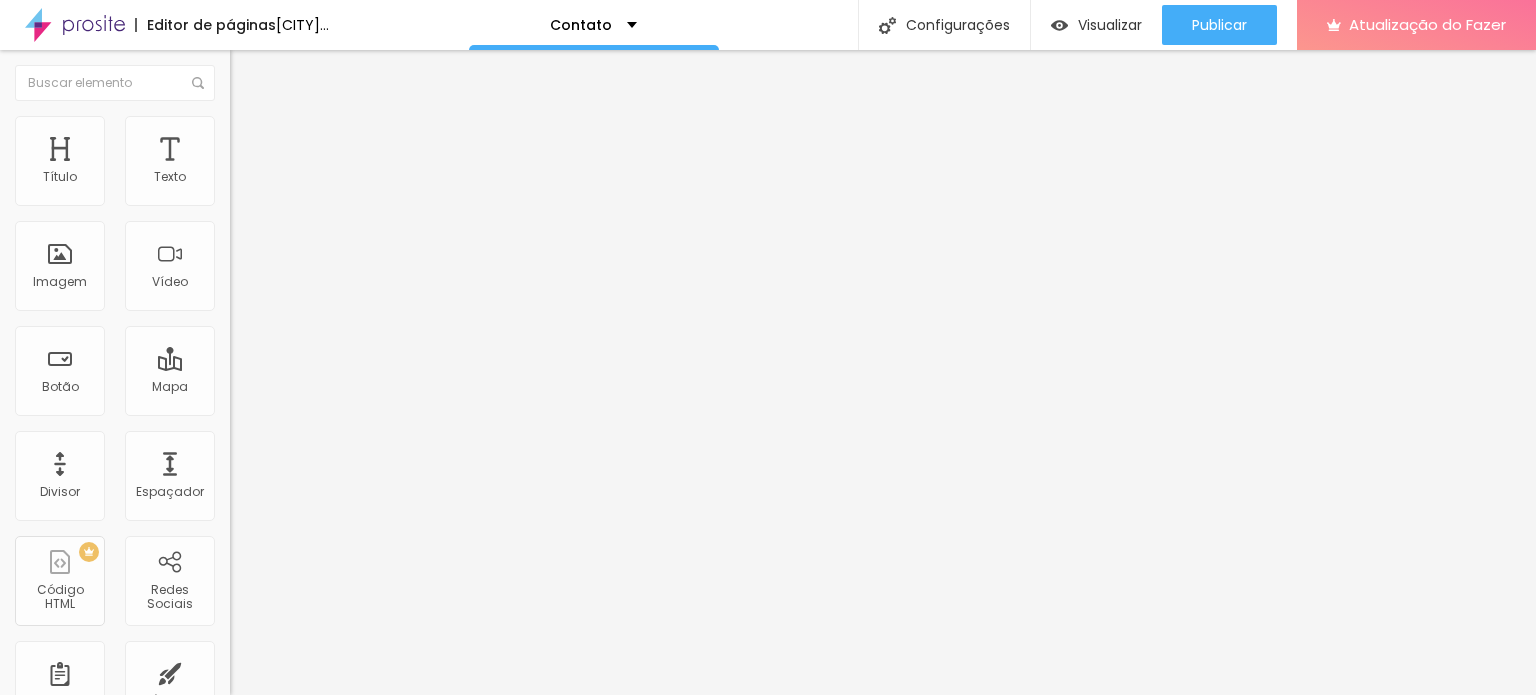 type on "19" 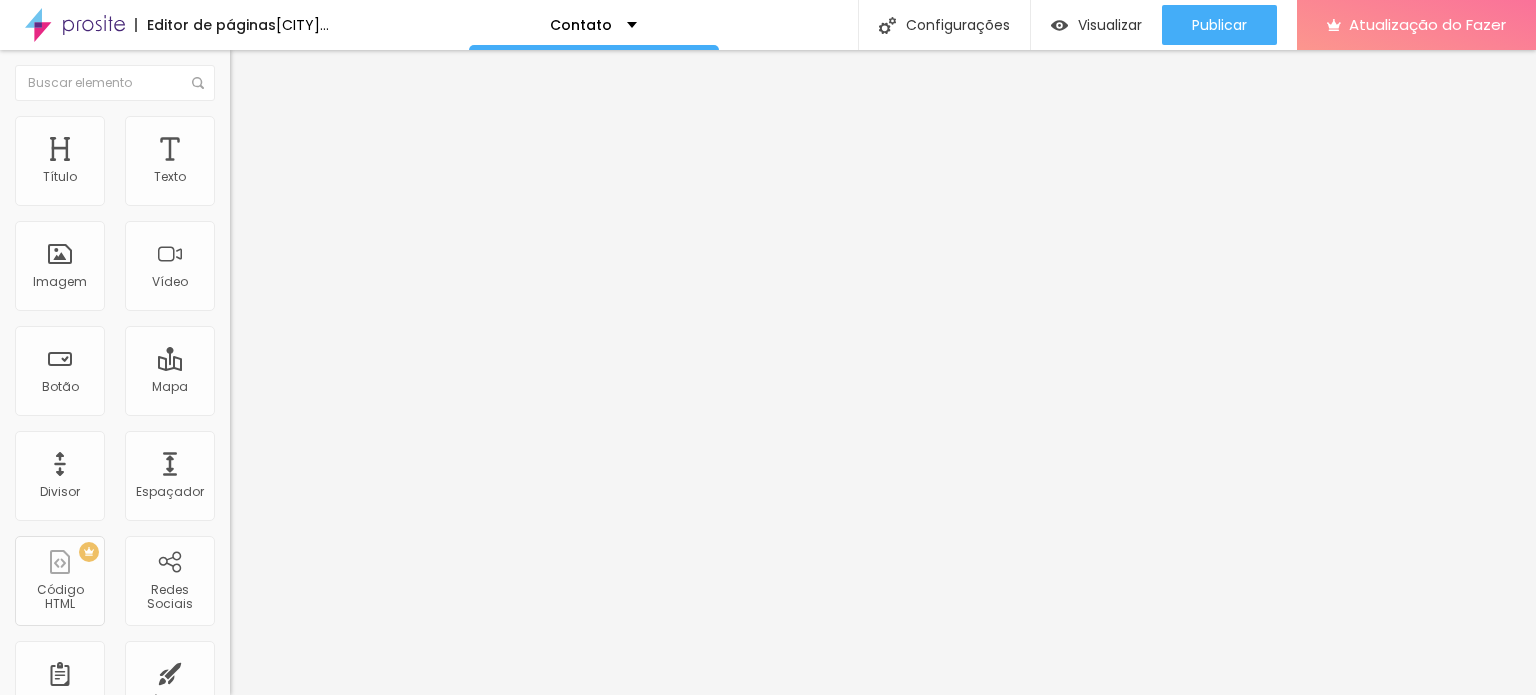 type on "19" 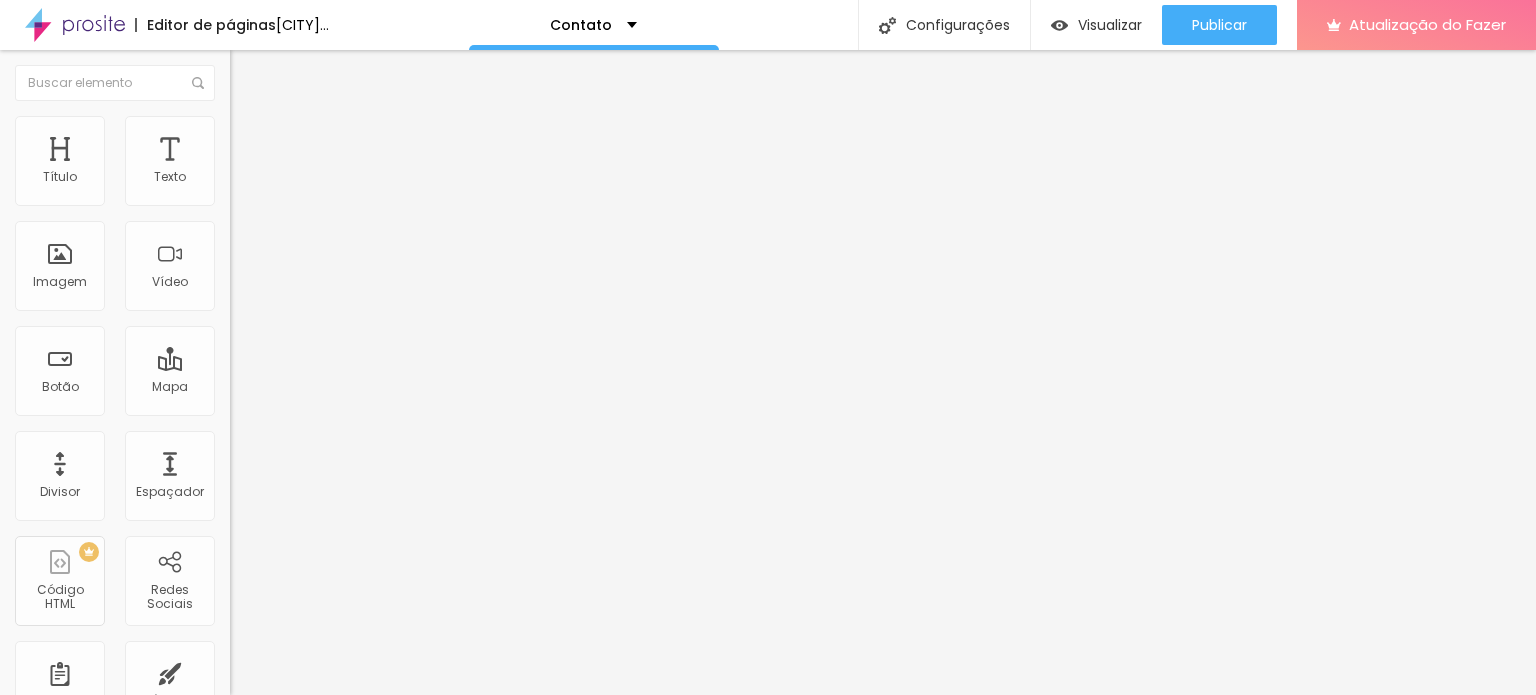 type on "15" 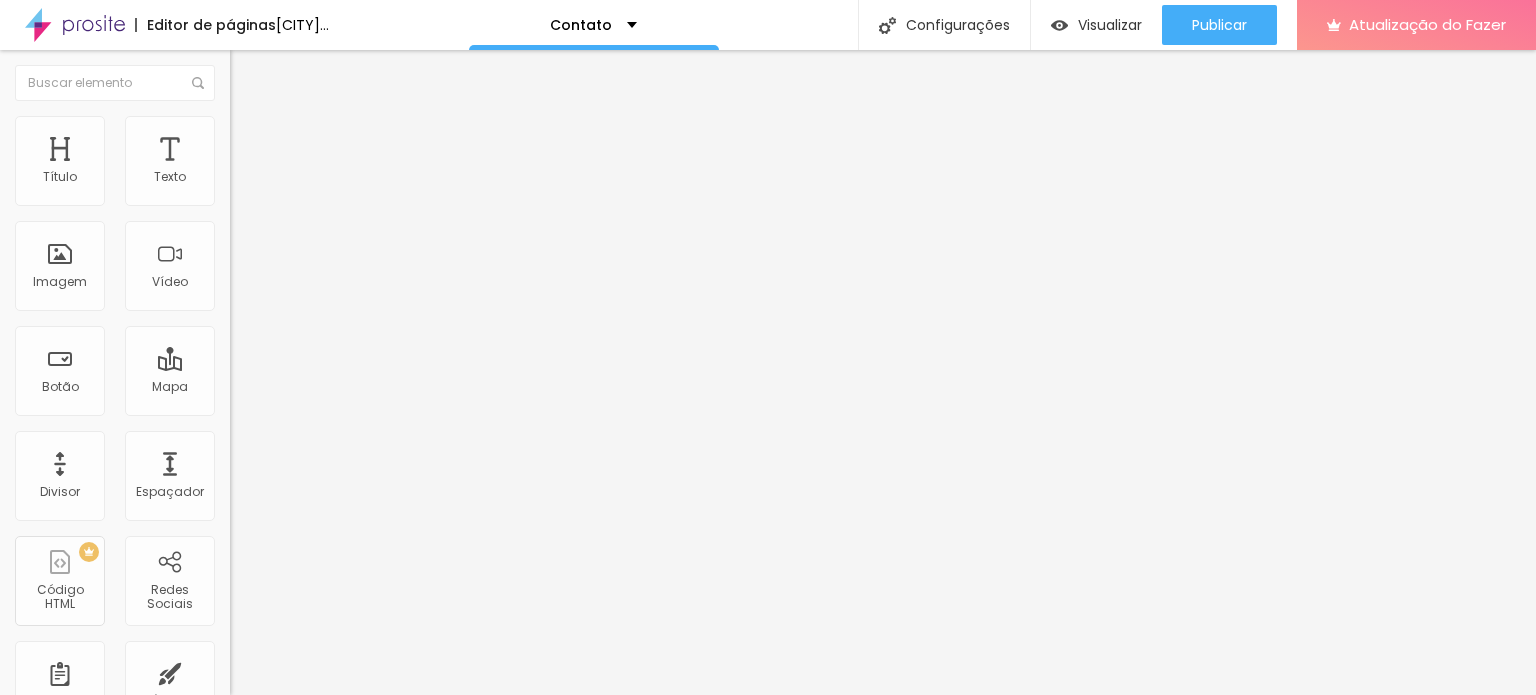 type on "15" 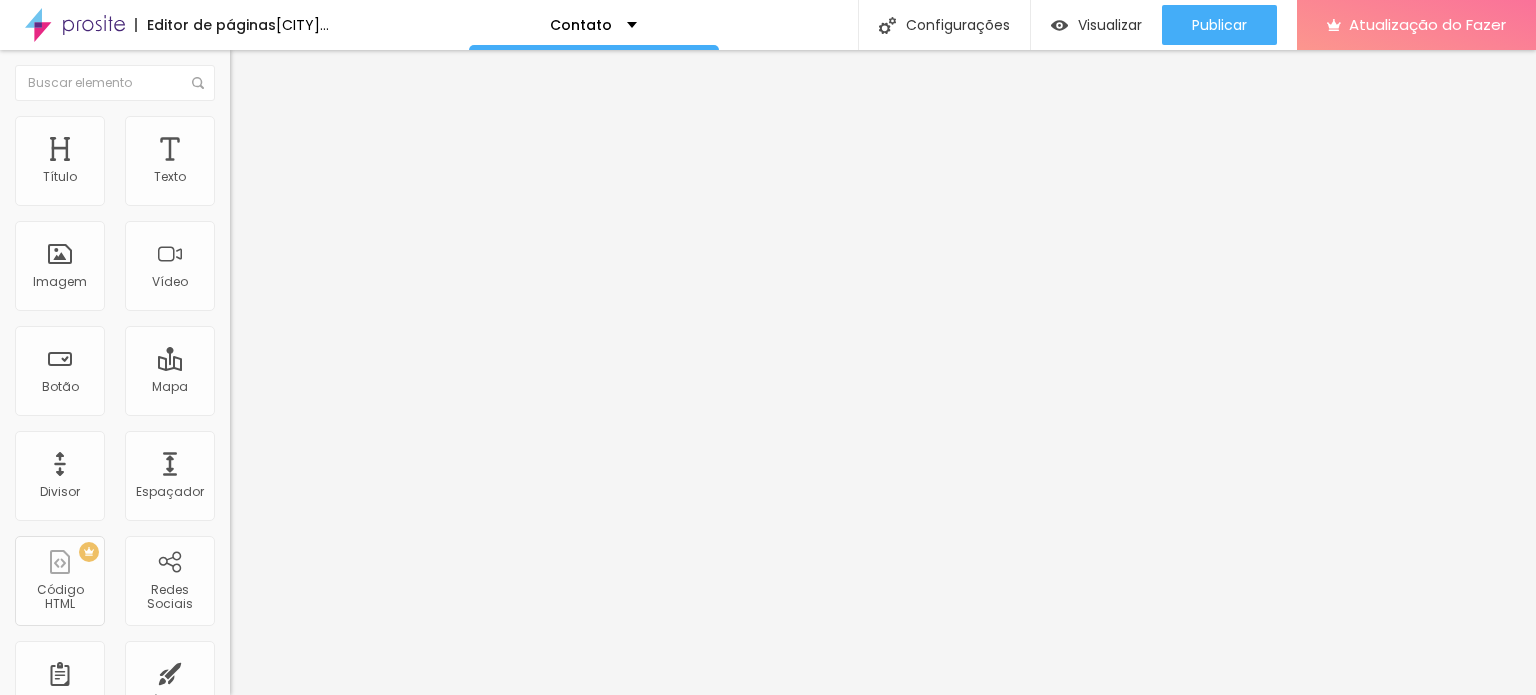 type on "13" 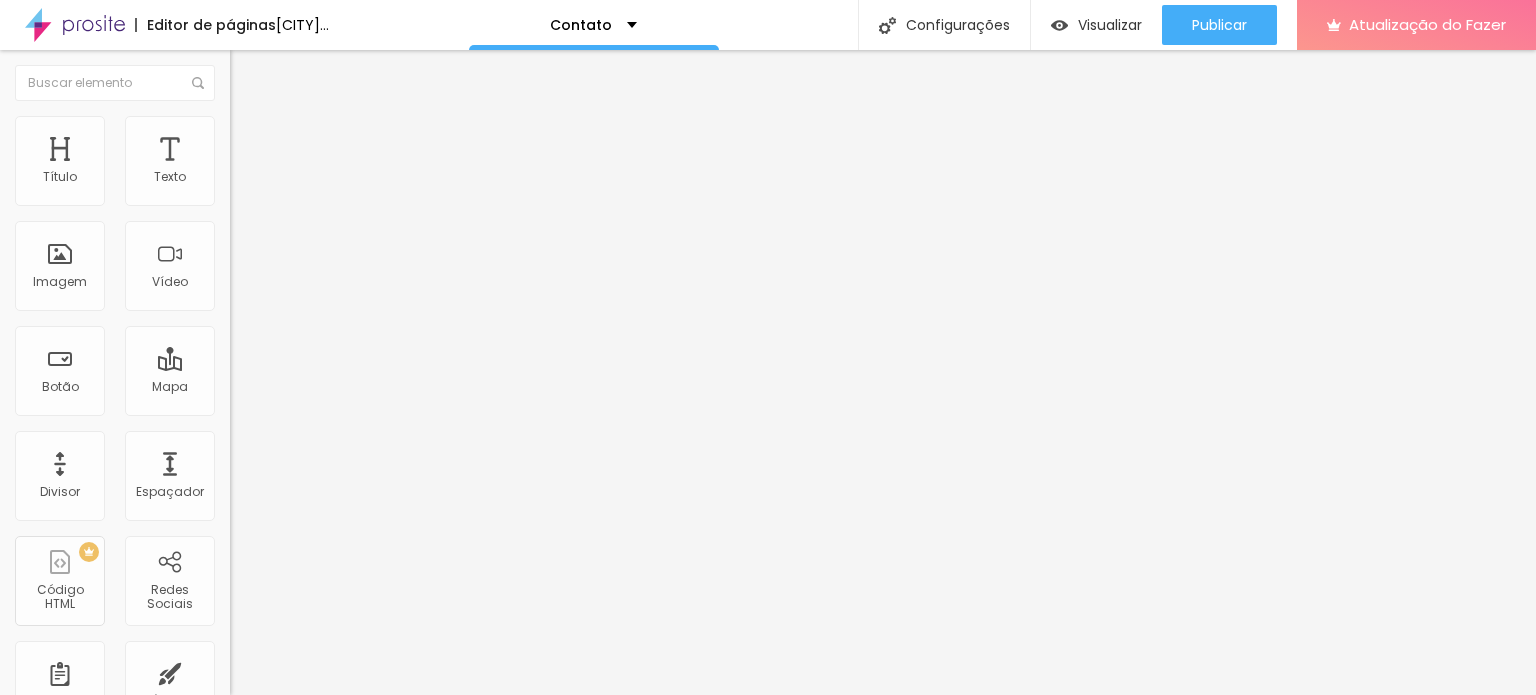 type on "12" 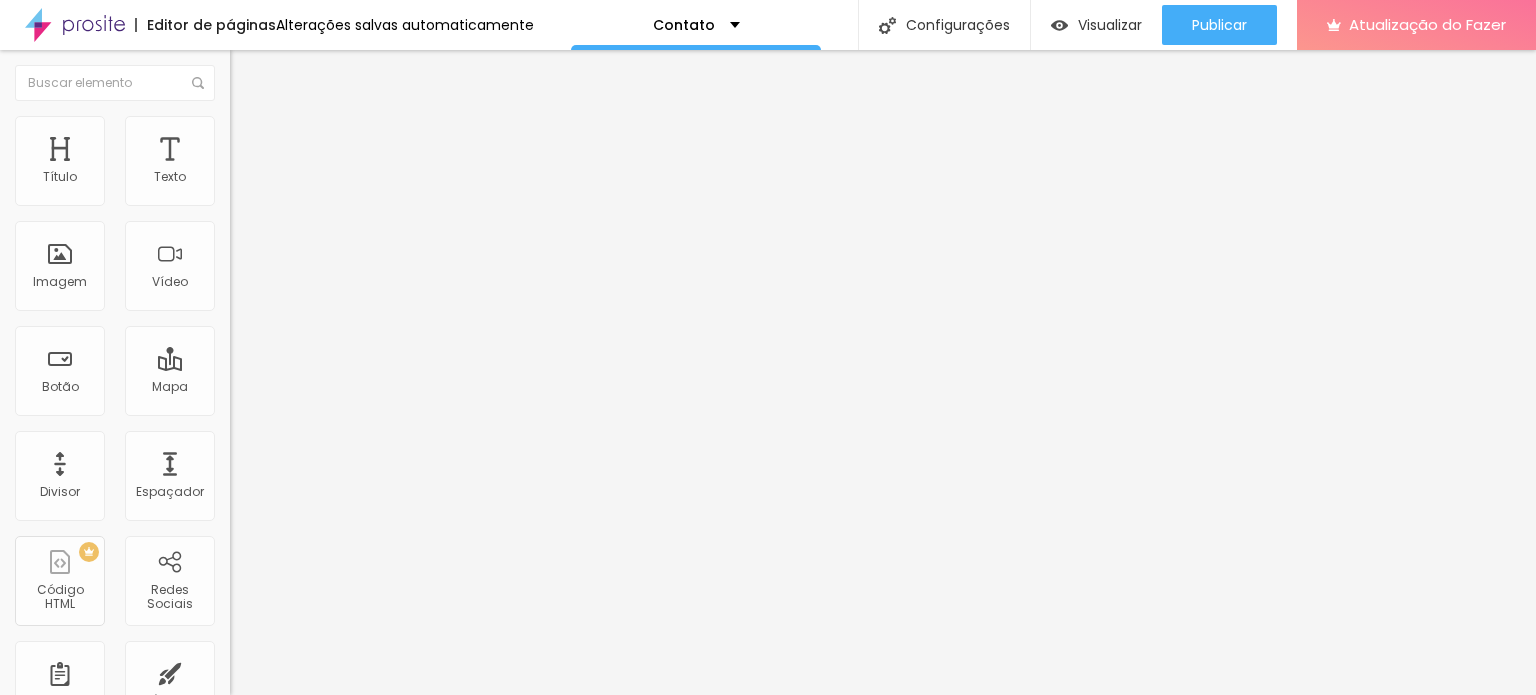 type on "12" 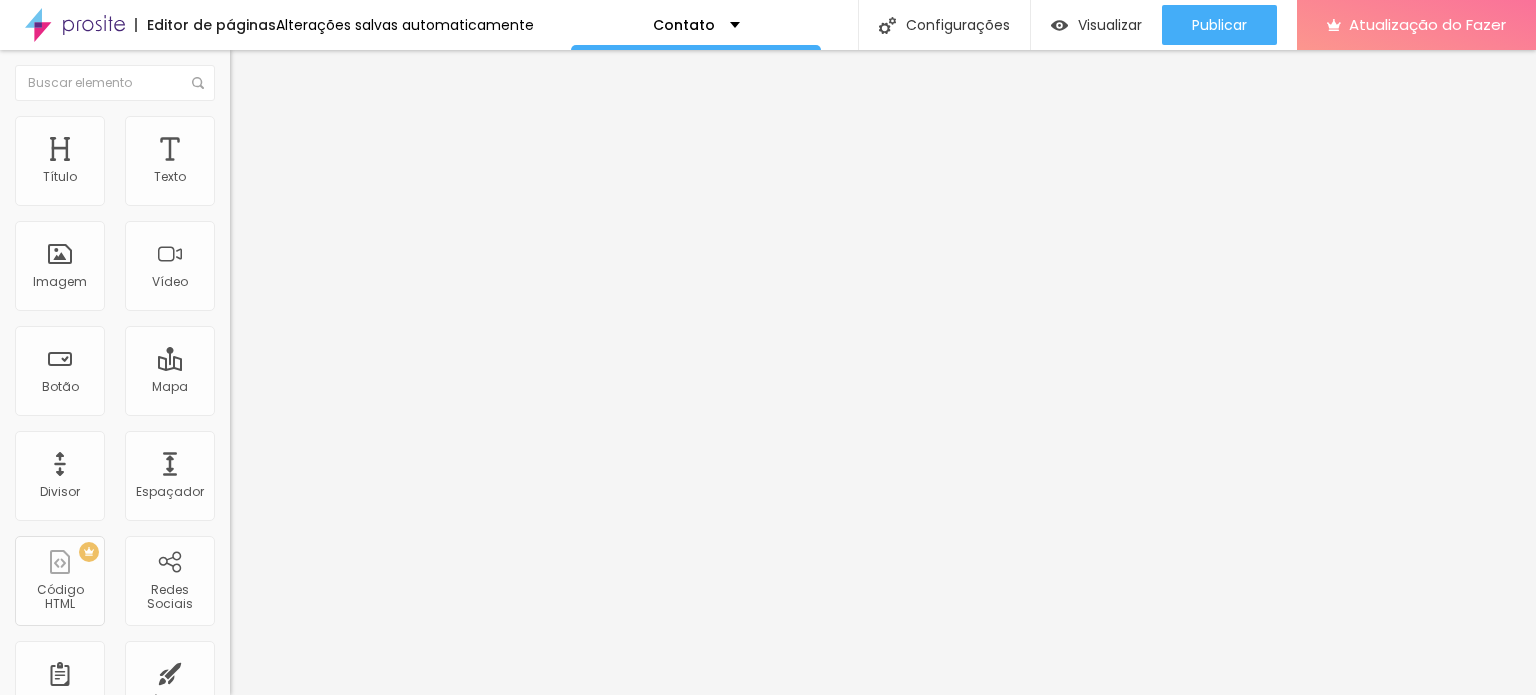 type on "12" 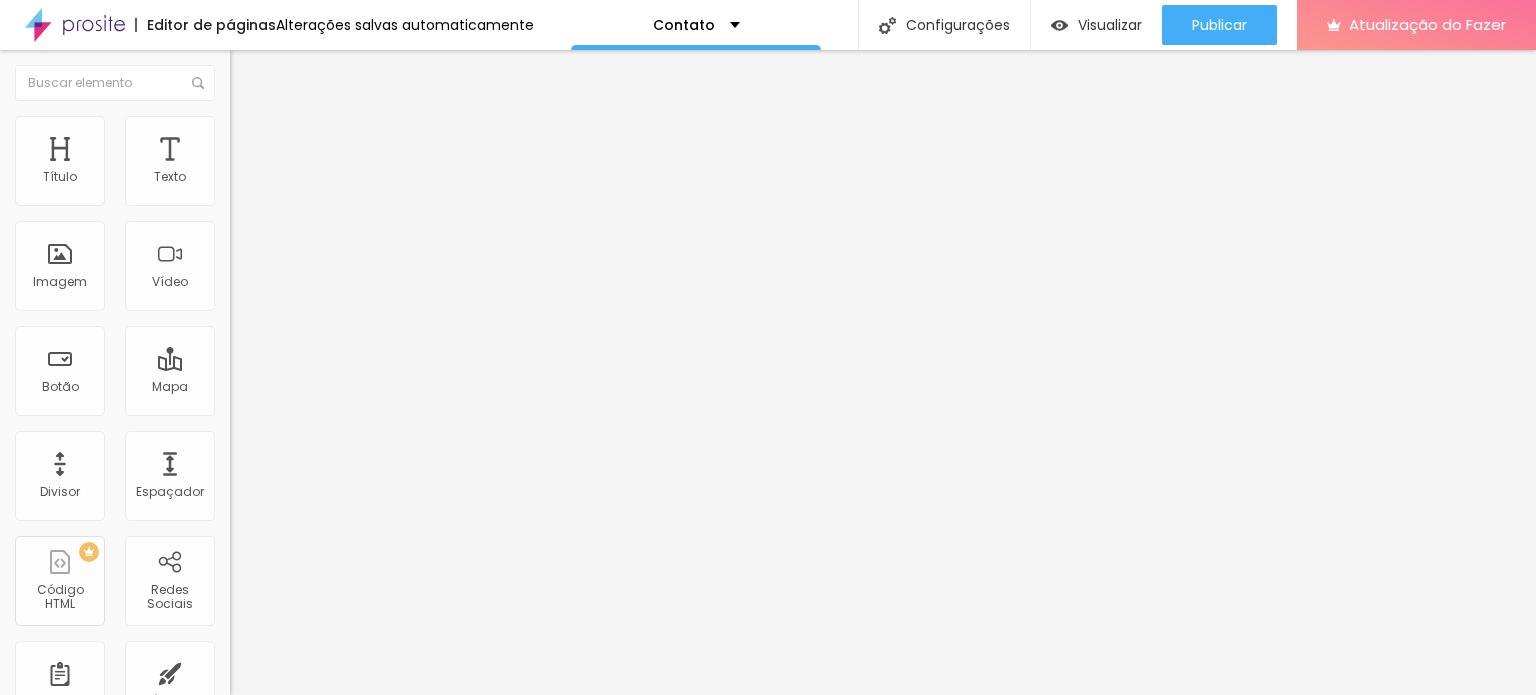 drag, startPoint x: 108, startPoint y: 308, endPoint x: 70, endPoint y: 300, distance: 38.832977 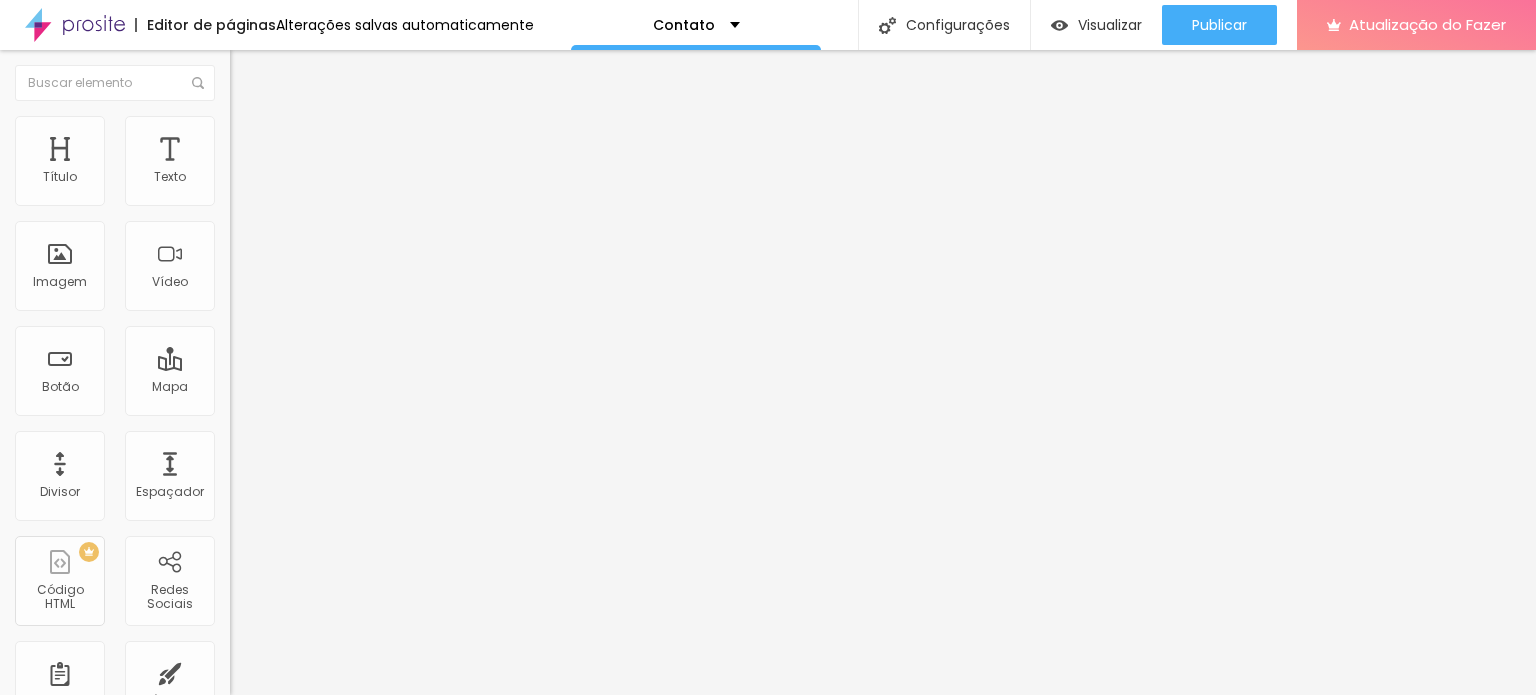 type on "12" 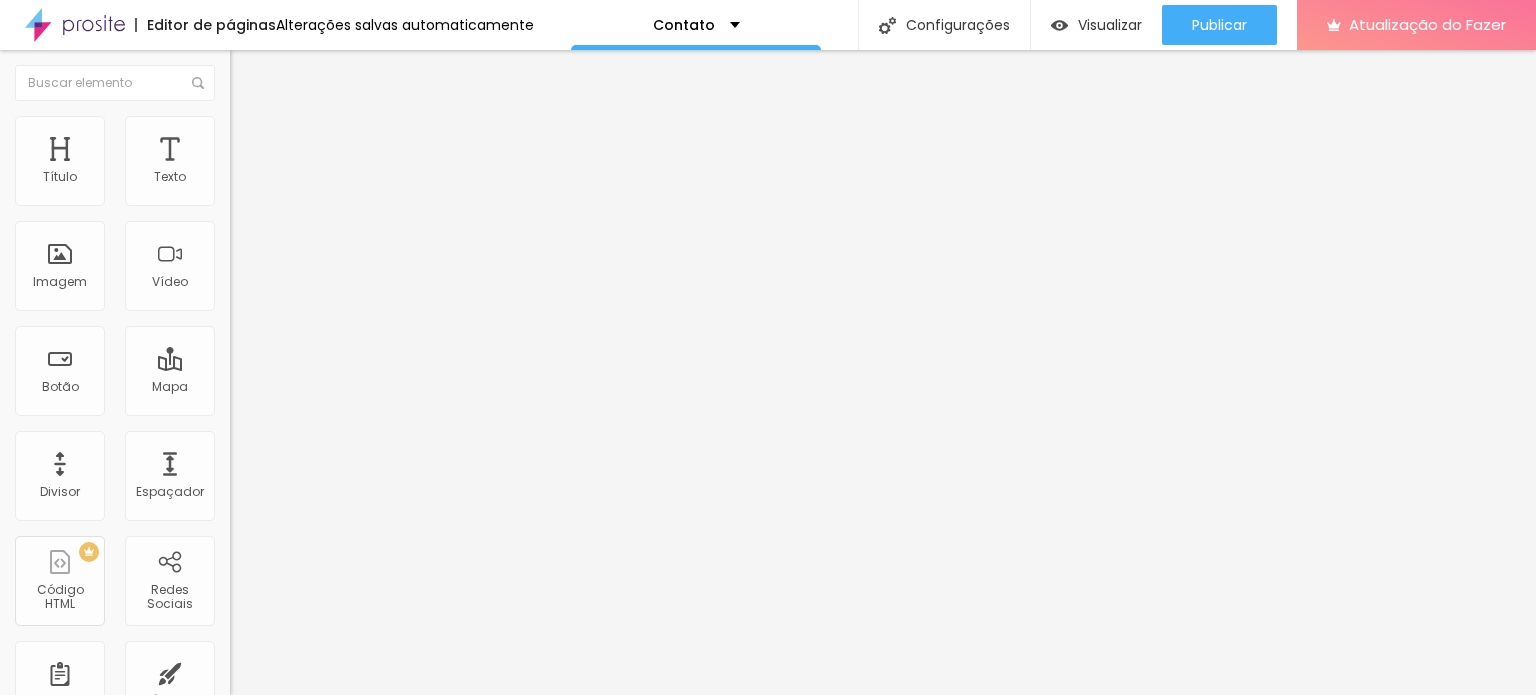 type on "95" 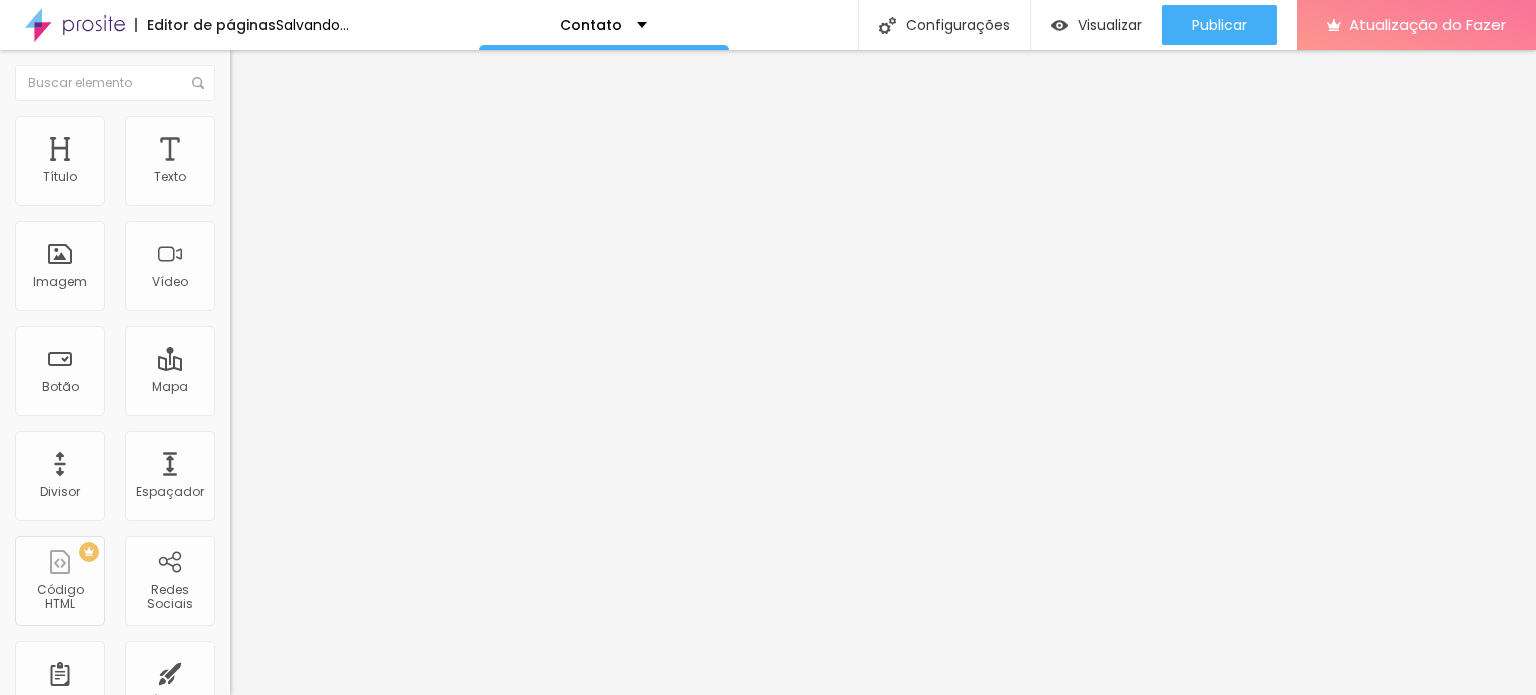 type on "133" 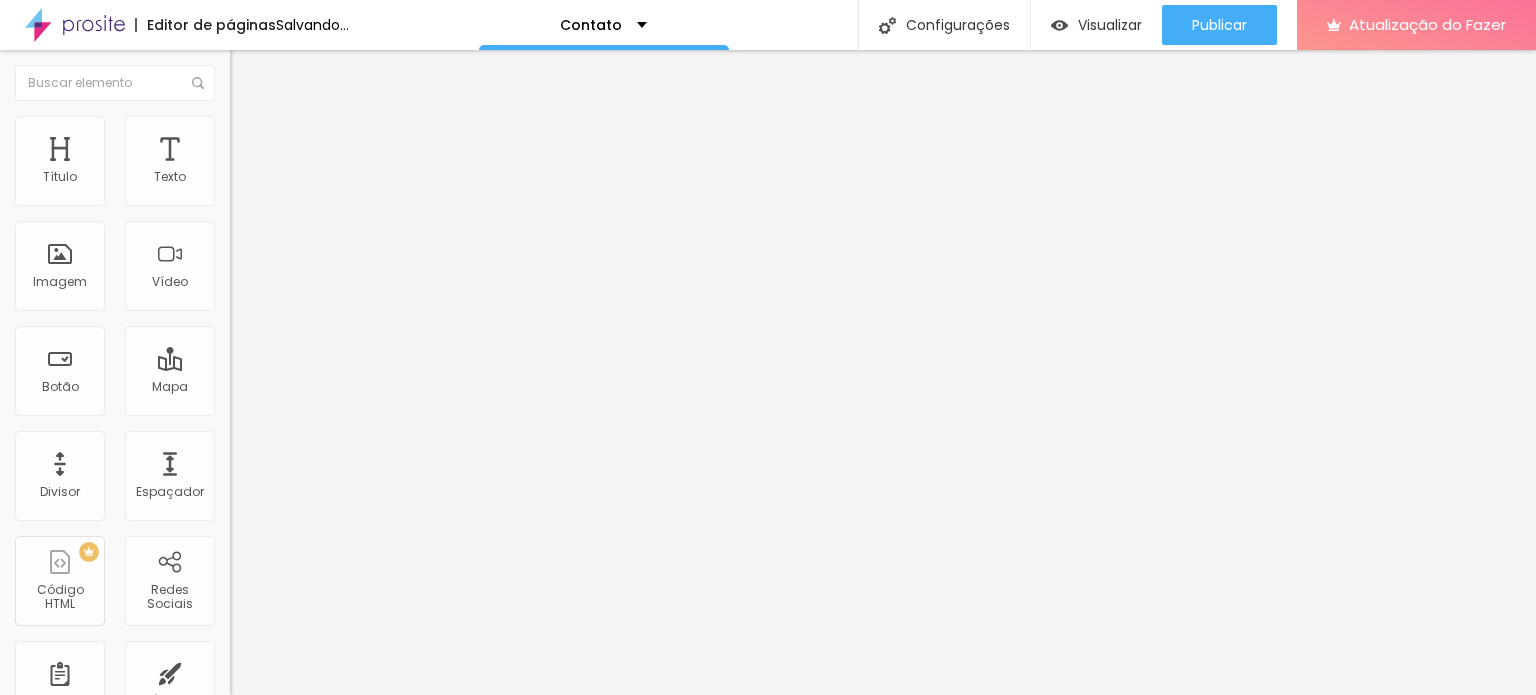 type on "112" 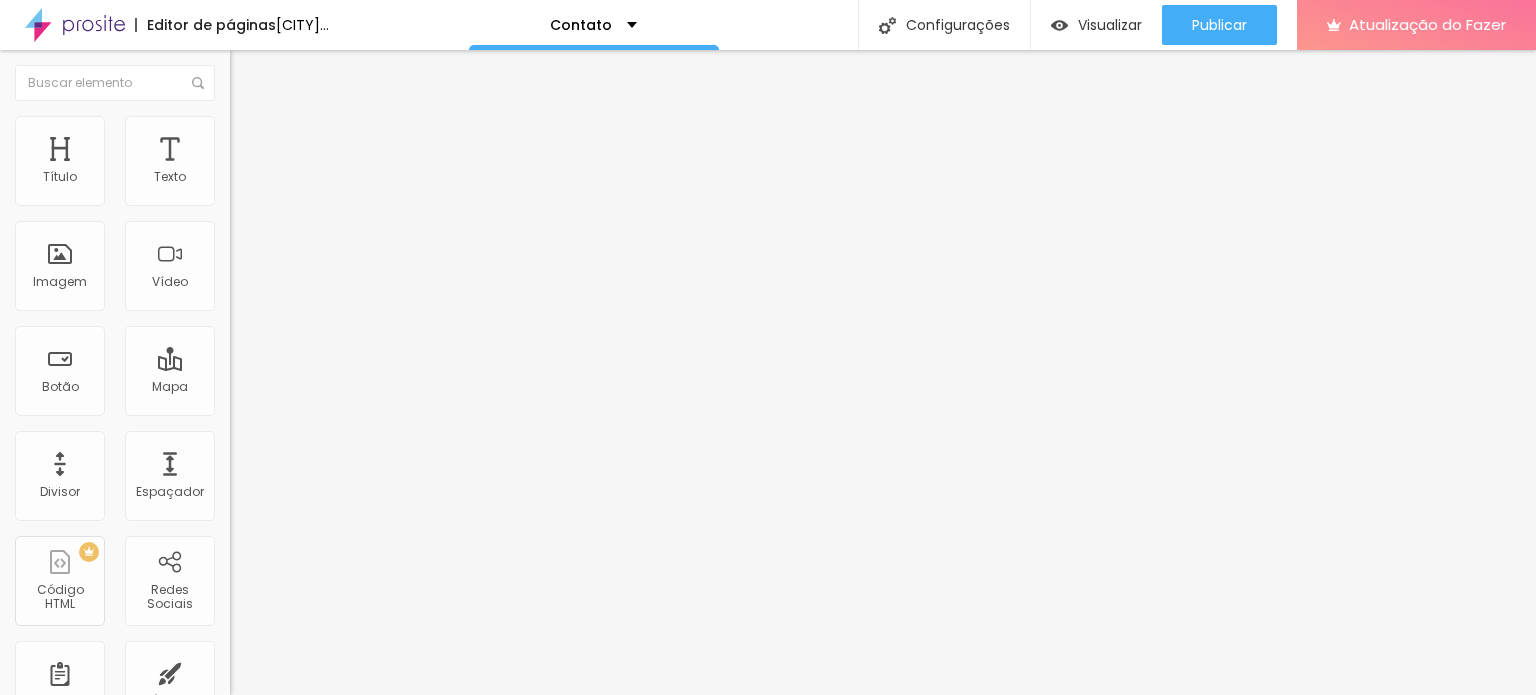 type on "109" 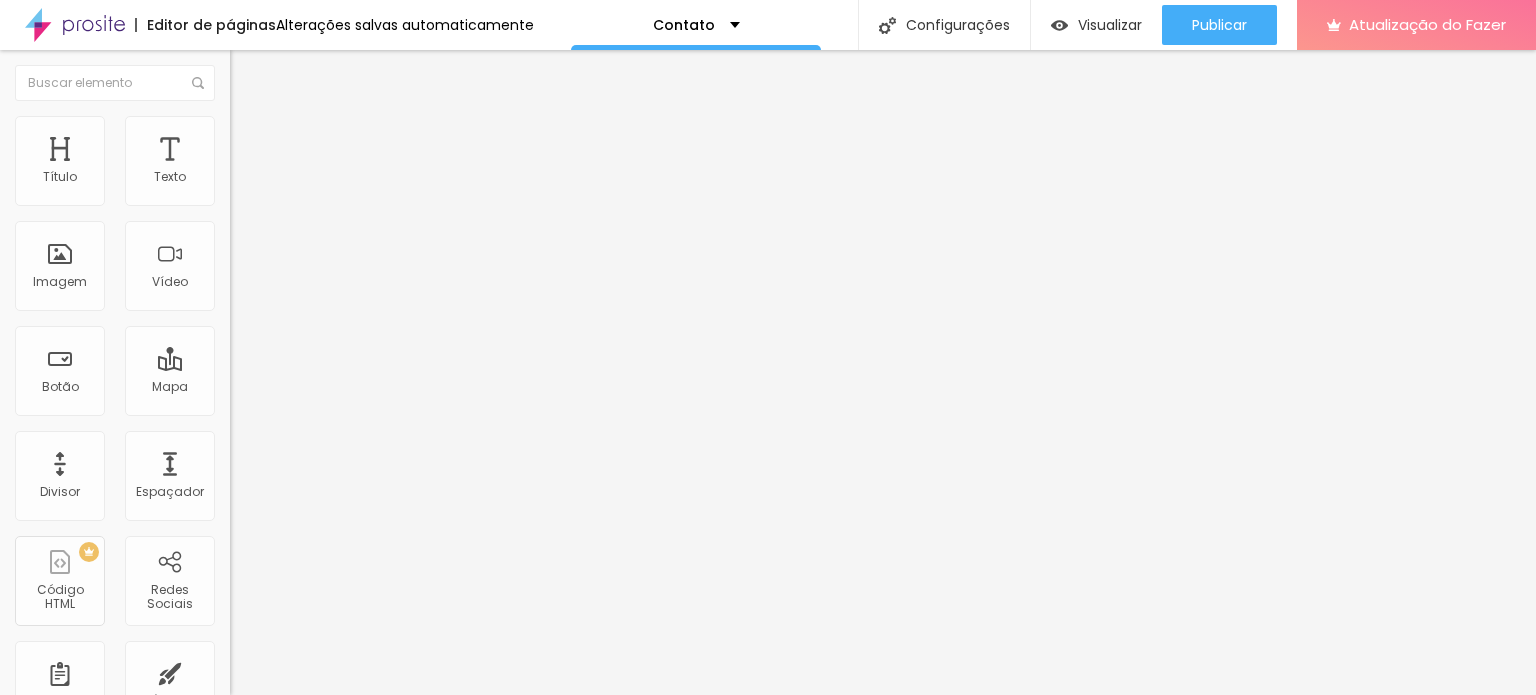 type on "103" 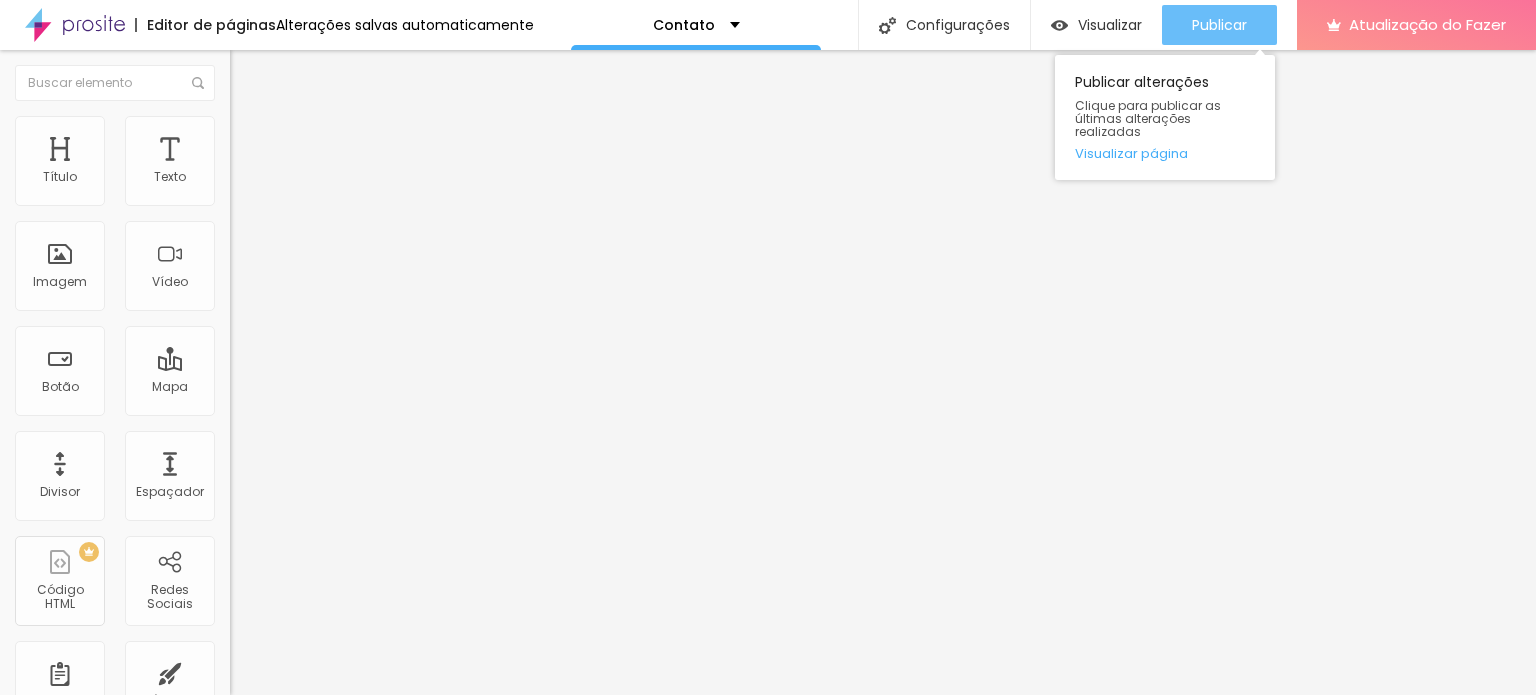 click on "Publicar" at bounding box center [1219, 25] 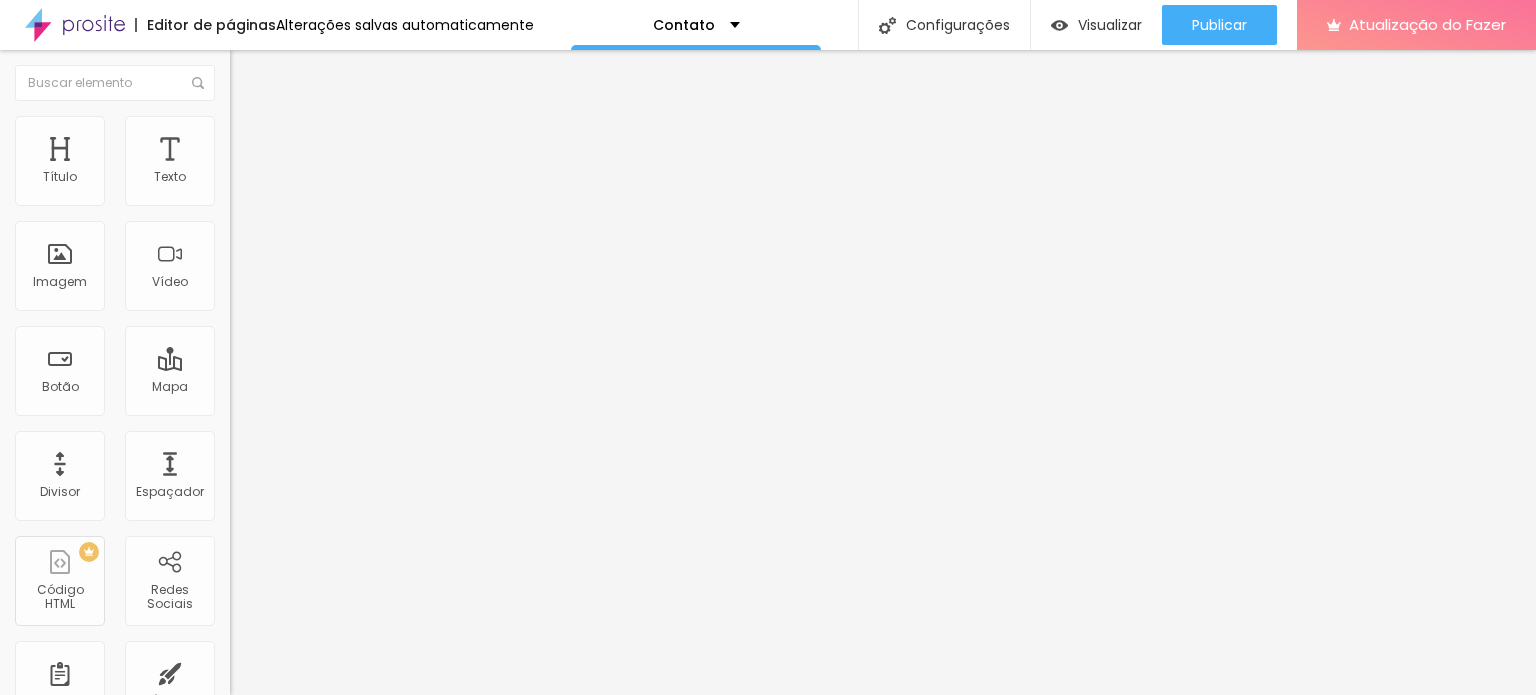 click at bounding box center [253, 73] 